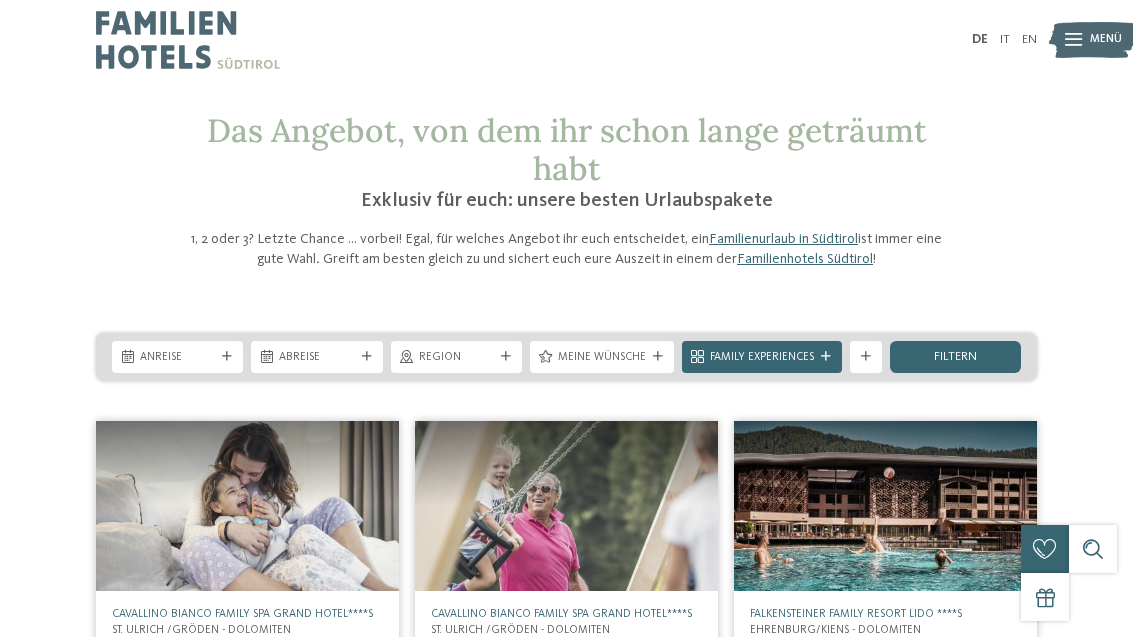 scroll, scrollTop: 0, scrollLeft: 0, axis: both 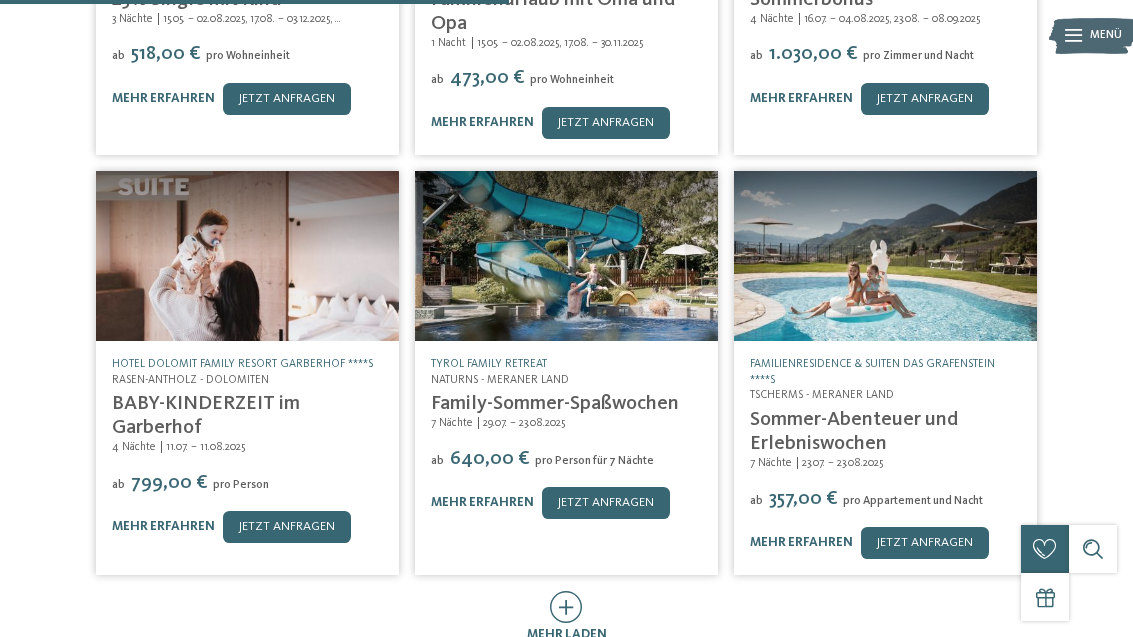 click on "mehr laden" at bounding box center [567, 634] 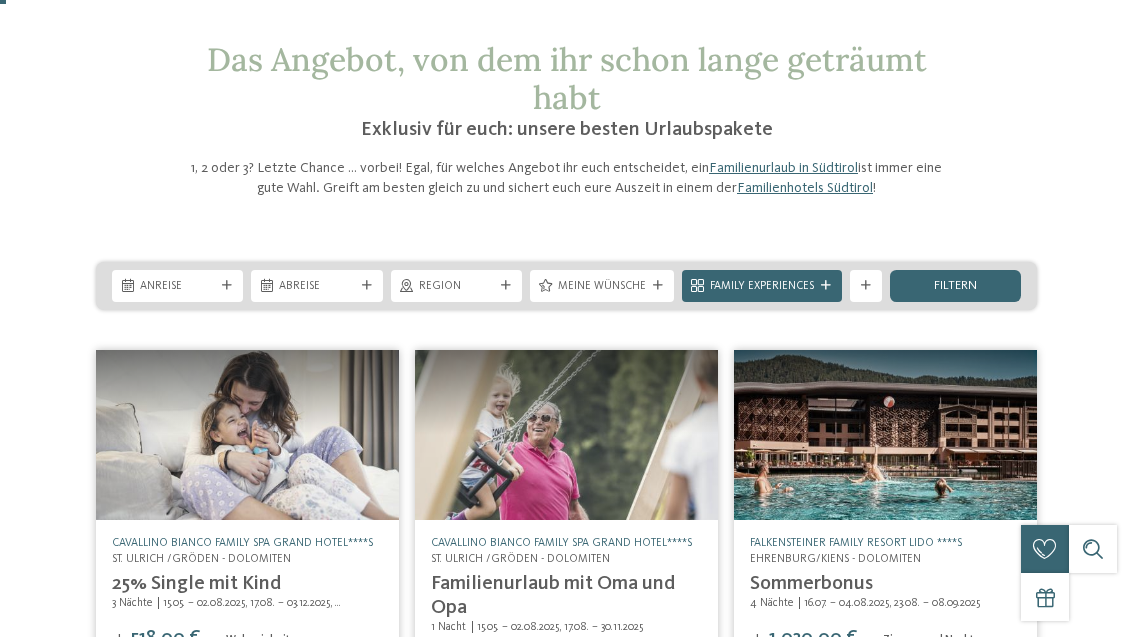 scroll, scrollTop: 0, scrollLeft: 0, axis: both 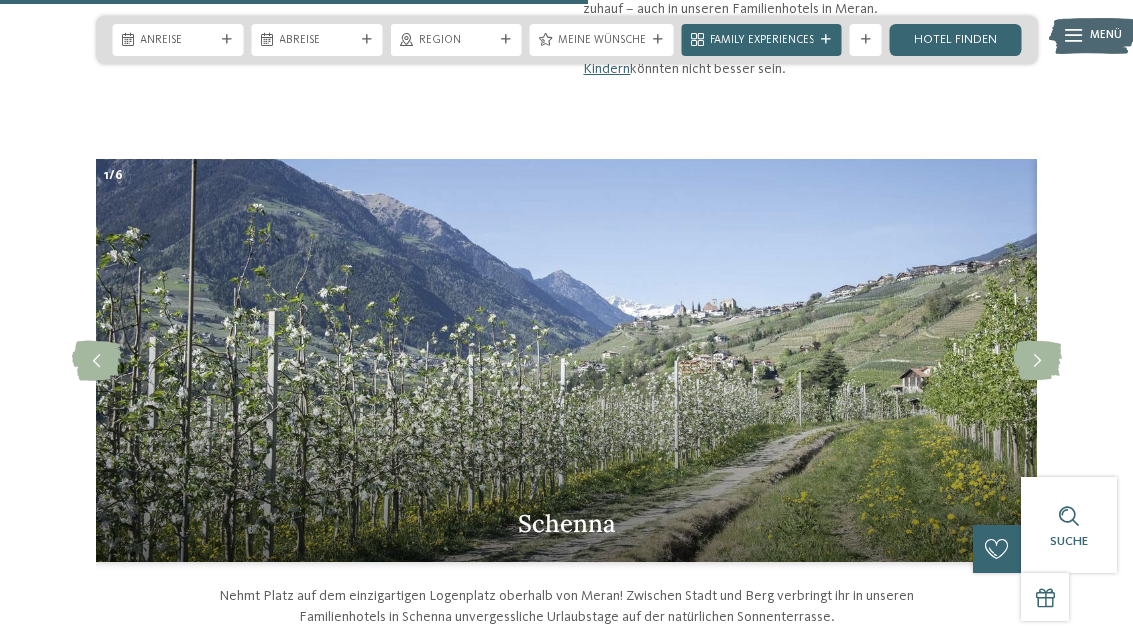 click at bounding box center (1037, 361) 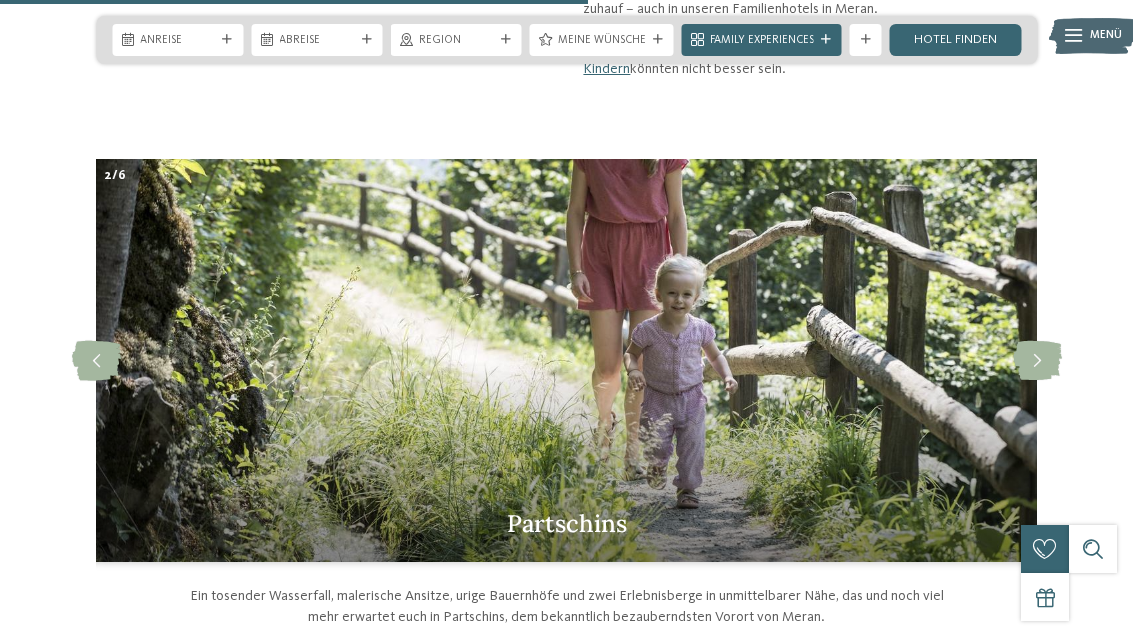 click at bounding box center (1037, 361) 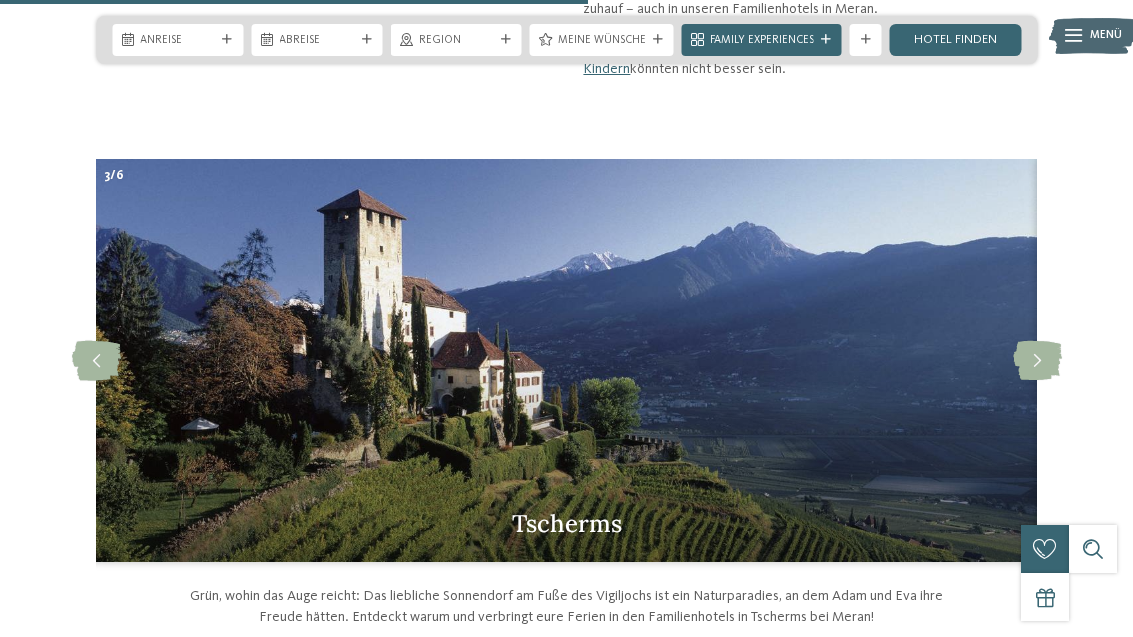 click at bounding box center [1037, 361] 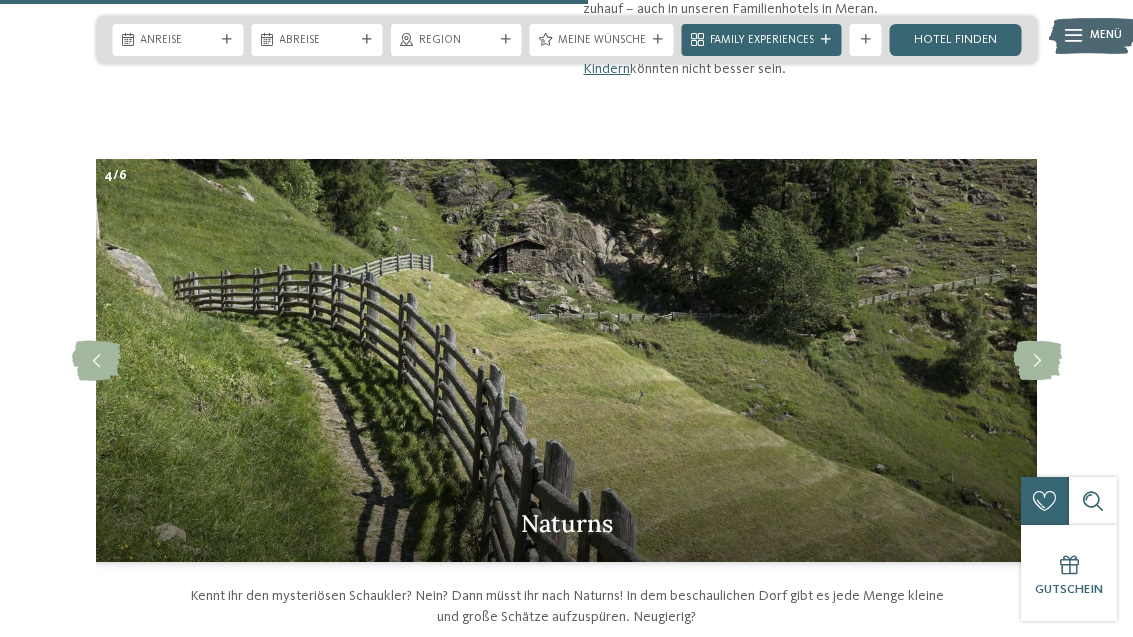 click at bounding box center [1037, 361] 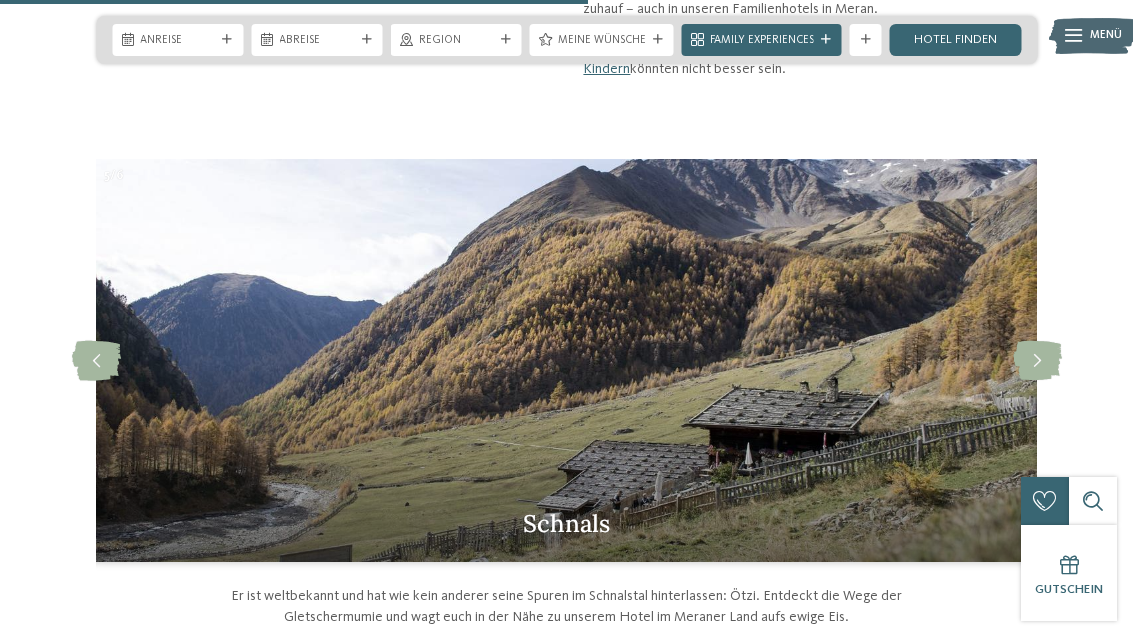 click at bounding box center [1037, 361] 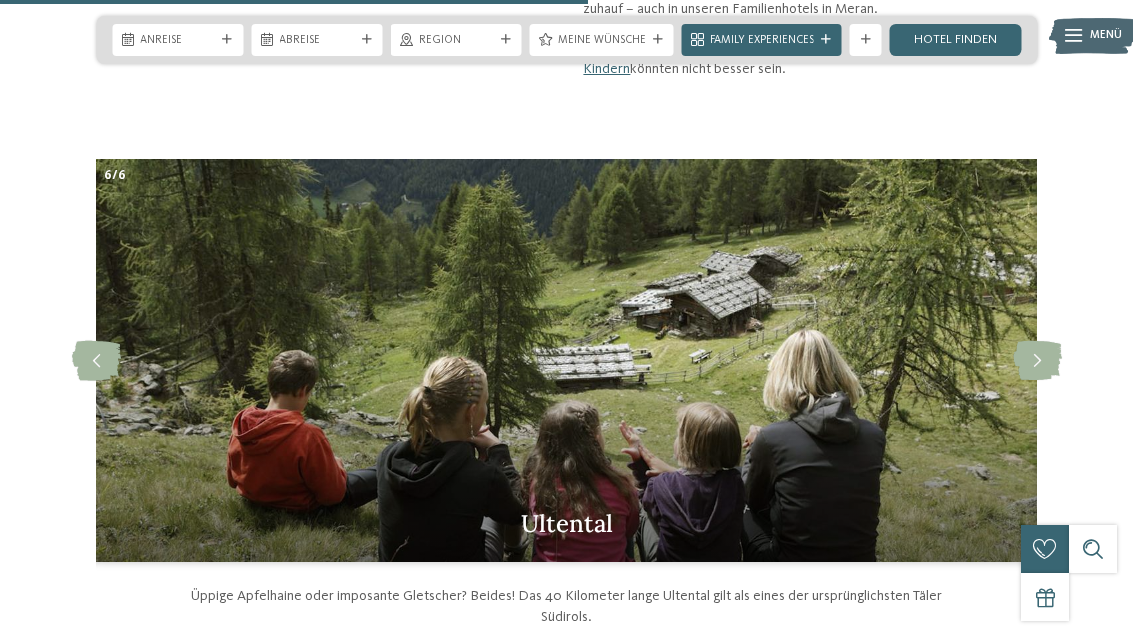 click at bounding box center (1037, 361) 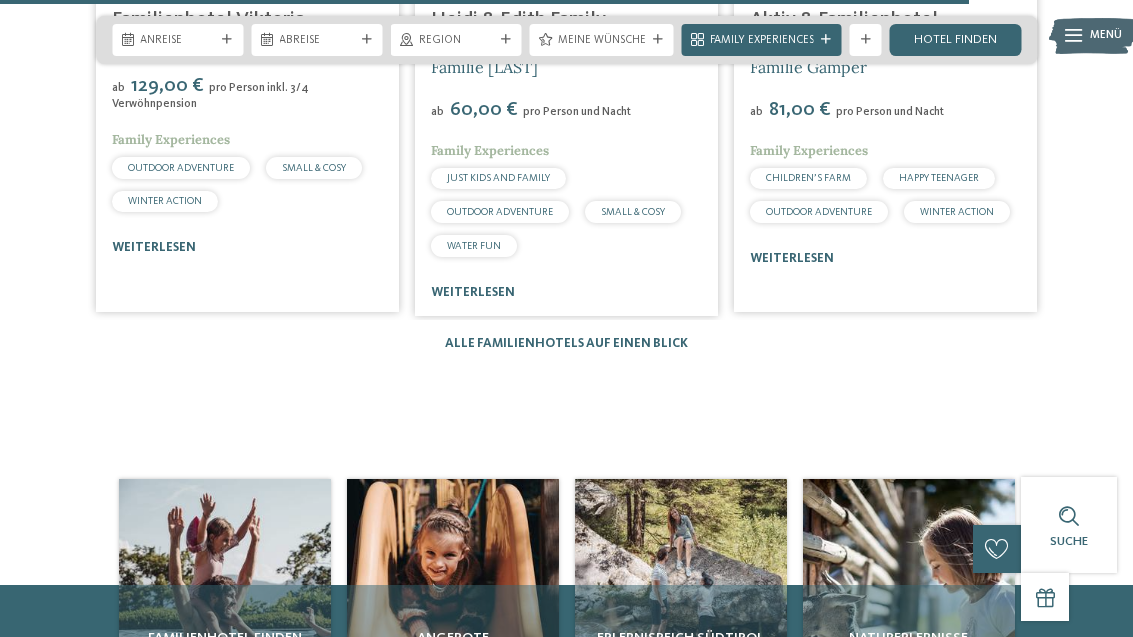 scroll, scrollTop: 2809, scrollLeft: 0, axis: vertical 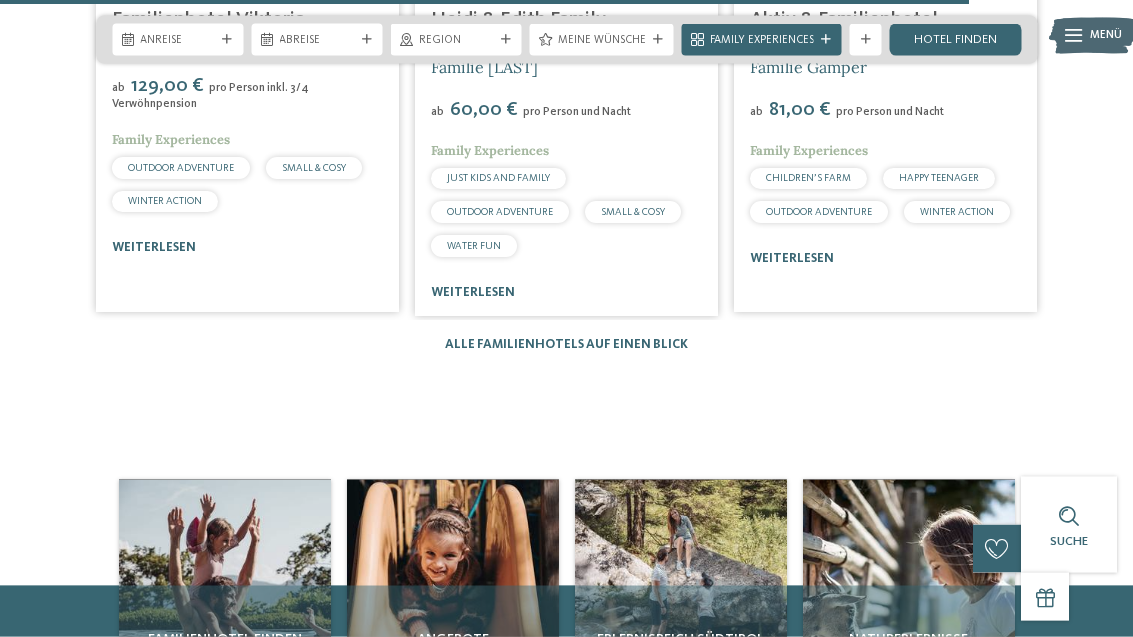 click on "Alle Familienhotels auf einen Blick" at bounding box center (566, 344) 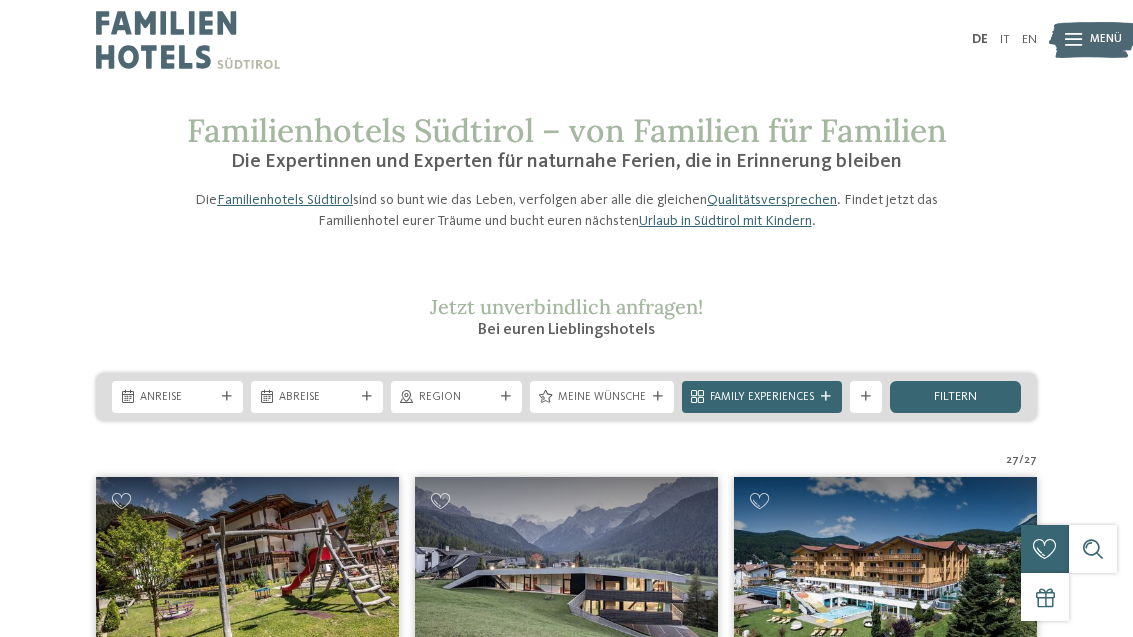 scroll, scrollTop: 3, scrollLeft: 0, axis: vertical 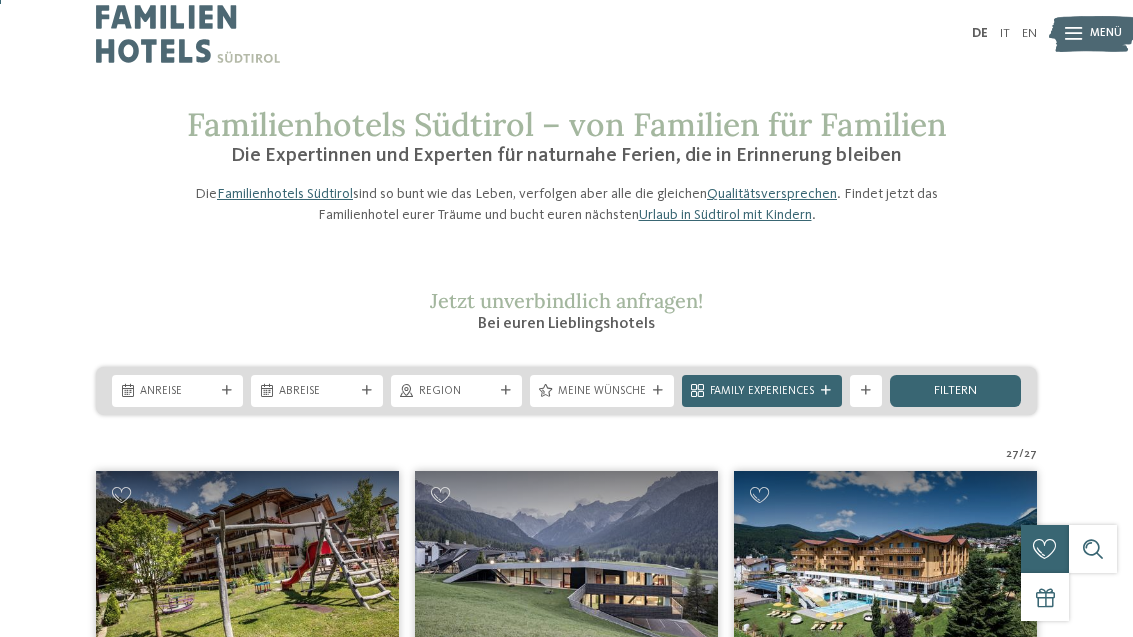 click on "Meine Wünsche" at bounding box center [602, 390] 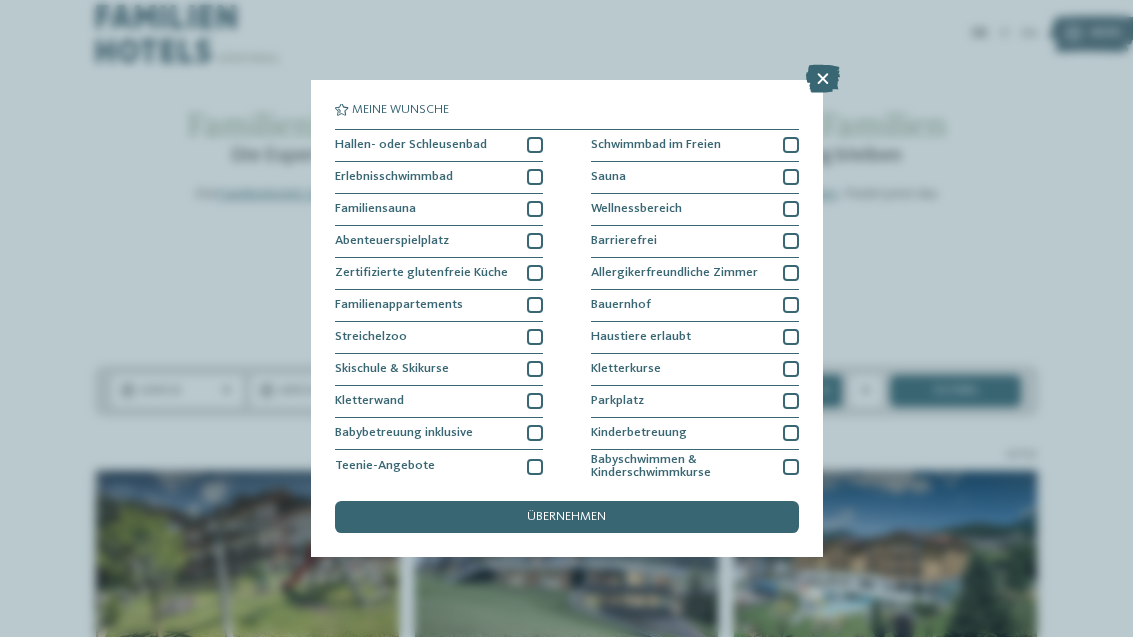 click on "Meine Wünsche
Hallen- oder Schleusenbad
Schwimmbad im Freien" at bounding box center [566, 318] 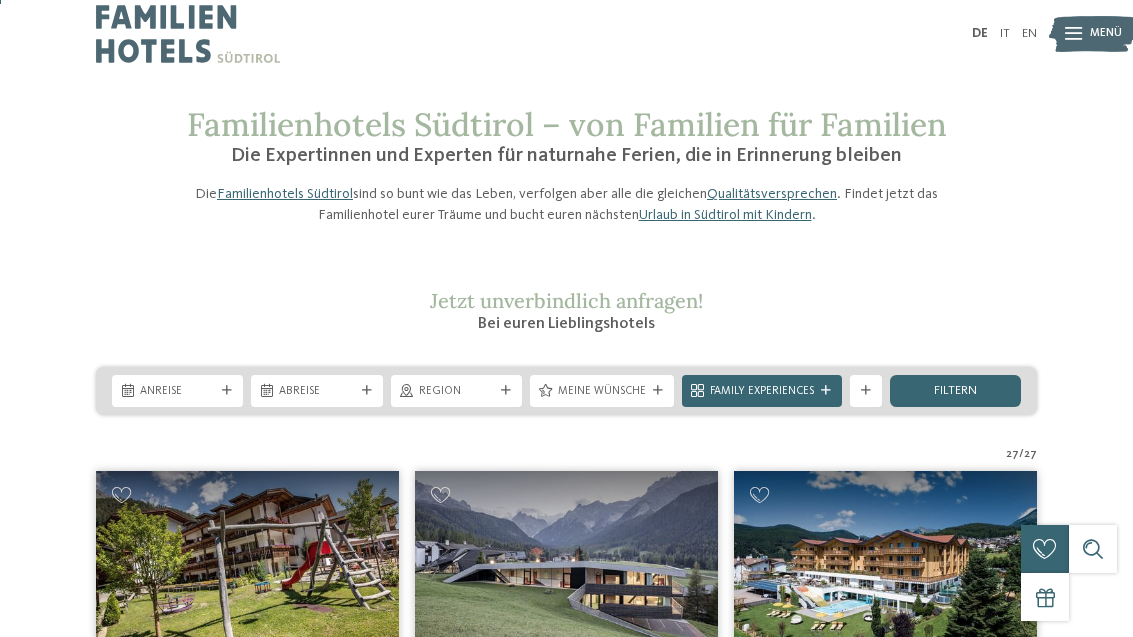 click on "Meine Wünsche" at bounding box center (602, 390) 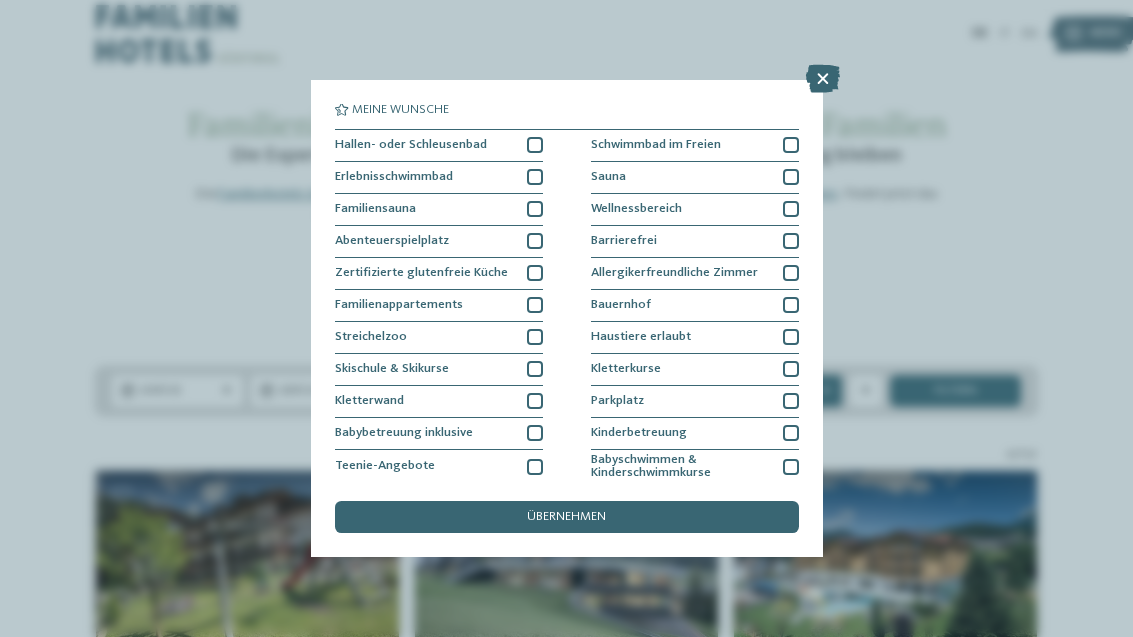 click at bounding box center (791, 145) 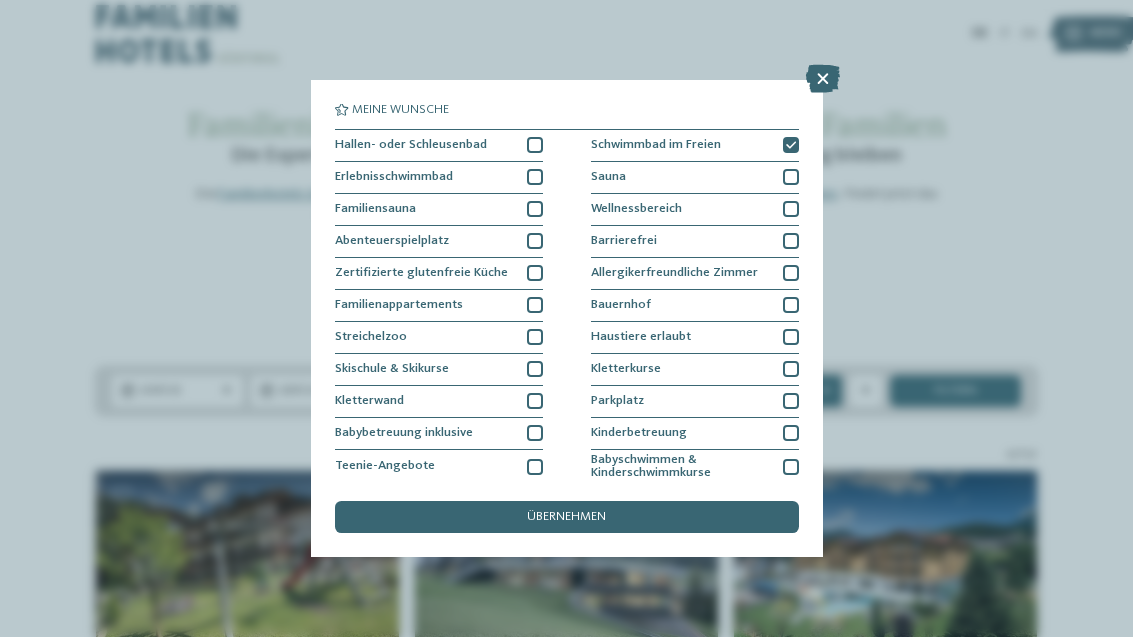 click at bounding box center [791, 177] 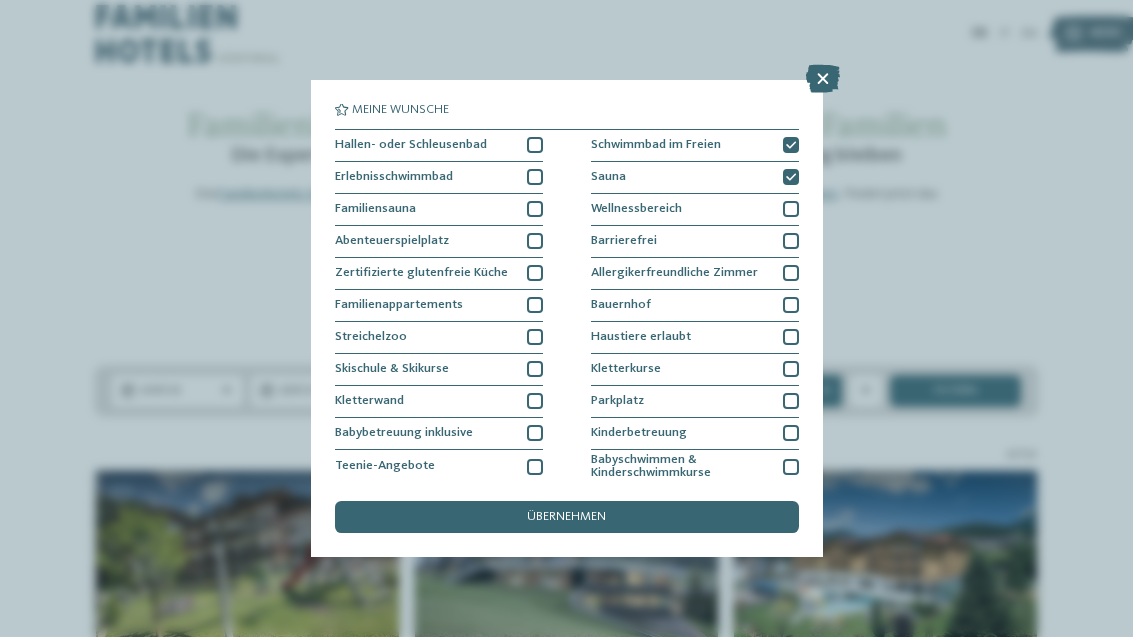 click on "Sauna" at bounding box center (695, 178) 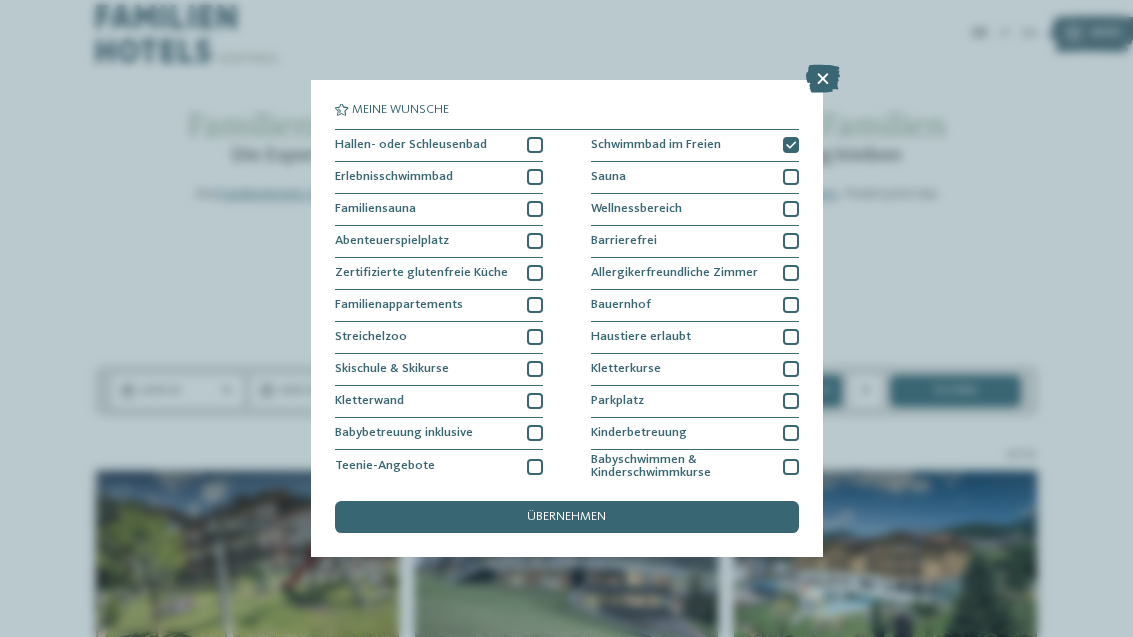 click on "Schwimmbad im Freien" at bounding box center [695, 146] 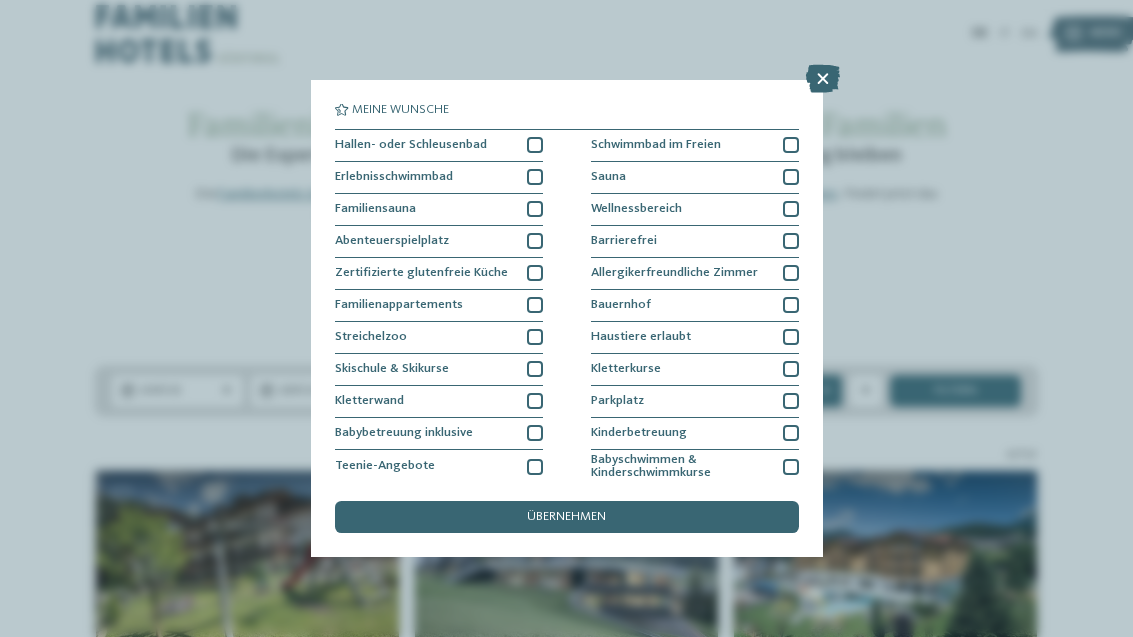 click at bounding box center [791, 177] 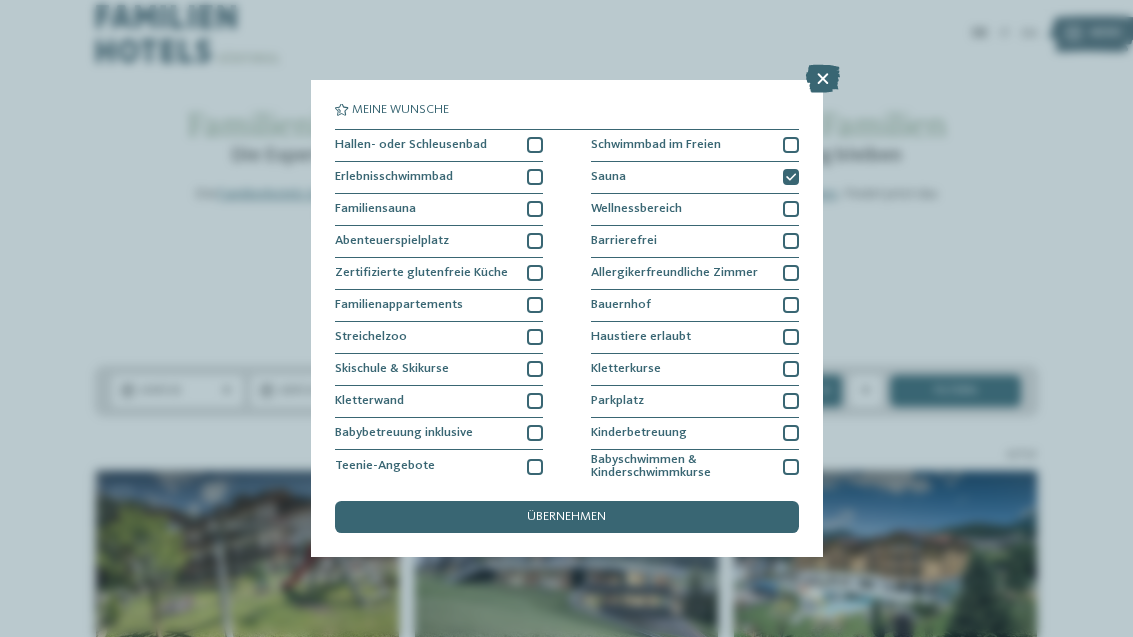 click at bounding box center (791, 145) 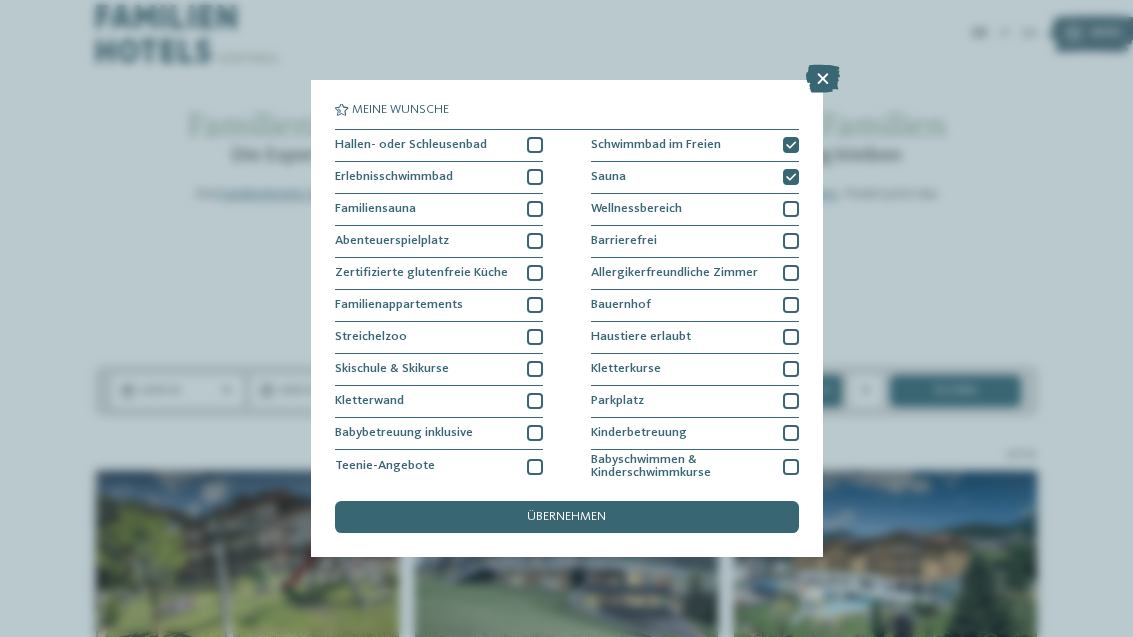 click at bounding box center [791, 209] 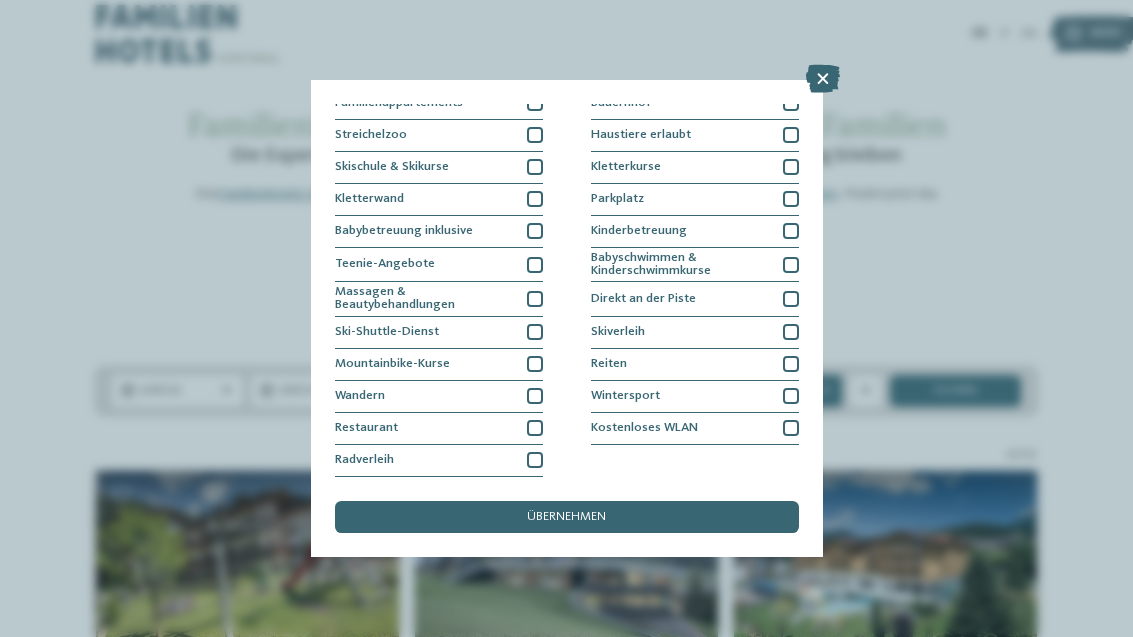 scroll, scrollTop: 216, scrollLeft: 0, axis: vertical 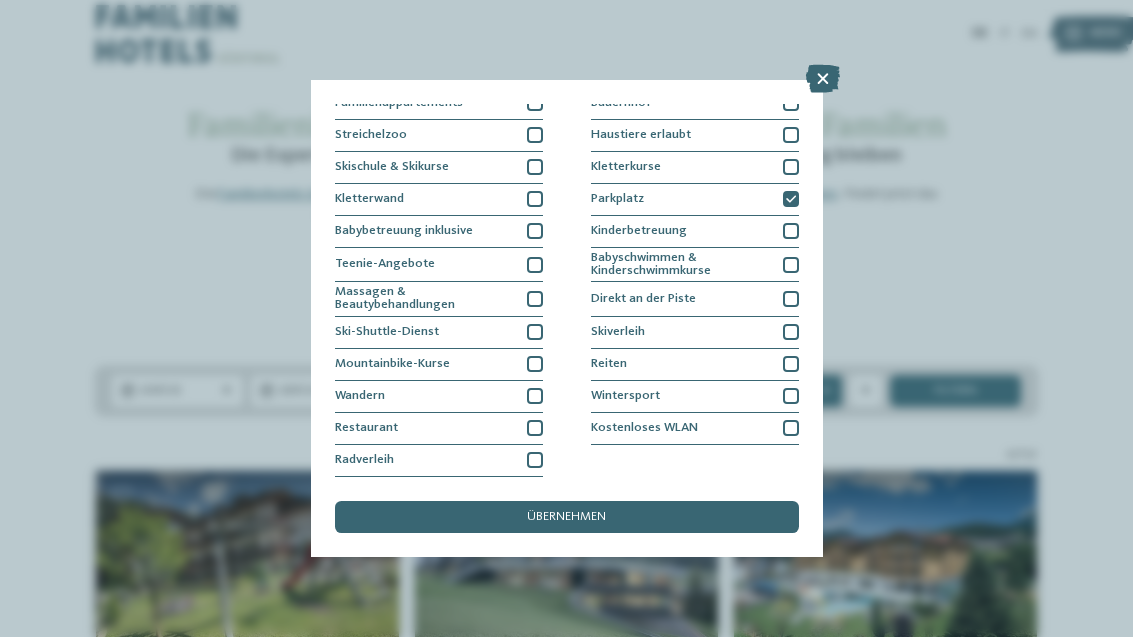 click on "Kostenloses WLAN" at bounding box center [695, 429] 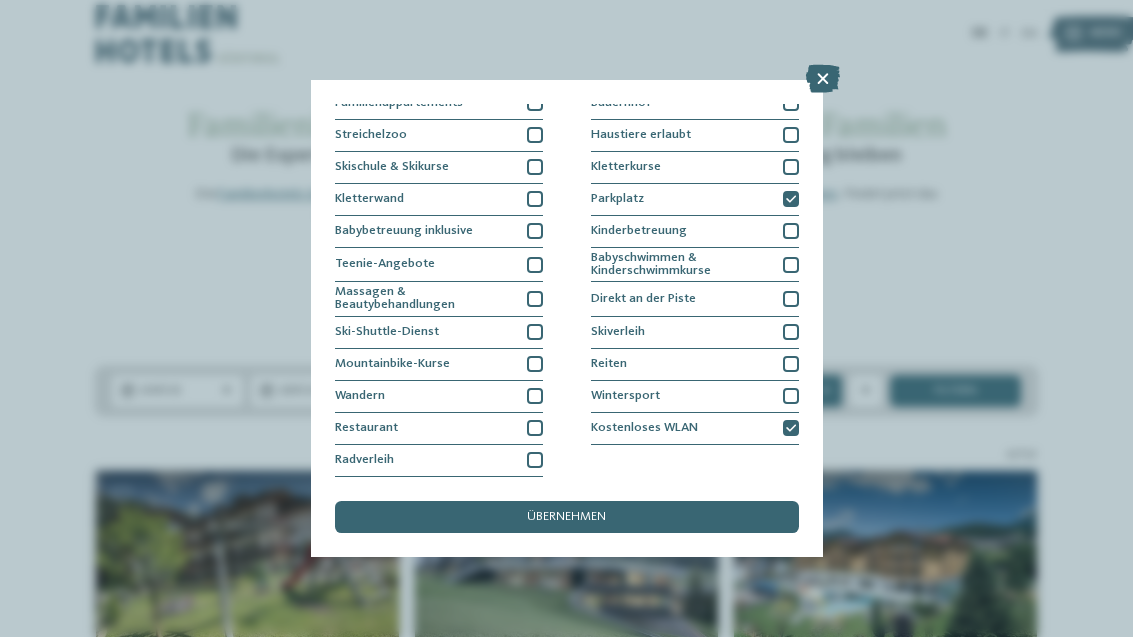 scroll, scrollTop: 363, scrollLeft: 0, axis: vertical 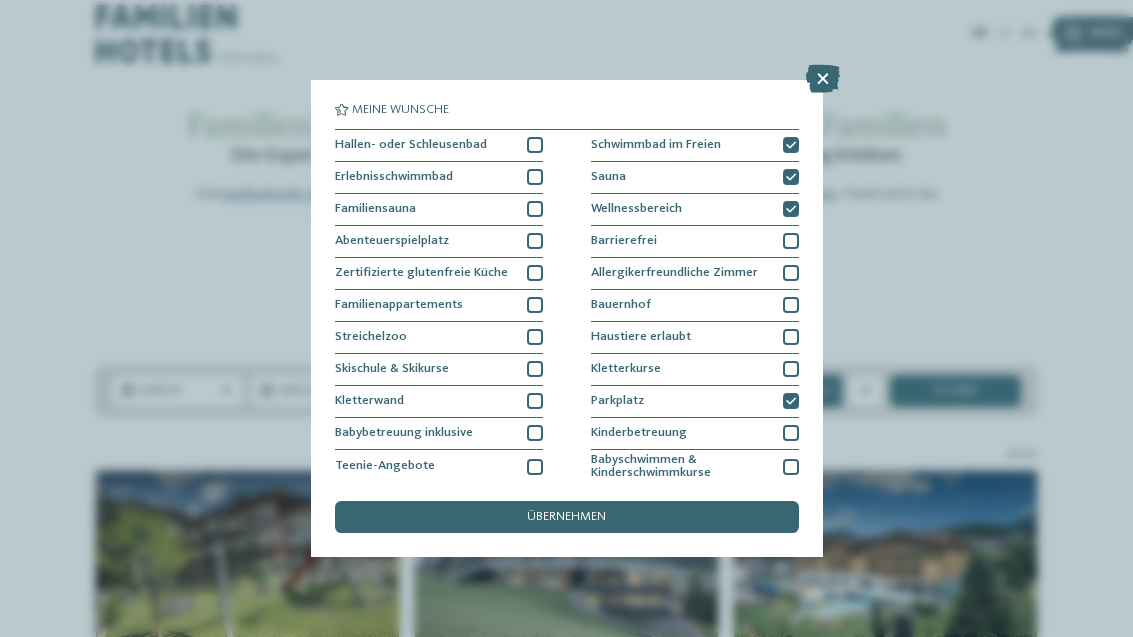click at bounding box center (535, 177) 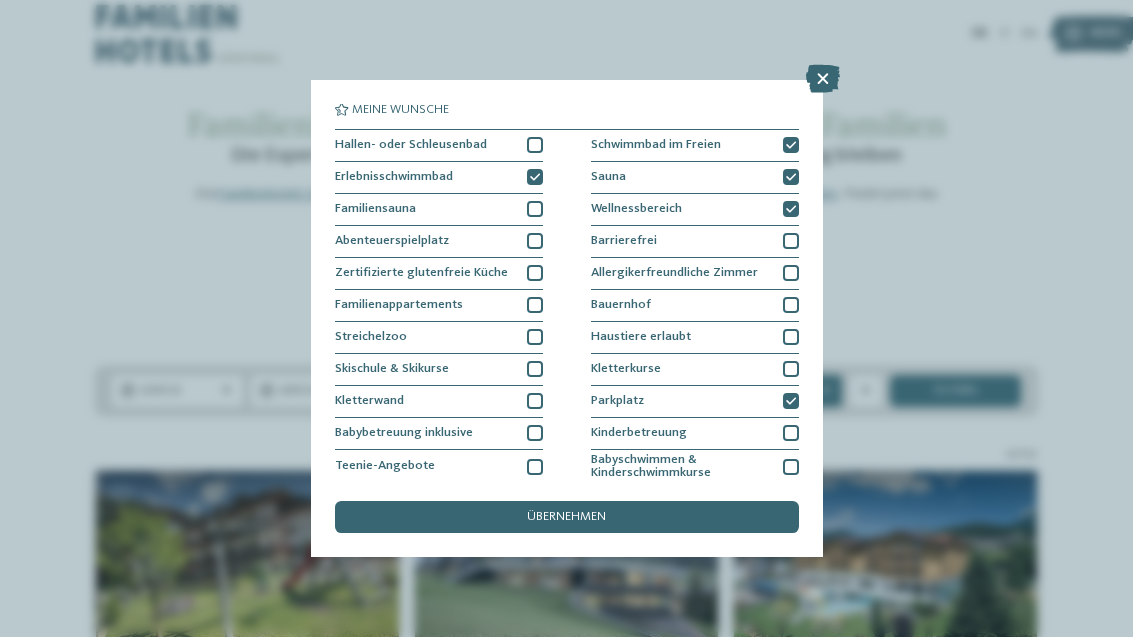 click at bounding box center (535, 145) 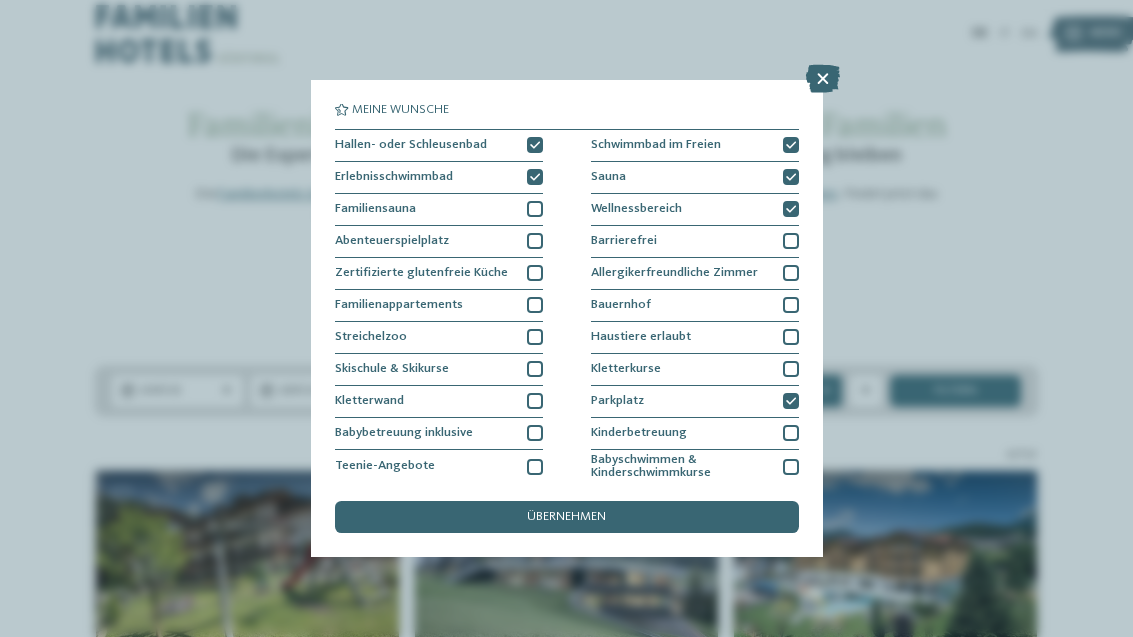 click on "übernehmen" at bounding box center (567, 517) 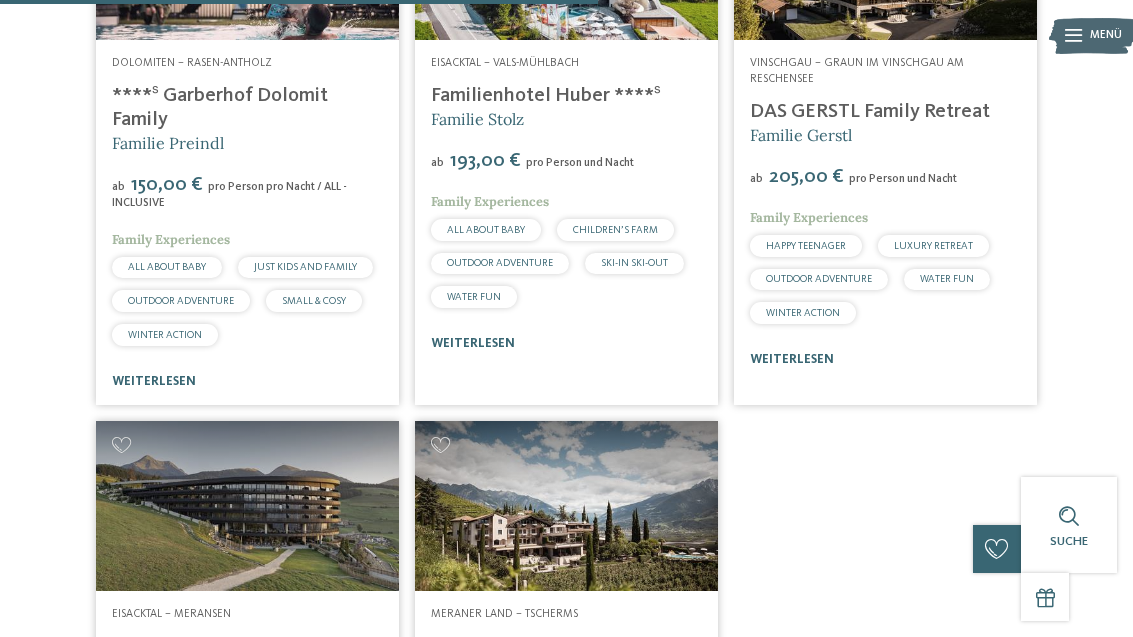 scroll, scrollTop: 1299, scrollLeft: 0, axis: vertical 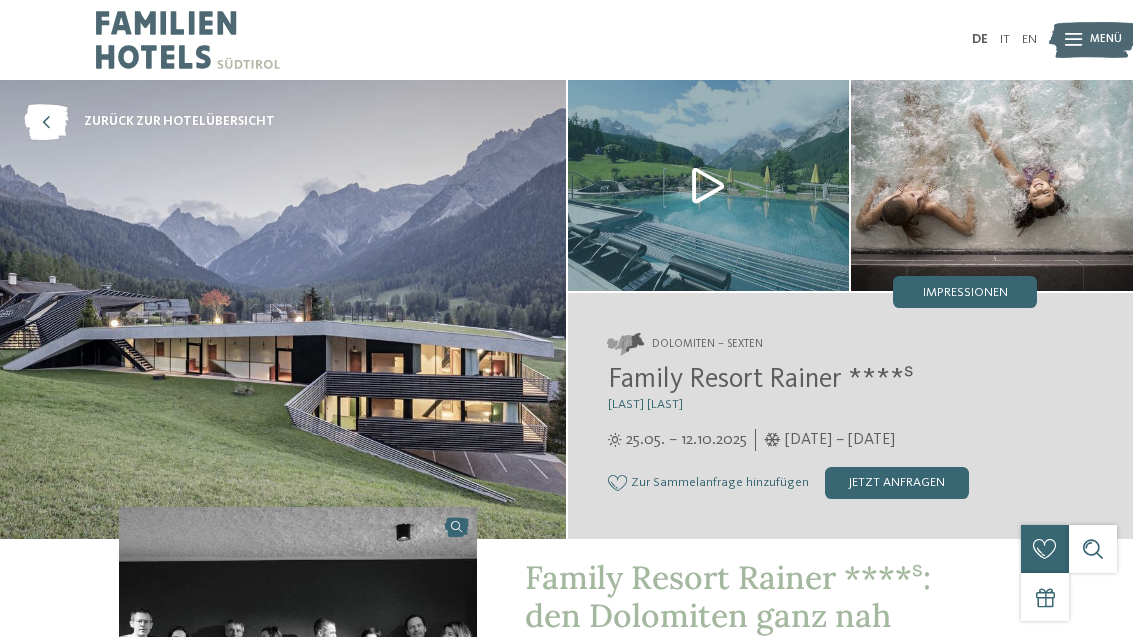 click at bounding box center (992, 185) 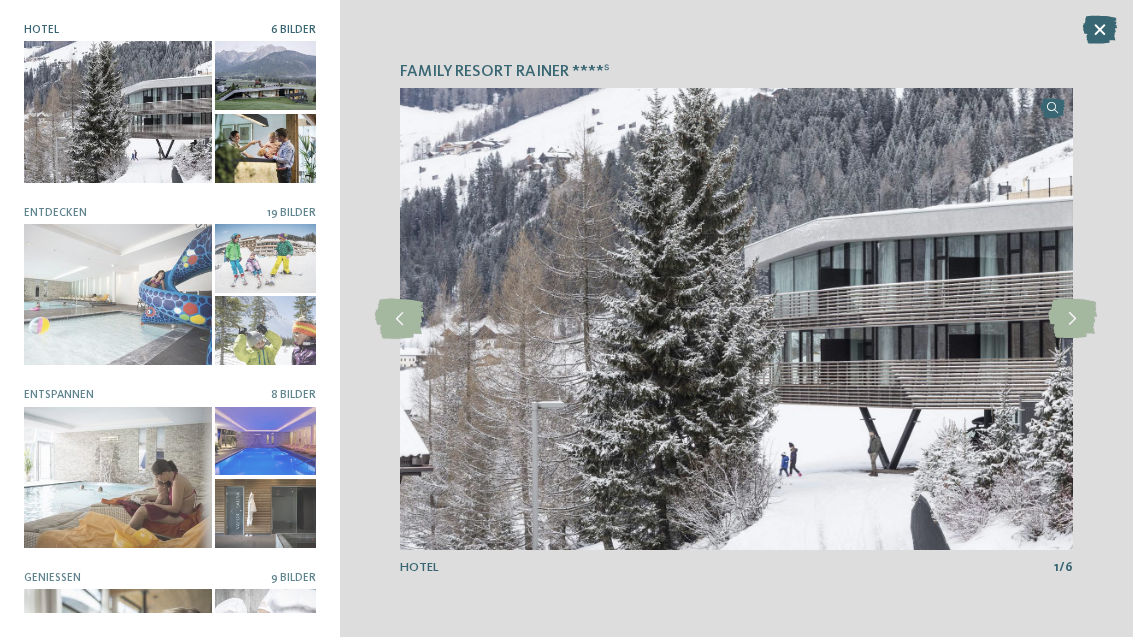 click at bounding box center (1072, 319) 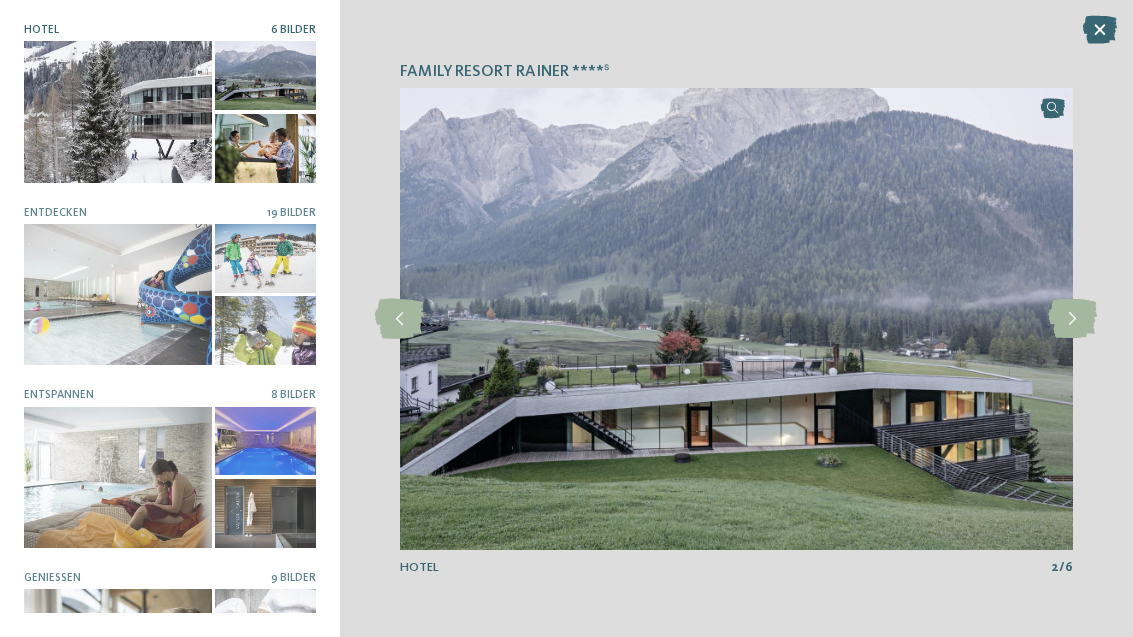 click at bounding box center [1072, 319] 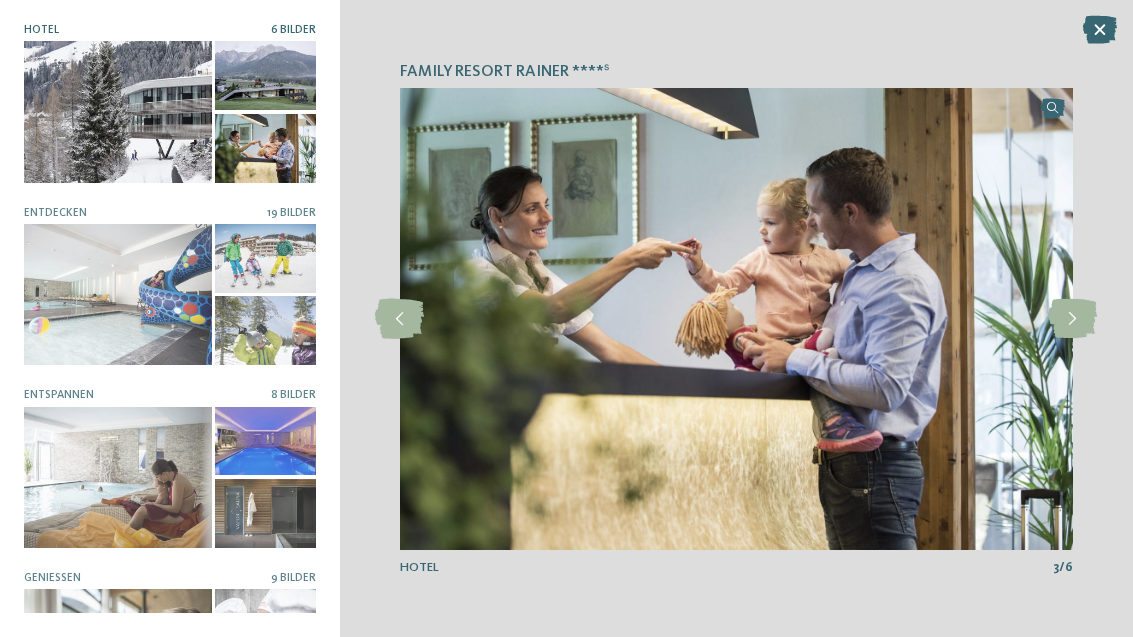 click at bounding box center (1072, 319) 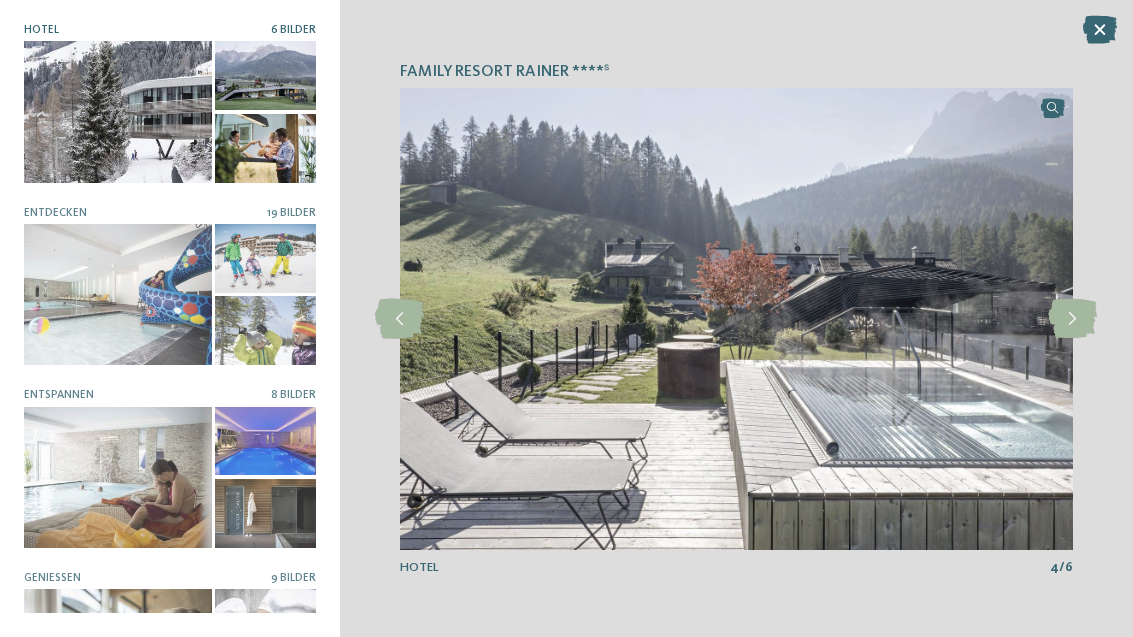 click at bounding box center [1072, 319] 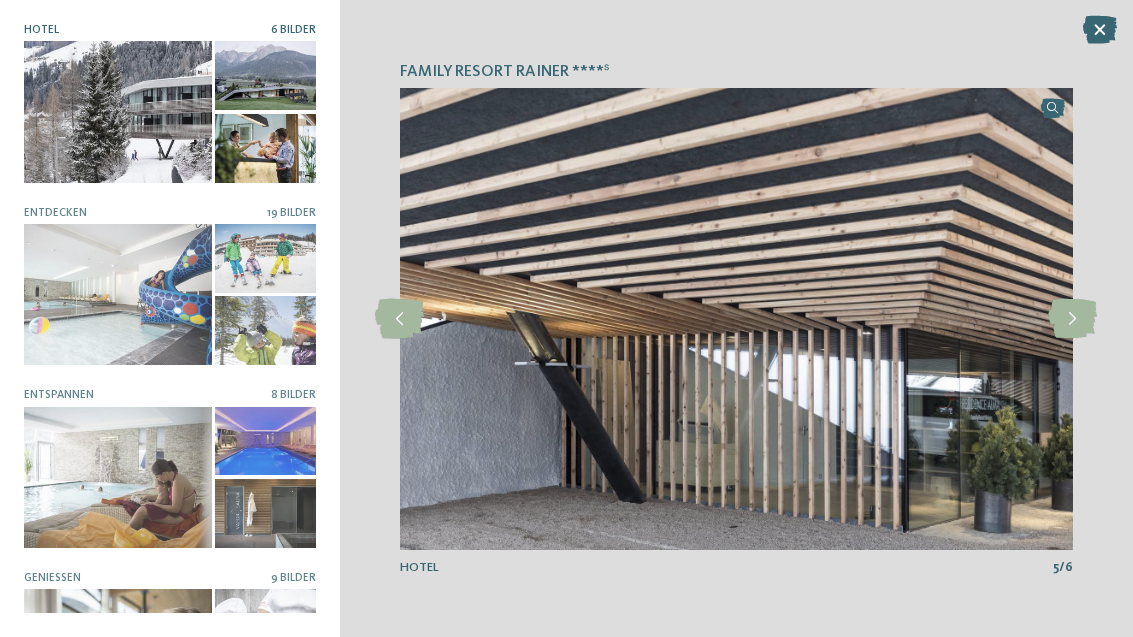 click at bounding box center [1072, 319] 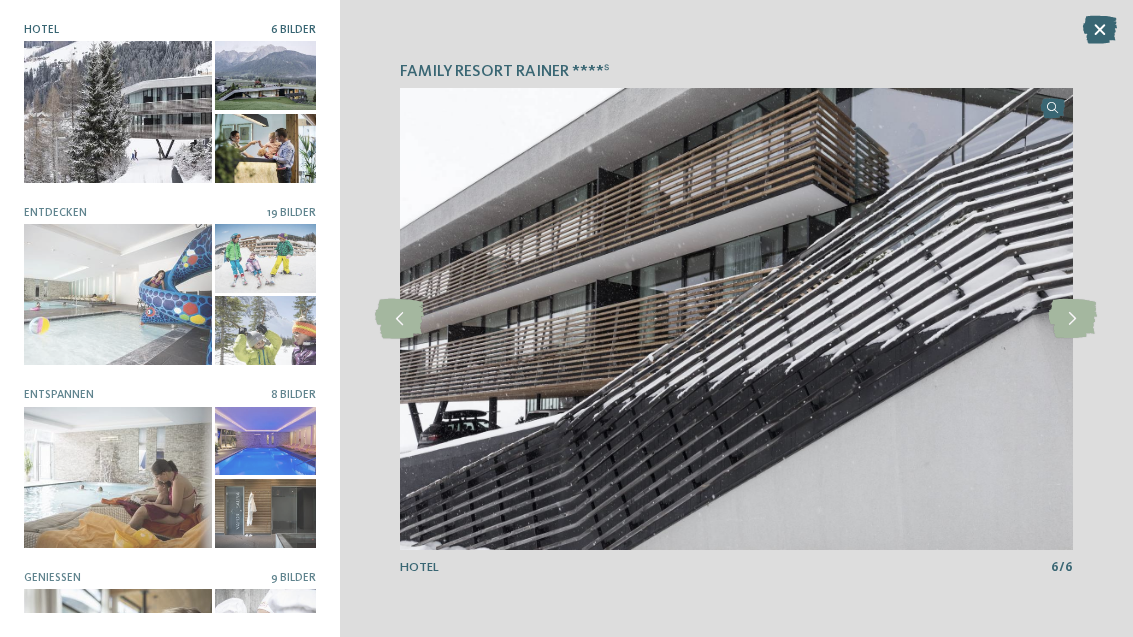 click at bounding box center [1072, 319] 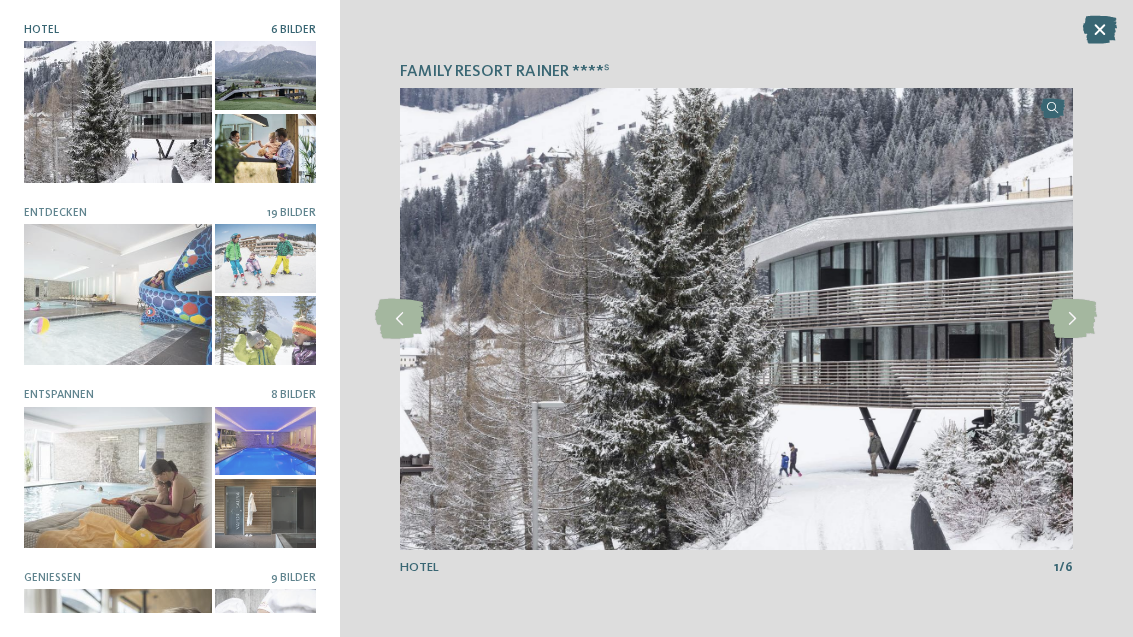 click at bounding box center (1072, 319) 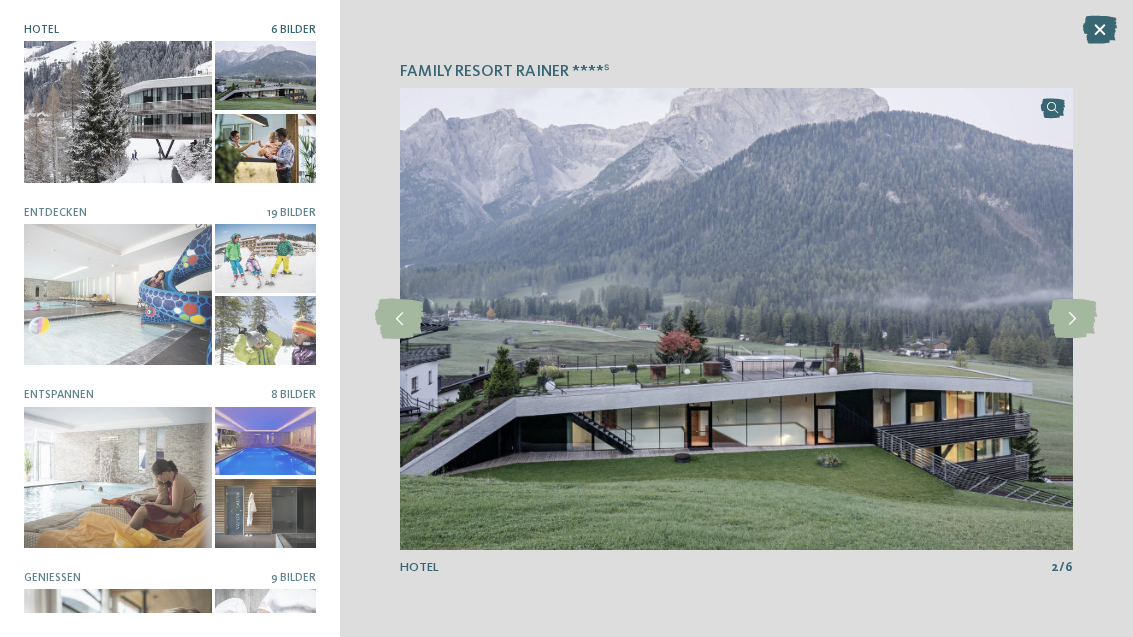 click at bounding box center [1072, 319] 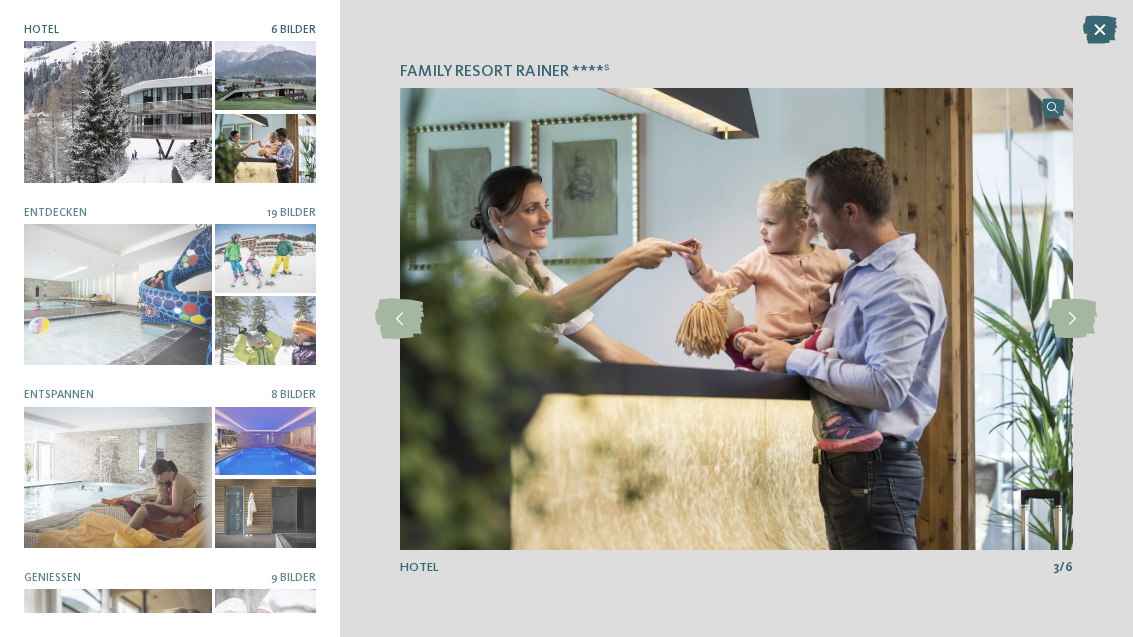 click at bounding box center (1072, 319) 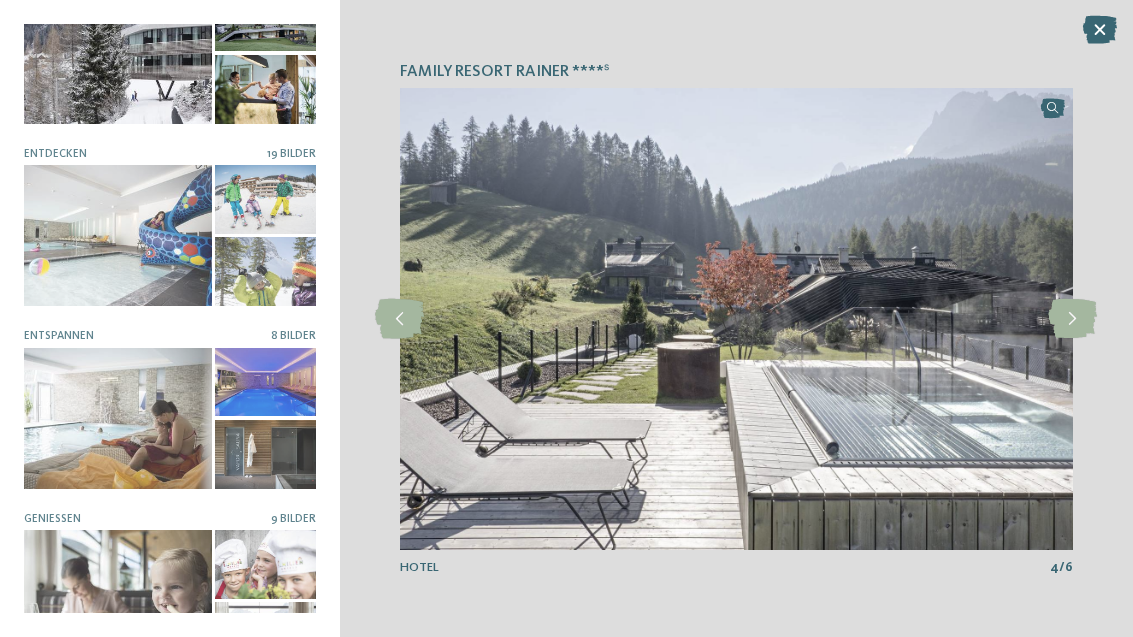 scroll, scrollTop: 55, scrollLeft: 0, axis: vertical 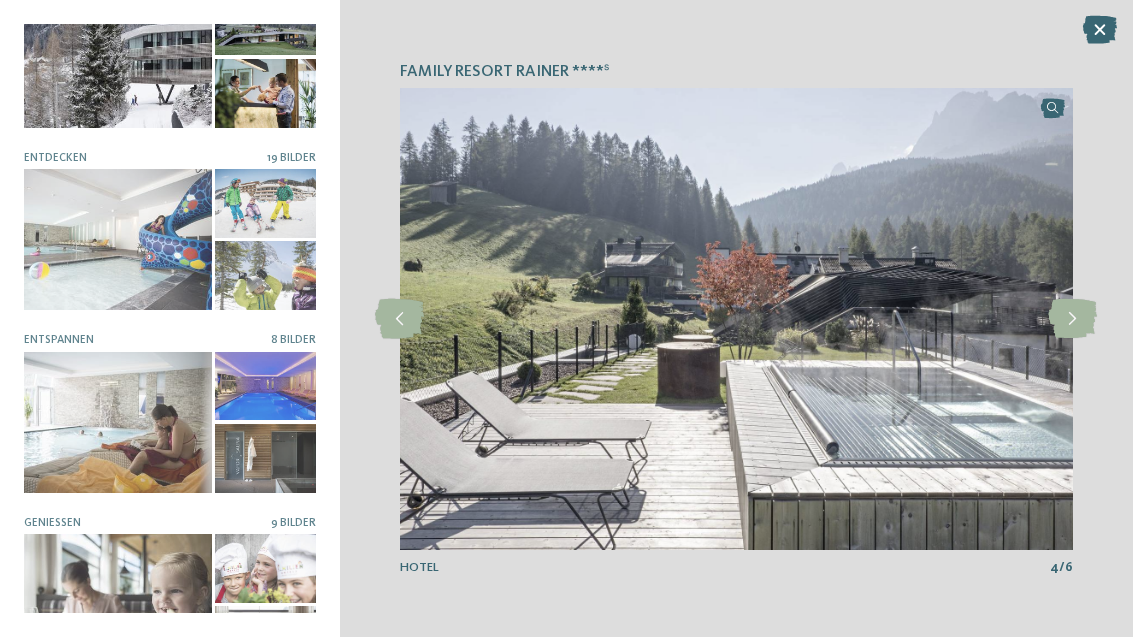 click at bounding box center (118, 239) 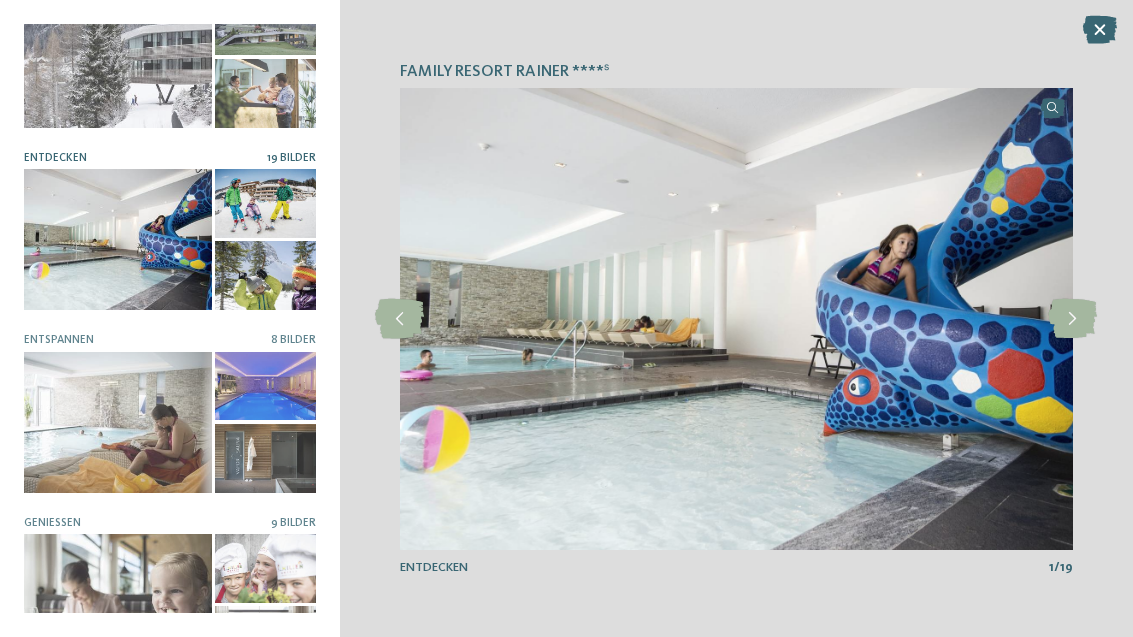 click at bounding box center [1072, 319] 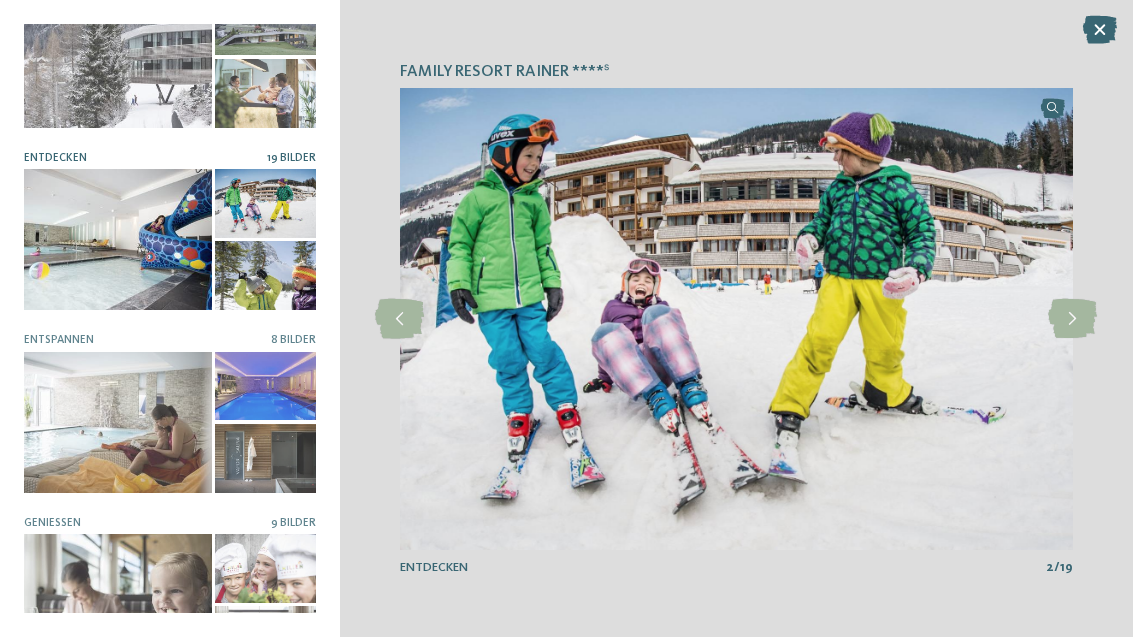 click at bounding box center [1072, 319] 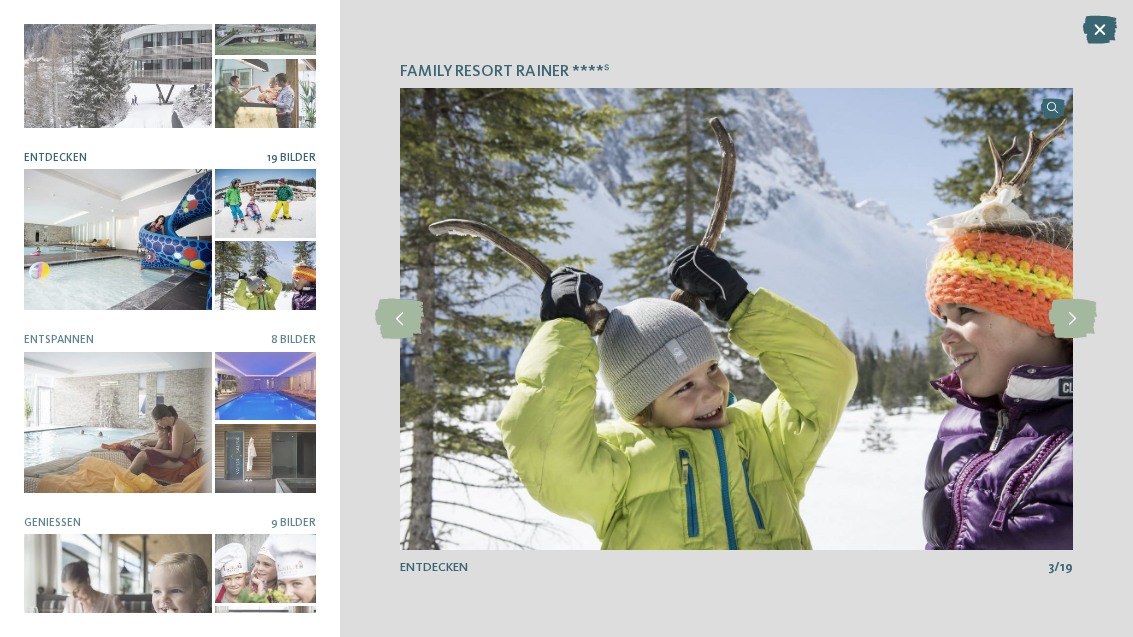 click at bounding box center (1072, 319) 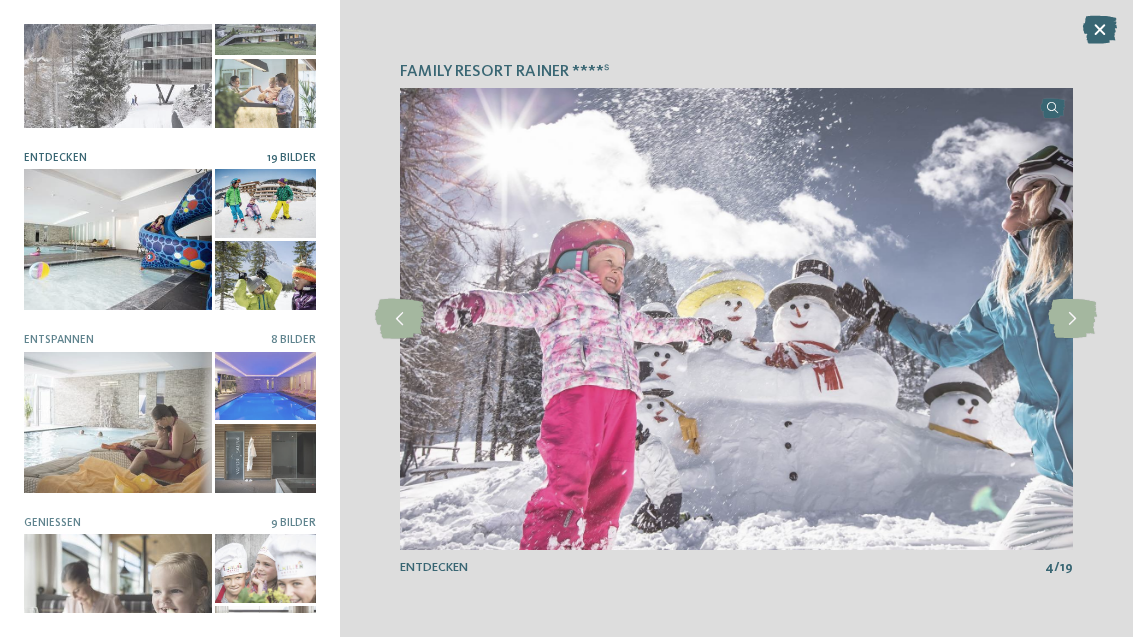 click at bounding box center [1072, 319] 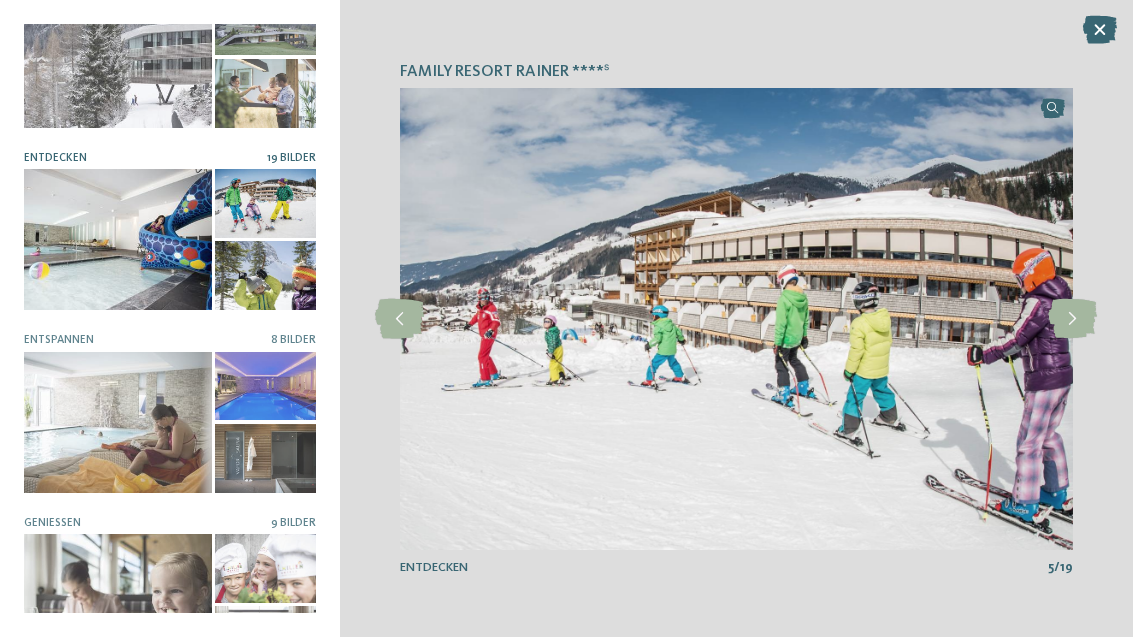 click at bounding box center [1072, 319] 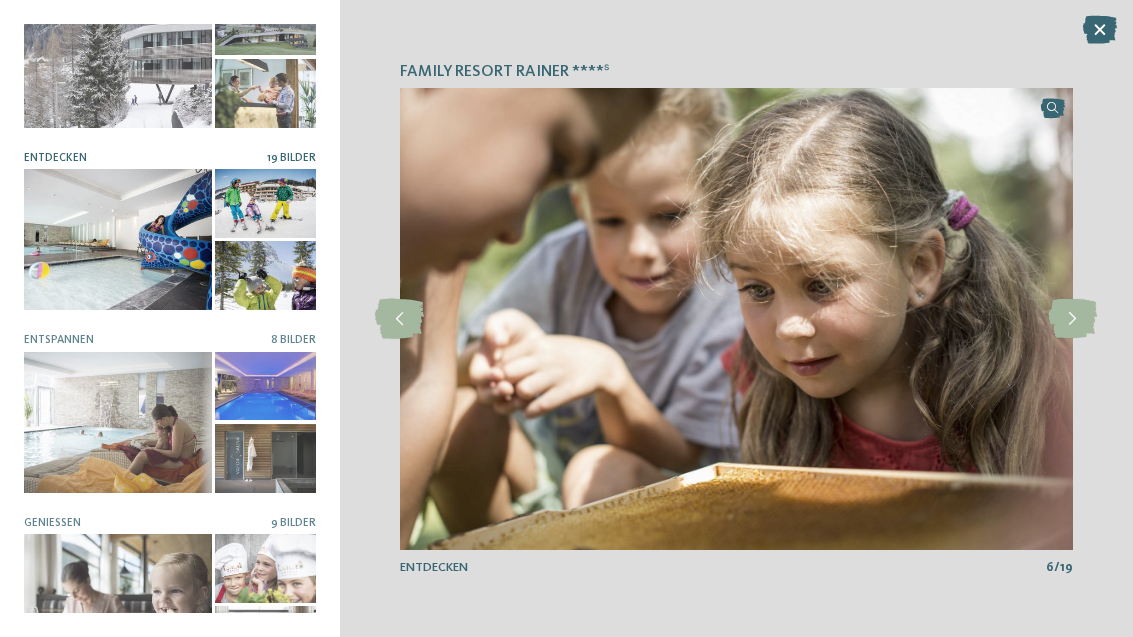 click at bounding box center [1072, 319] 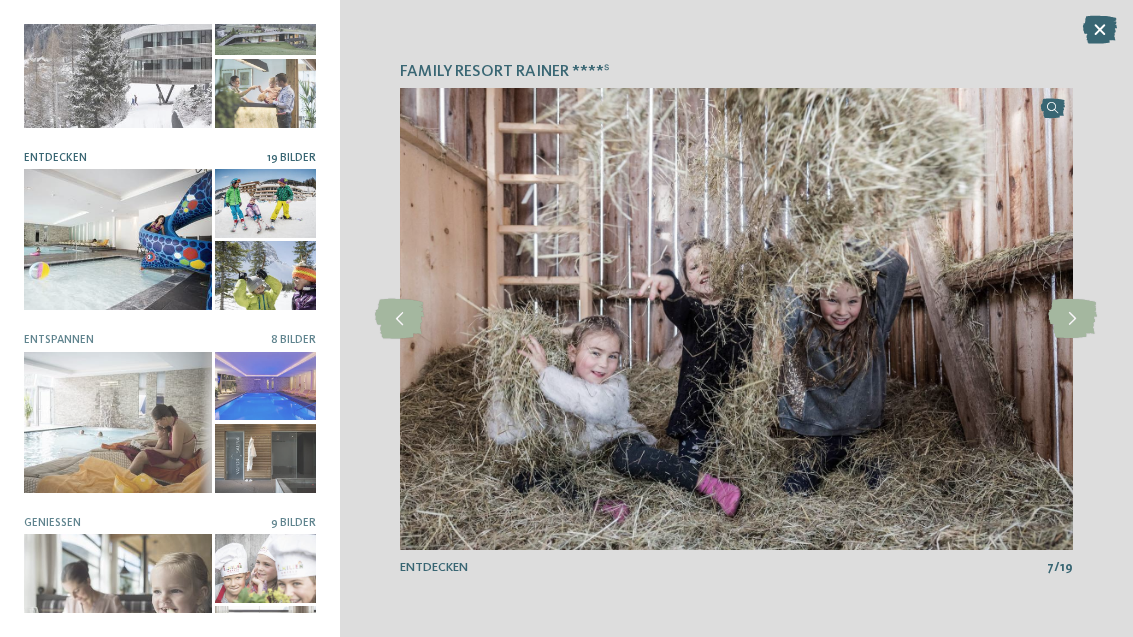click at bounding box center (1072, 319) 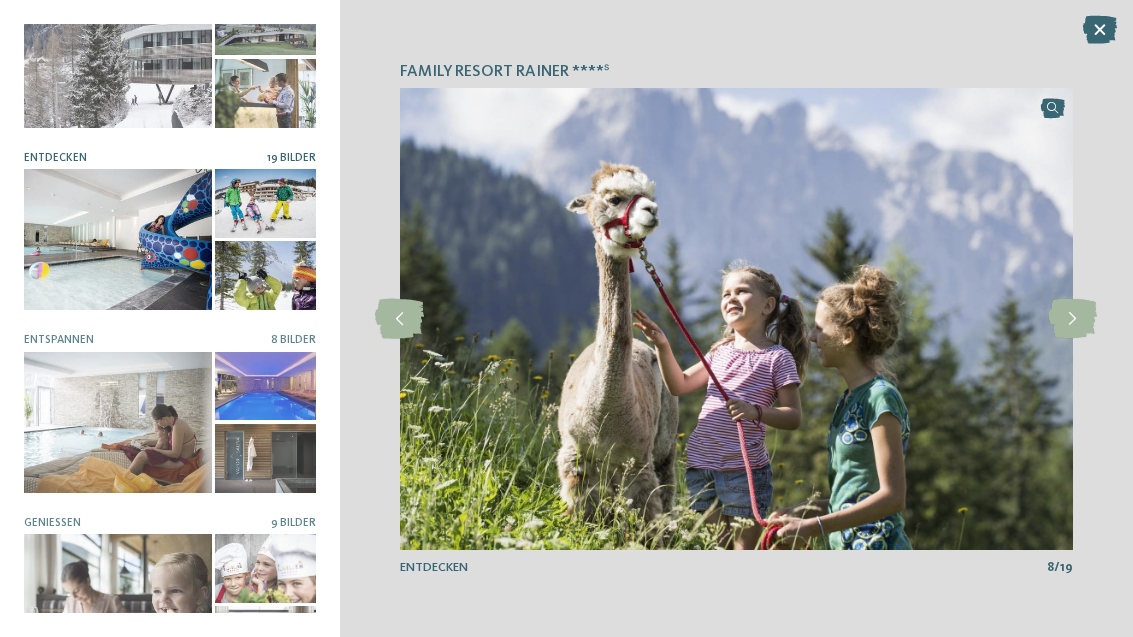 click at bounding box center [1072, 319] 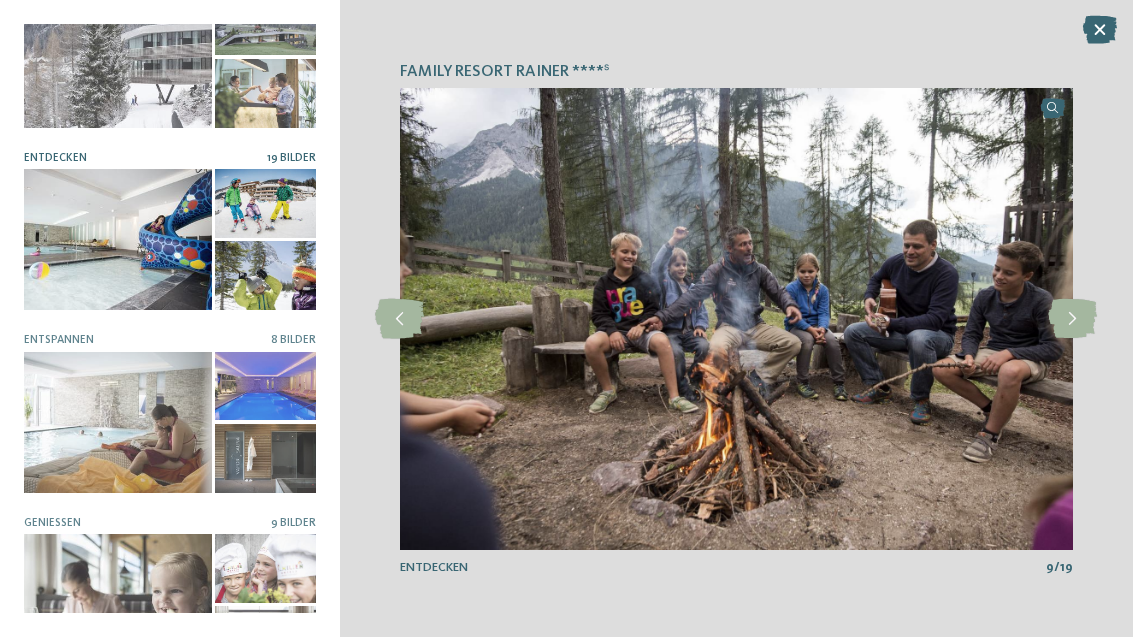 click at bounding box center [1072, 319] 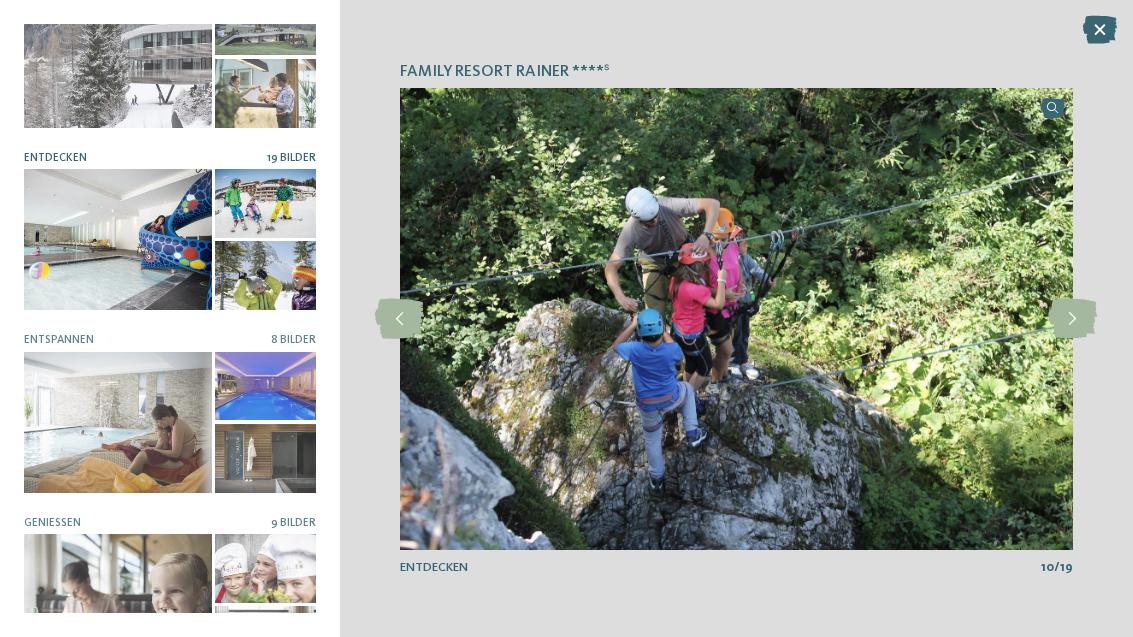 click at bounding box center [1072, 319] 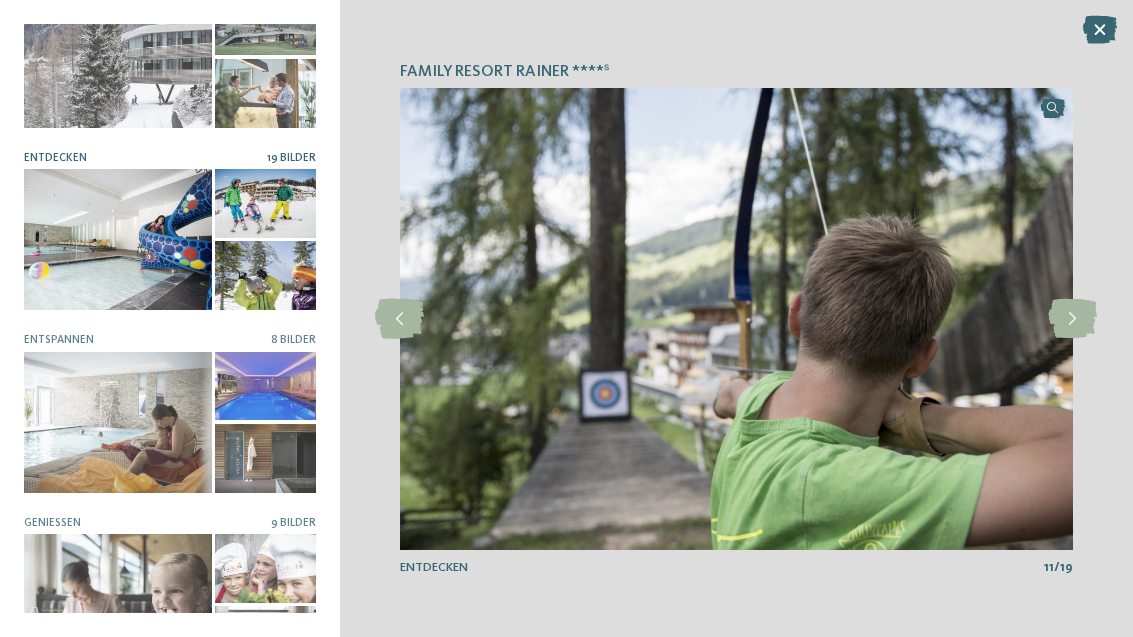 click at bounding box center [1072, 319] 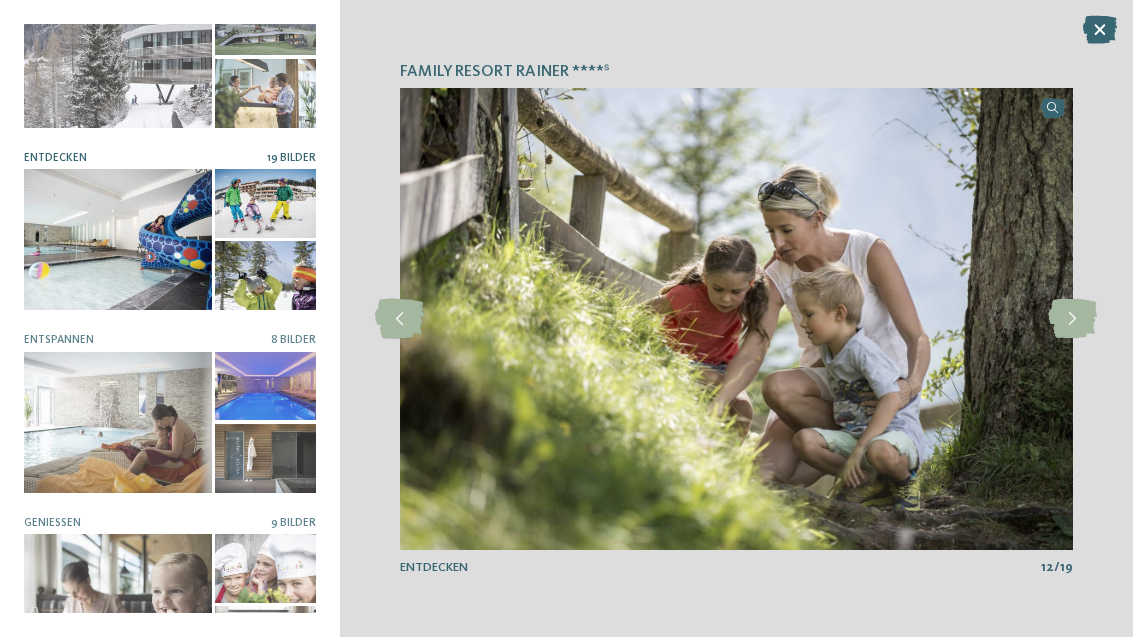 click at bounding box center (1072, 319) 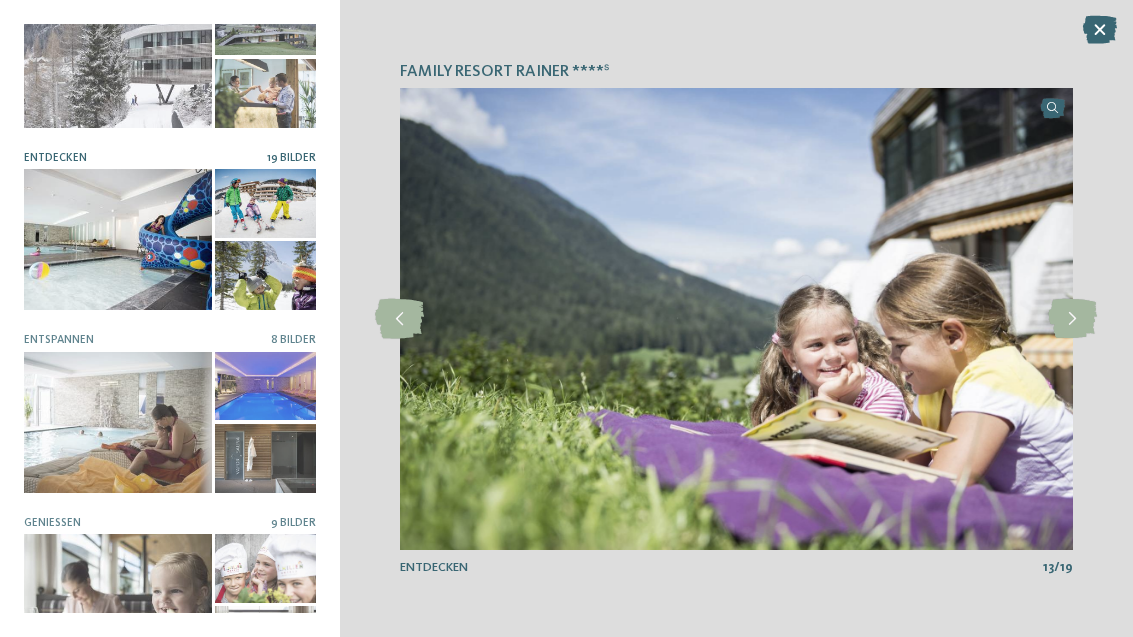 click at bounding box center [1072, 319] 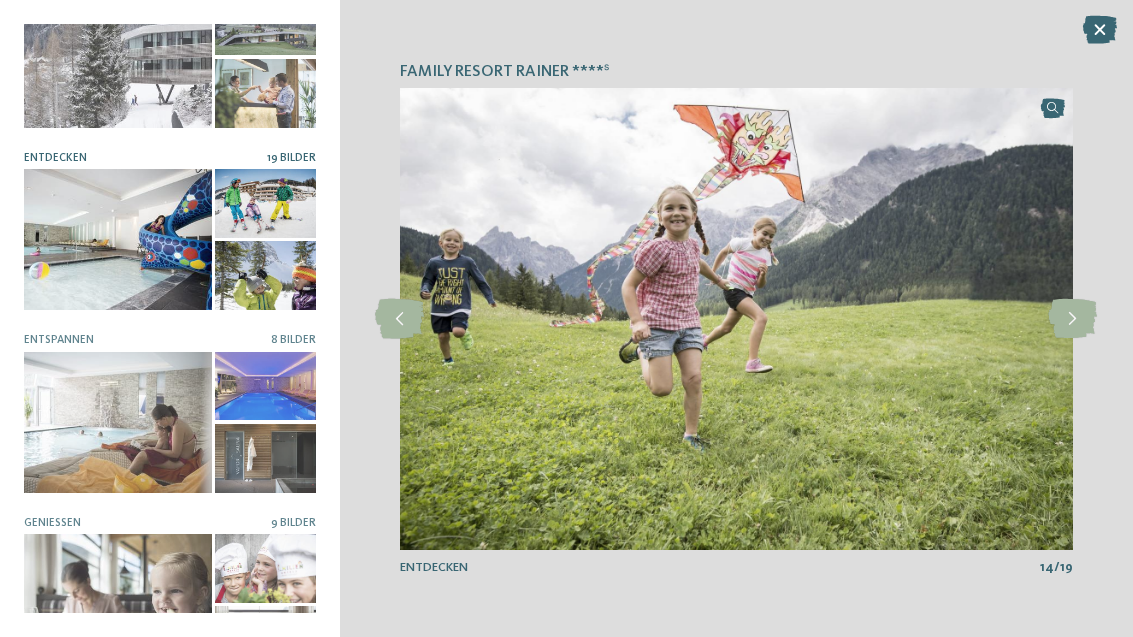 click at bounding box center [1072, 319] 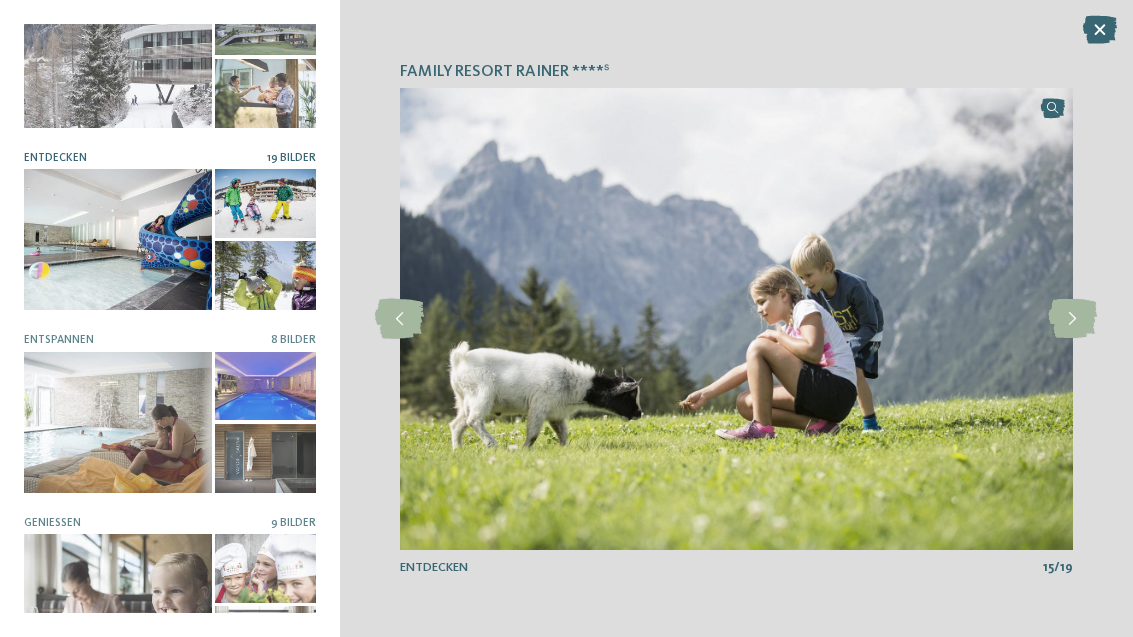 click at bounding box center [1072, 319] 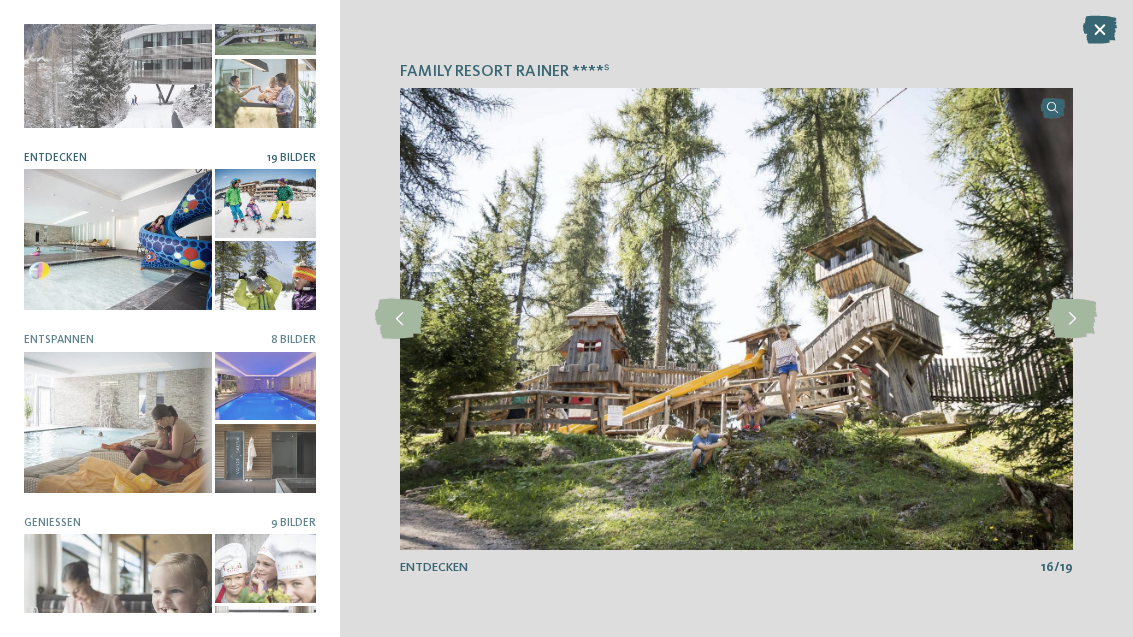 click at bounding box center [1072, 319] 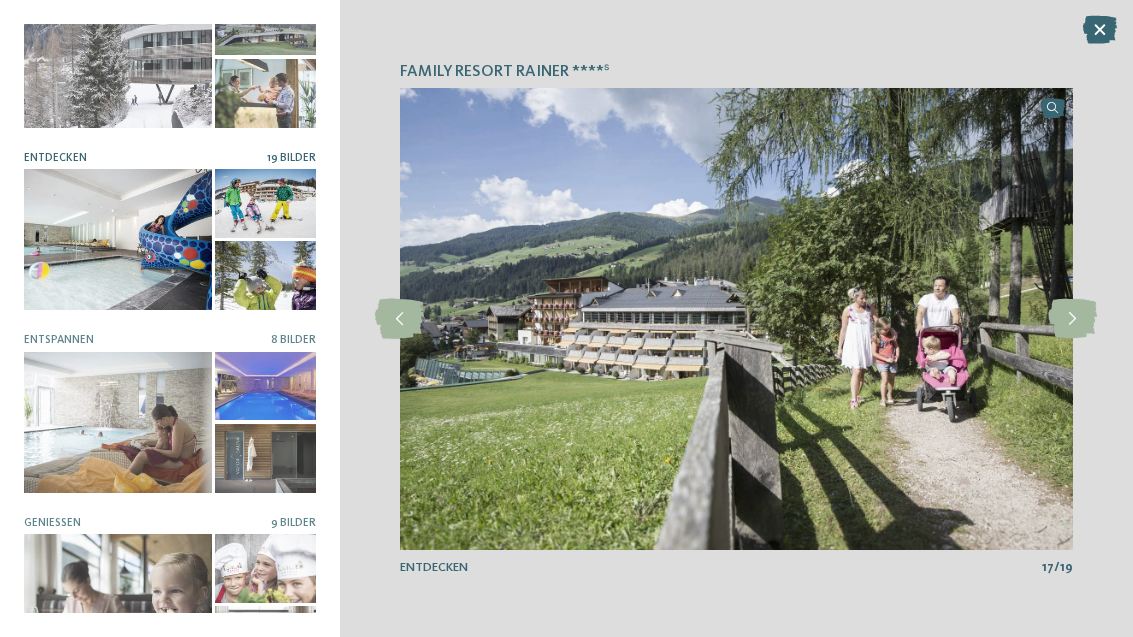 click at bounding box center [1072, 319] 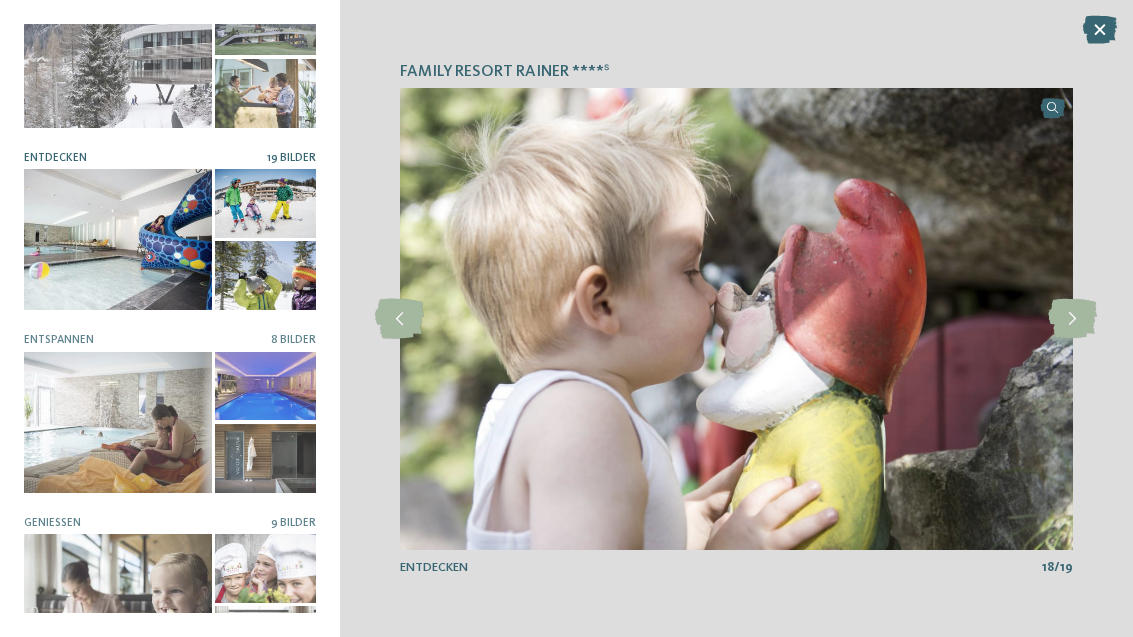 click at bounding box center (1072, 319) 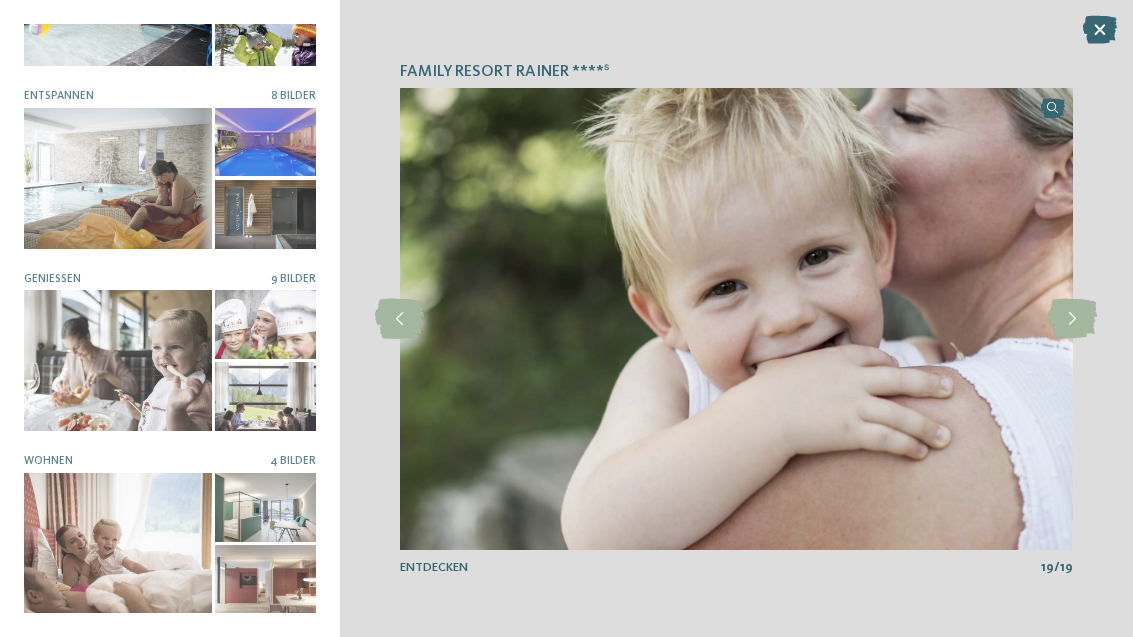 scroll, scrollTop: 297, scrollLeft: 0, axis: vertical 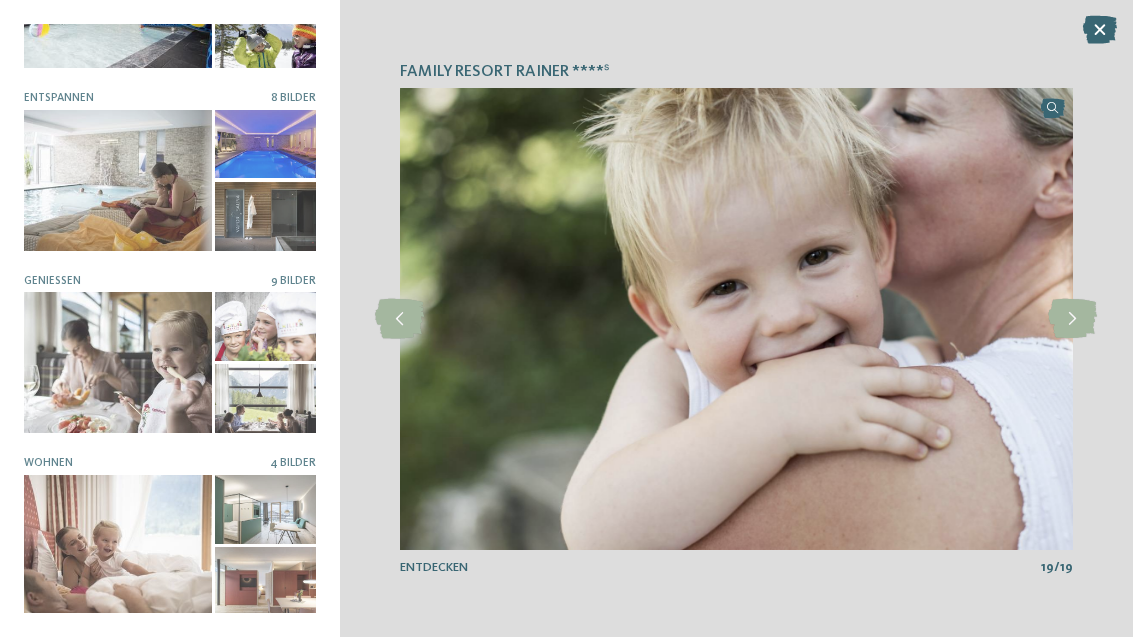 click at bounding box center [118, 545] 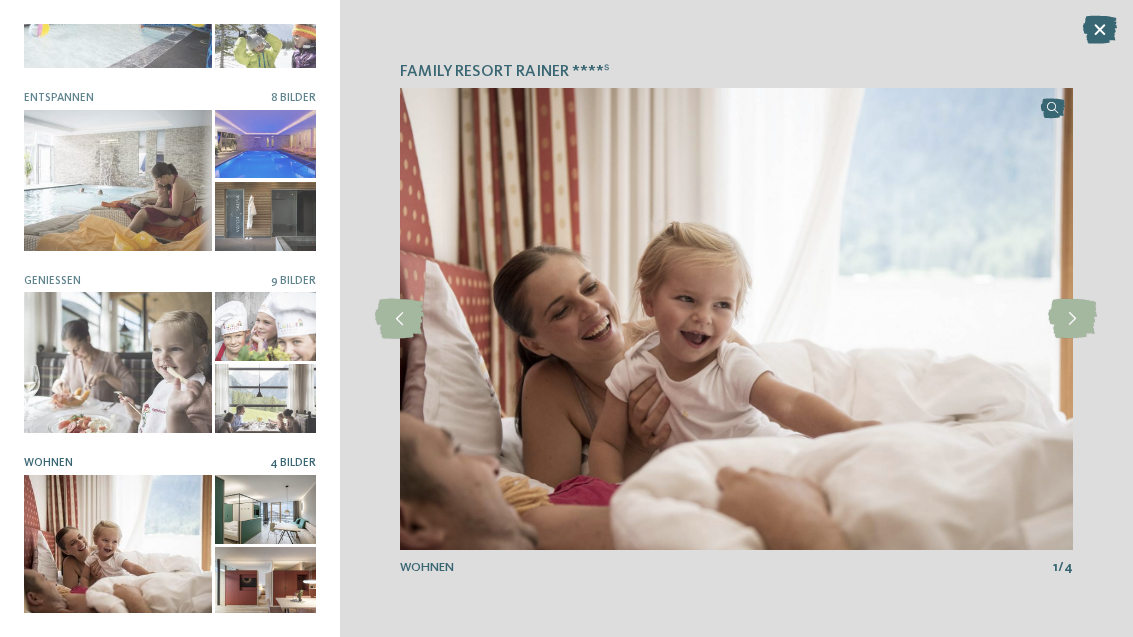 click at bounding box center [1072, 319] 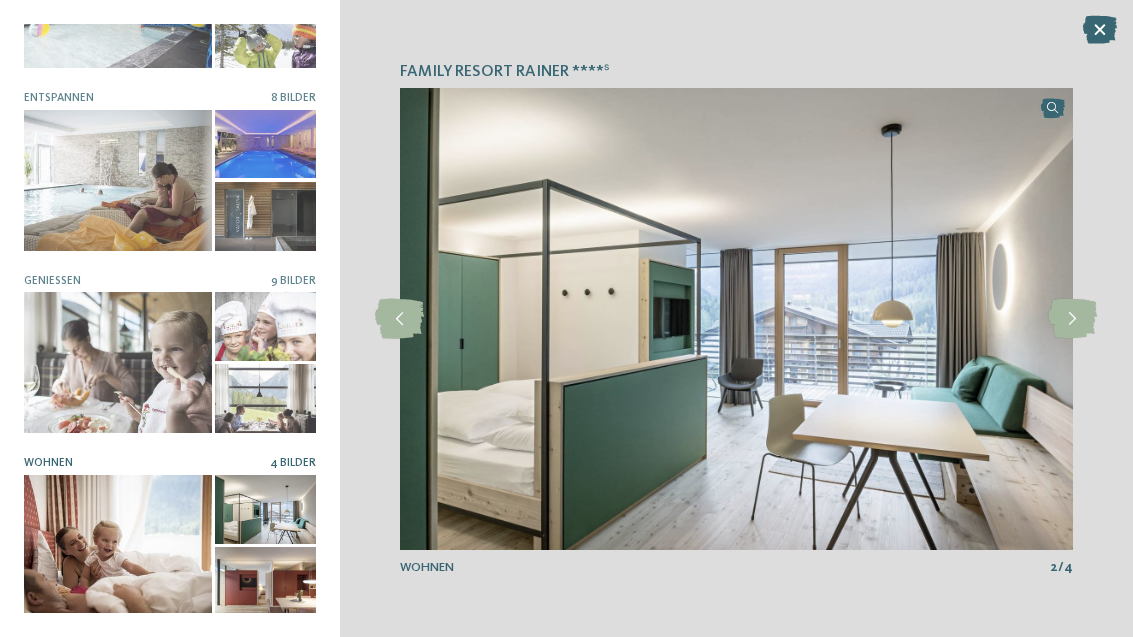 click at bounding box center (1072, 319) 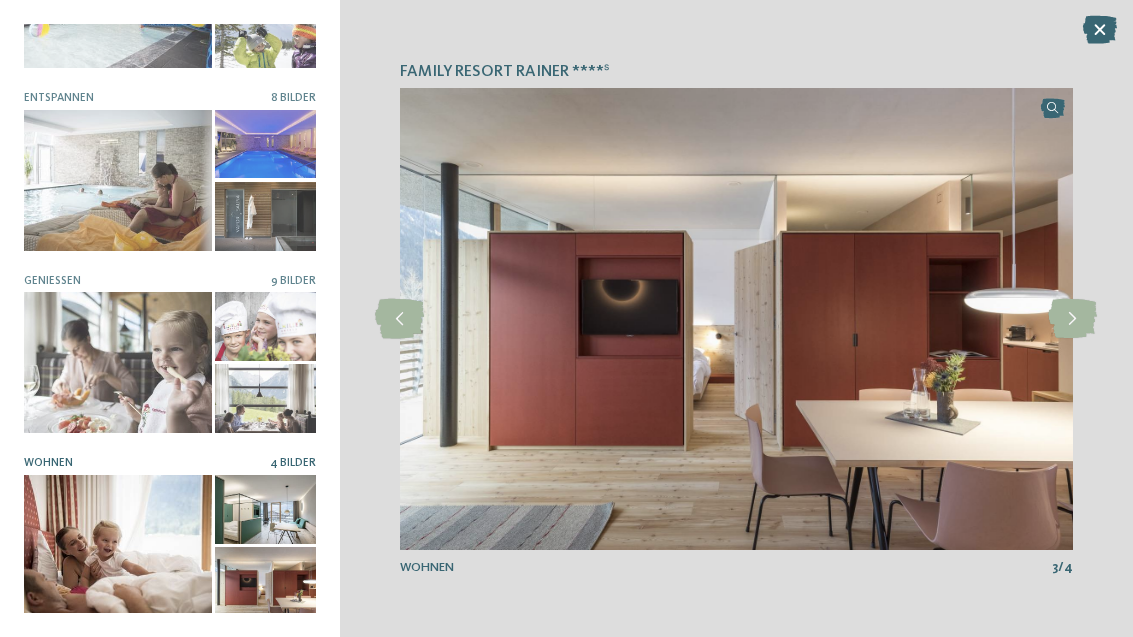 click at bounding box center (1072, 319) 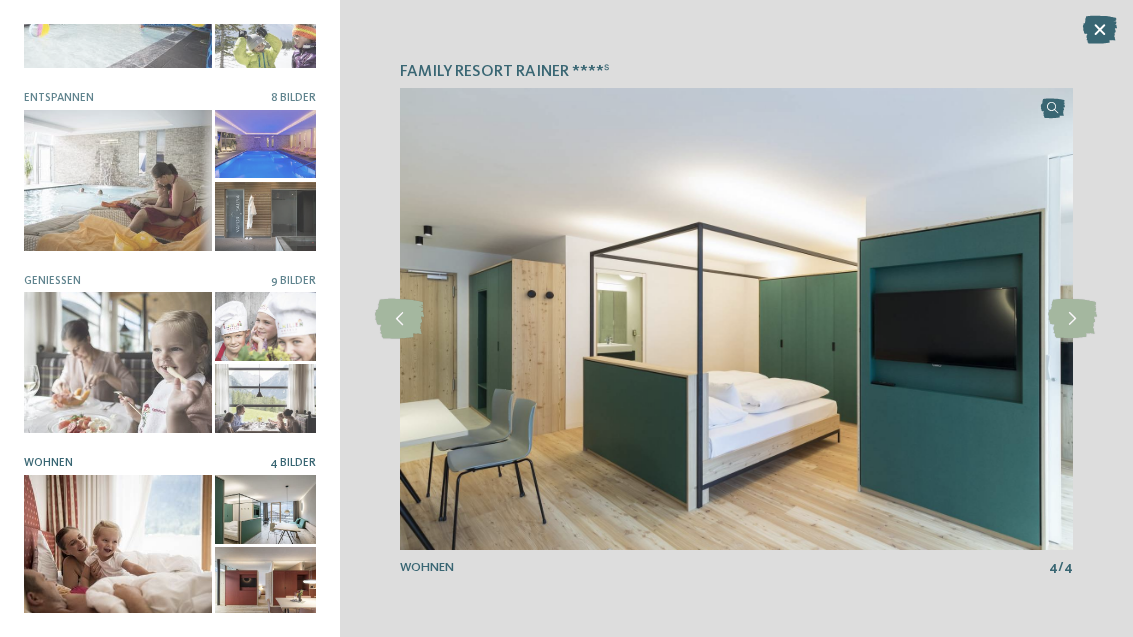 click at bounding box center (1072, 319) 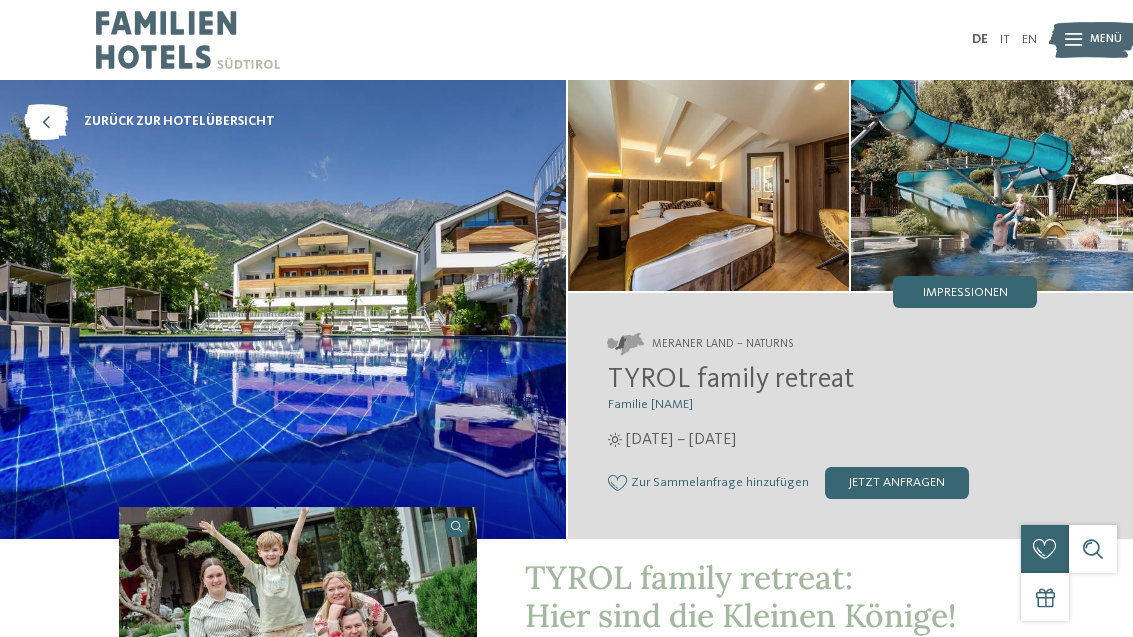 scroll, scrollTop: 0, scrollLeft: 0, axis: both 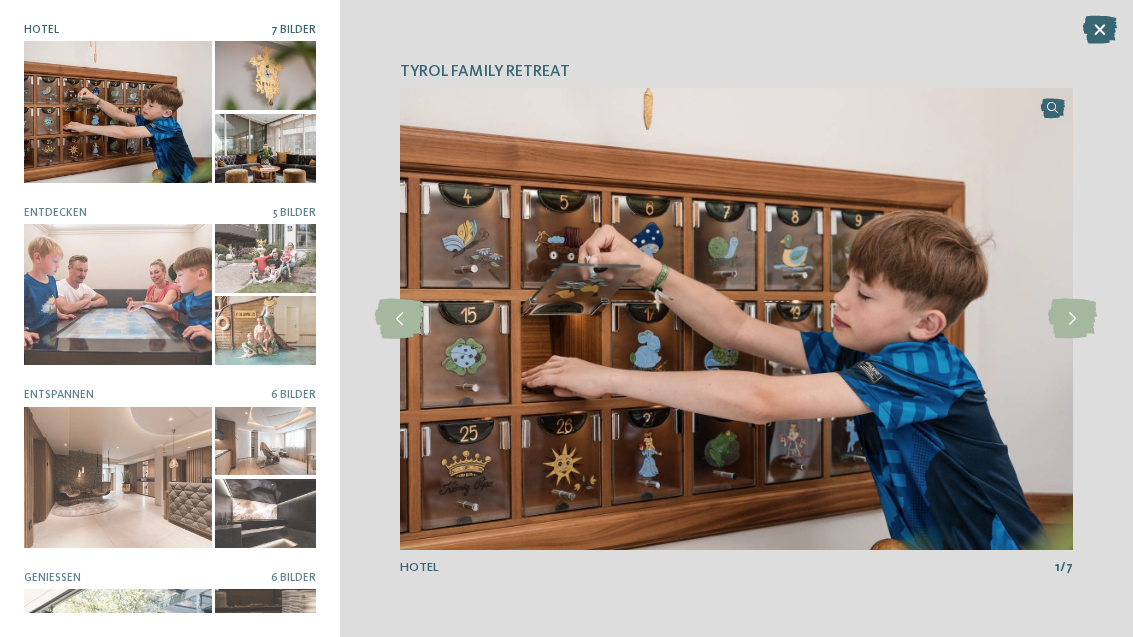 click at bounding box center (1072, 319) 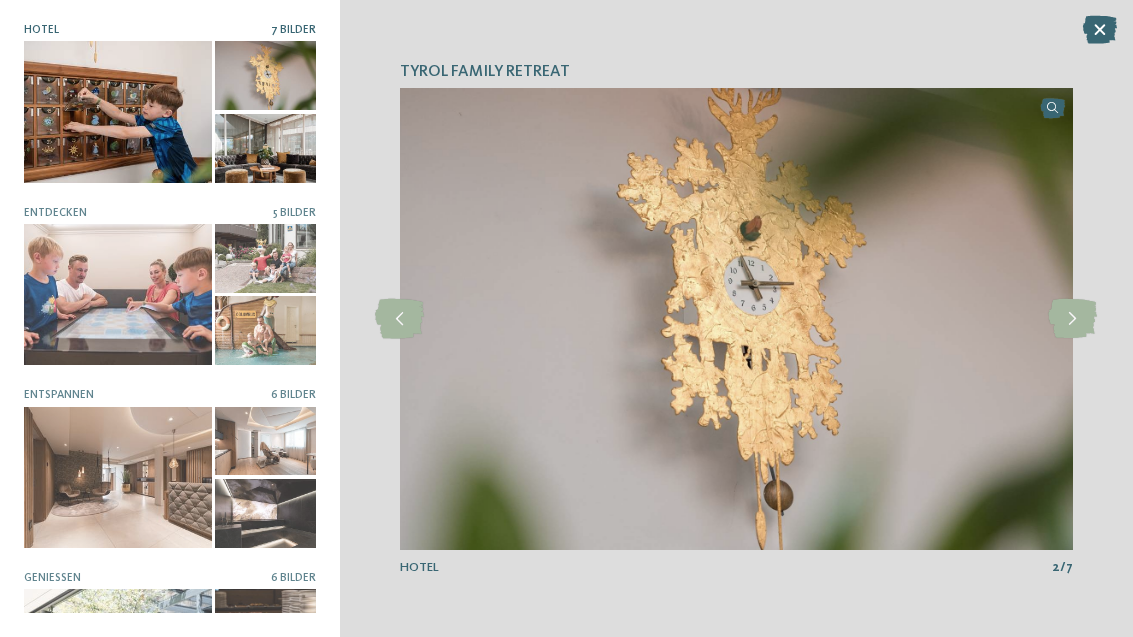 click at bounding box center [1072, 319] 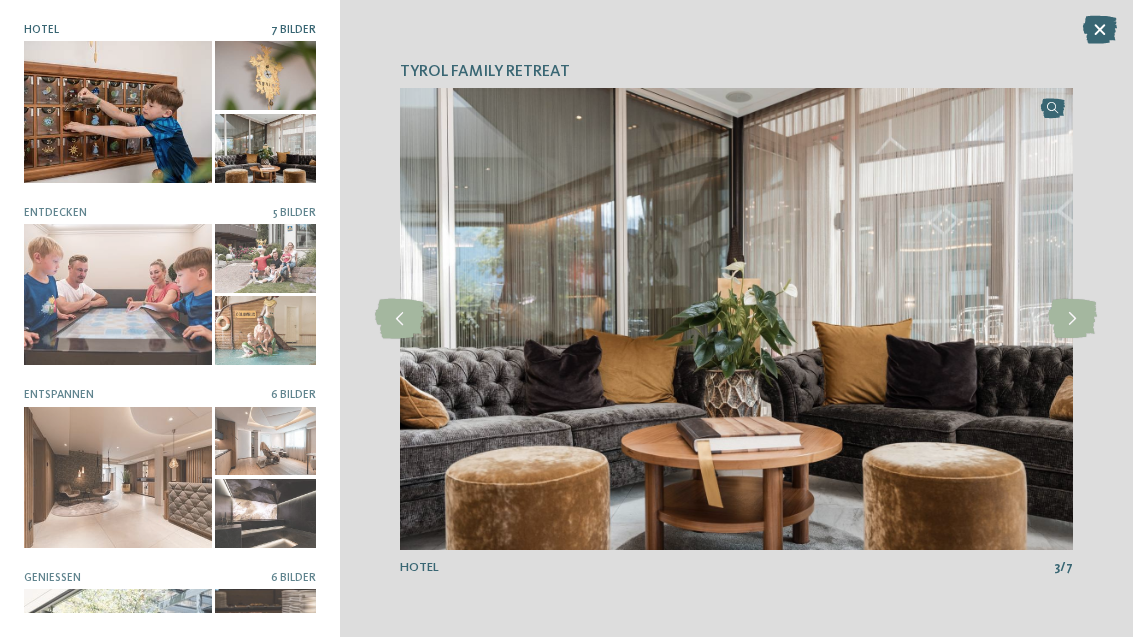 click at bounding box center [1072, 319] 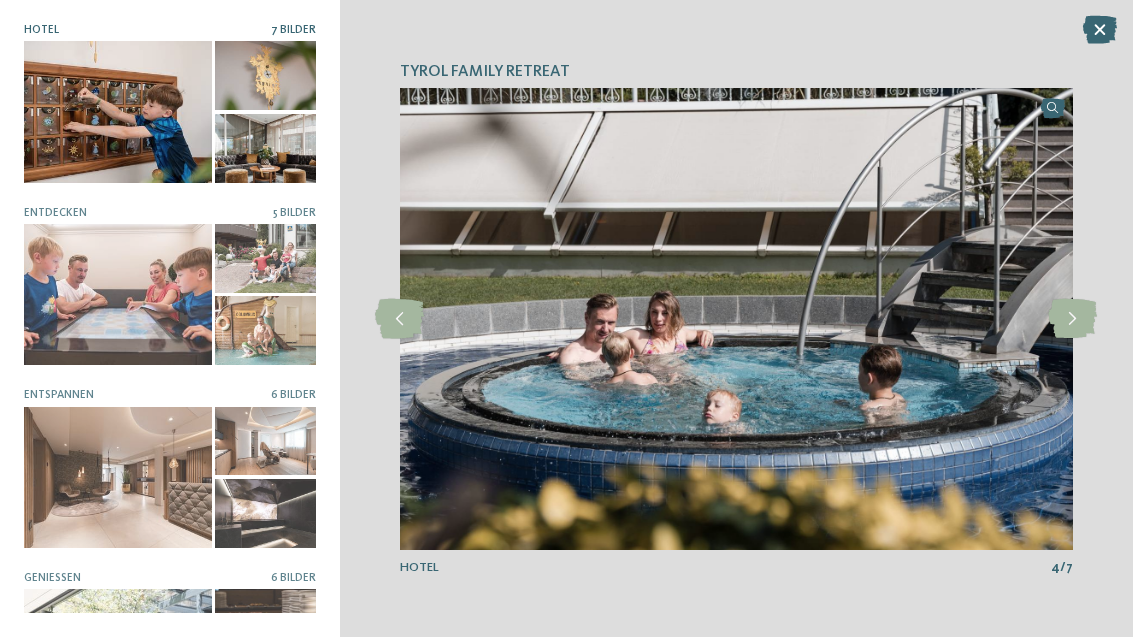 click at bounding box center (1072, 319) 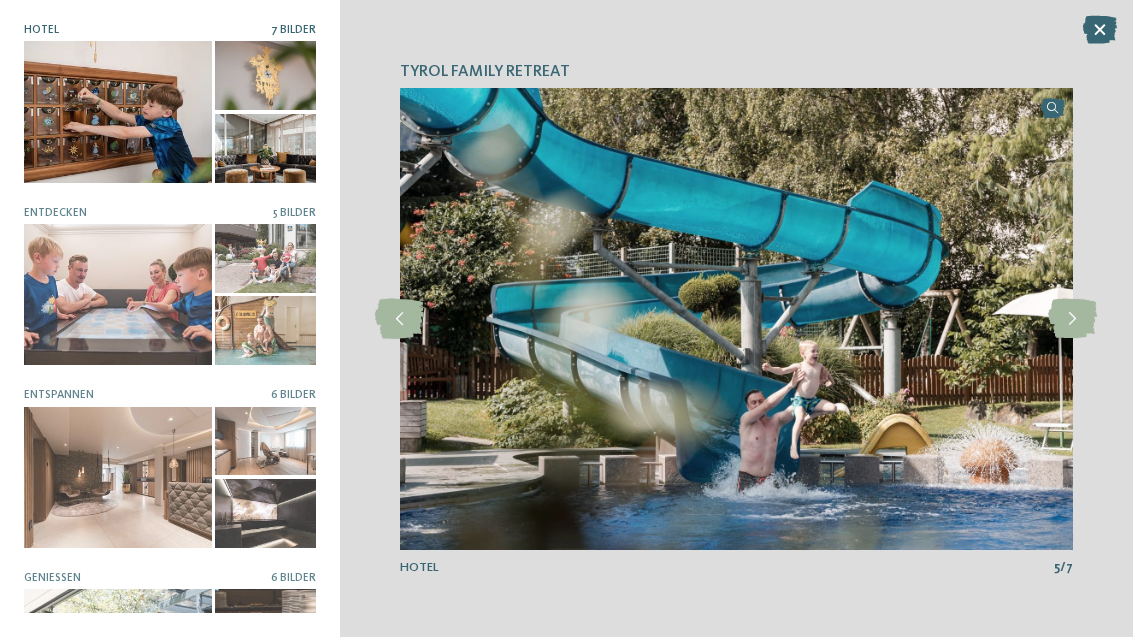 click at bounding box center (1072, 319) 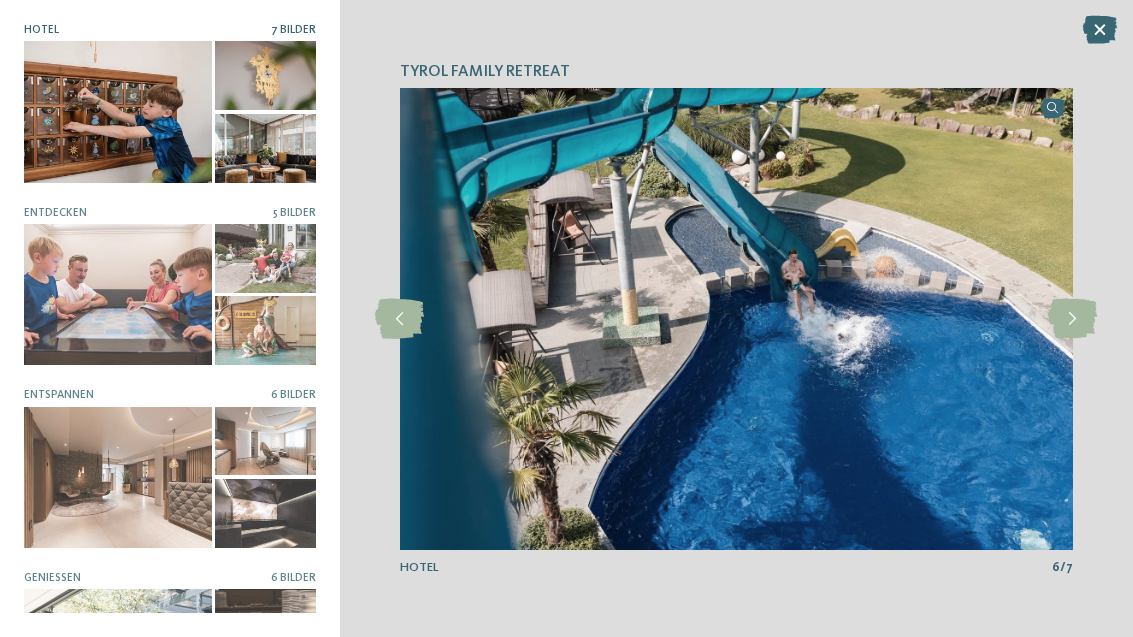 click at bounding box center [1072, 319] 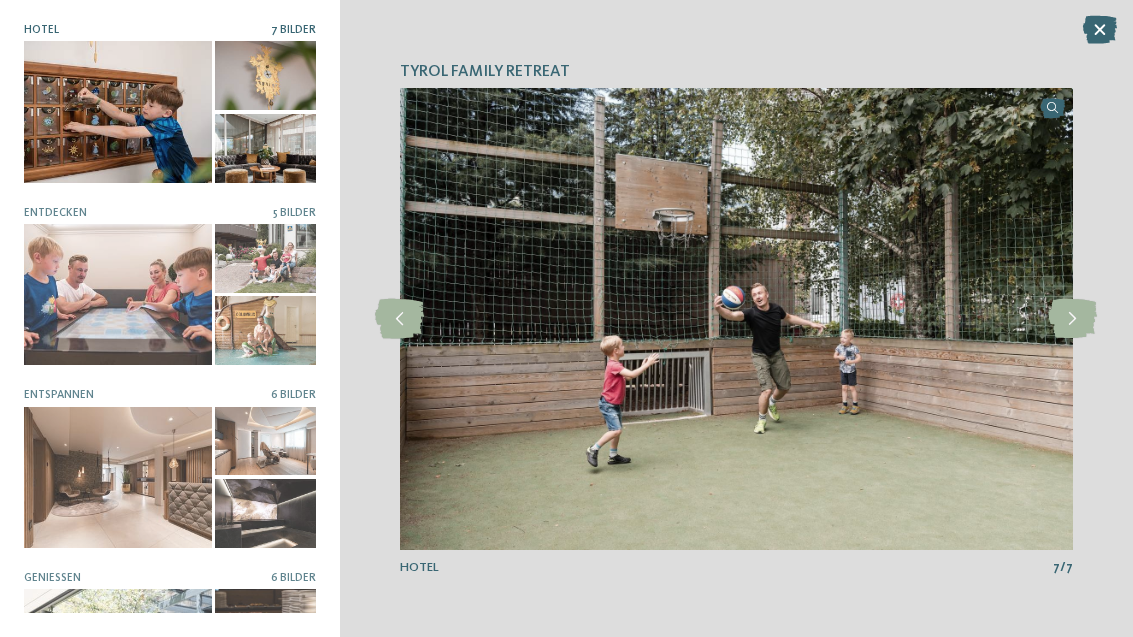 click at bounding box center [1072, 319] 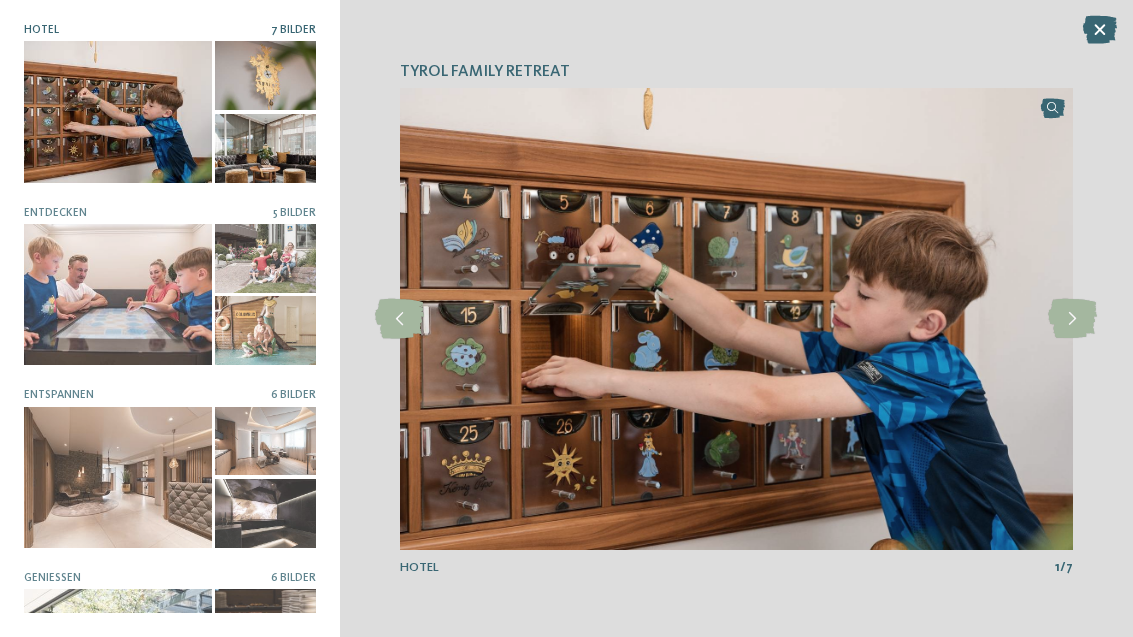click at bounding box center (1072, 319) 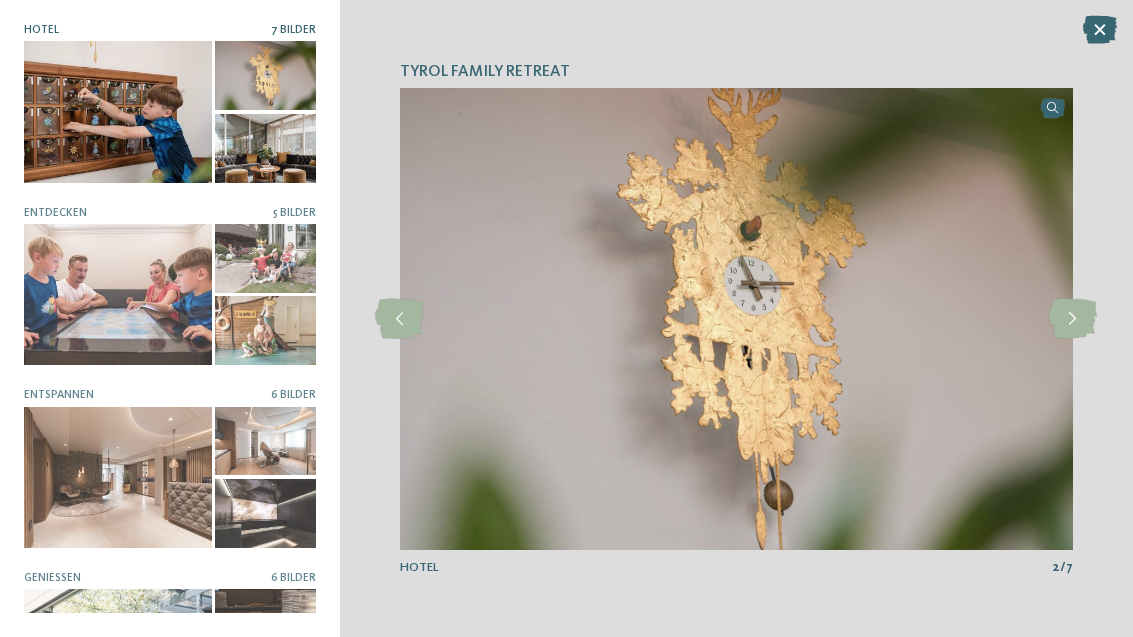 click at bounding box center (118, 294) 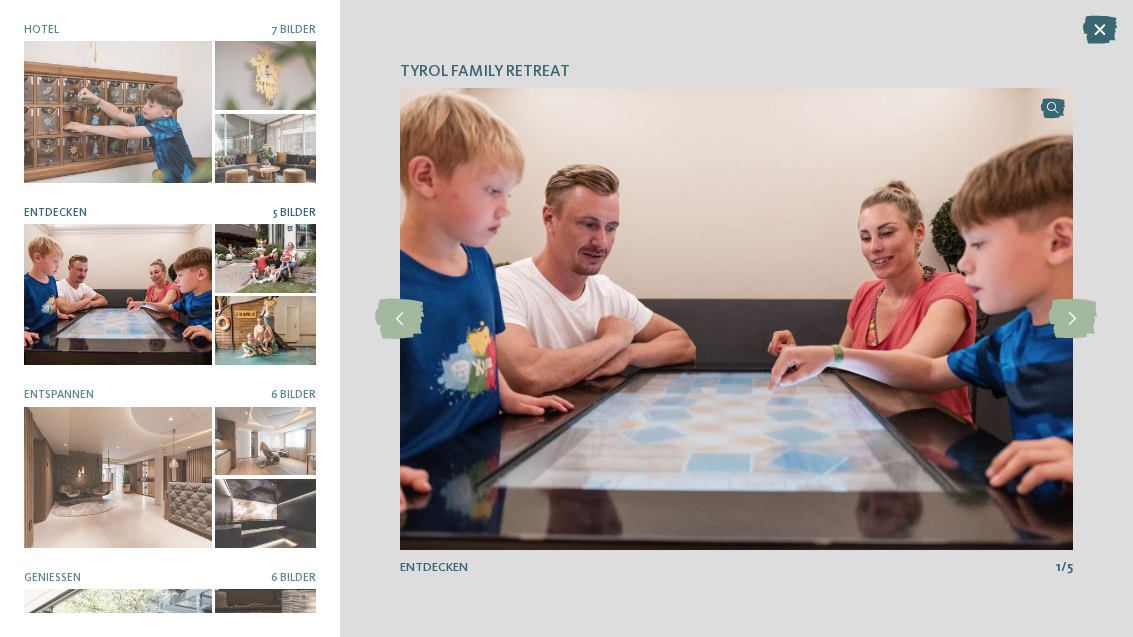 click at bounding box center [1072, 319] 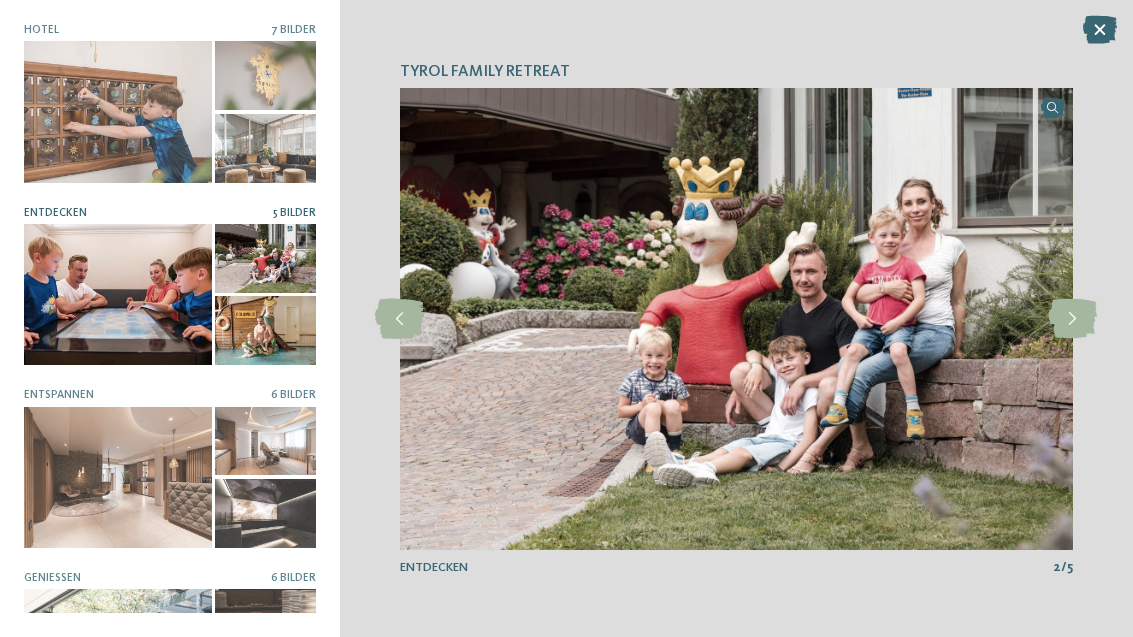 click at bounding box center [1072, 319] 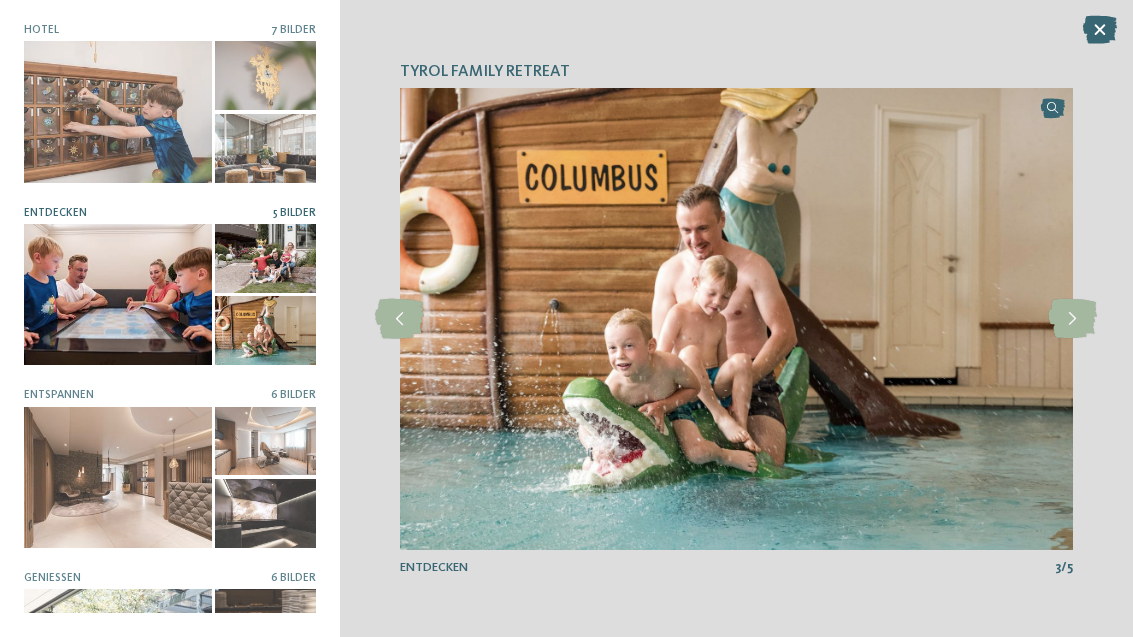 click at bounding box center [1072, 319] 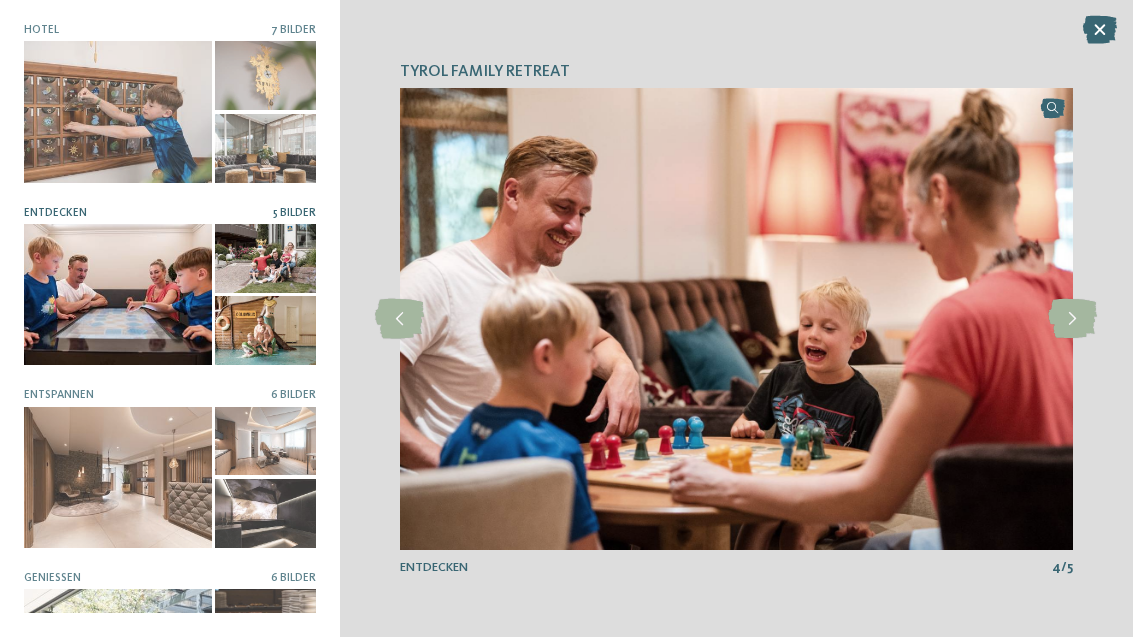 click at bounding box center [1072, 319] 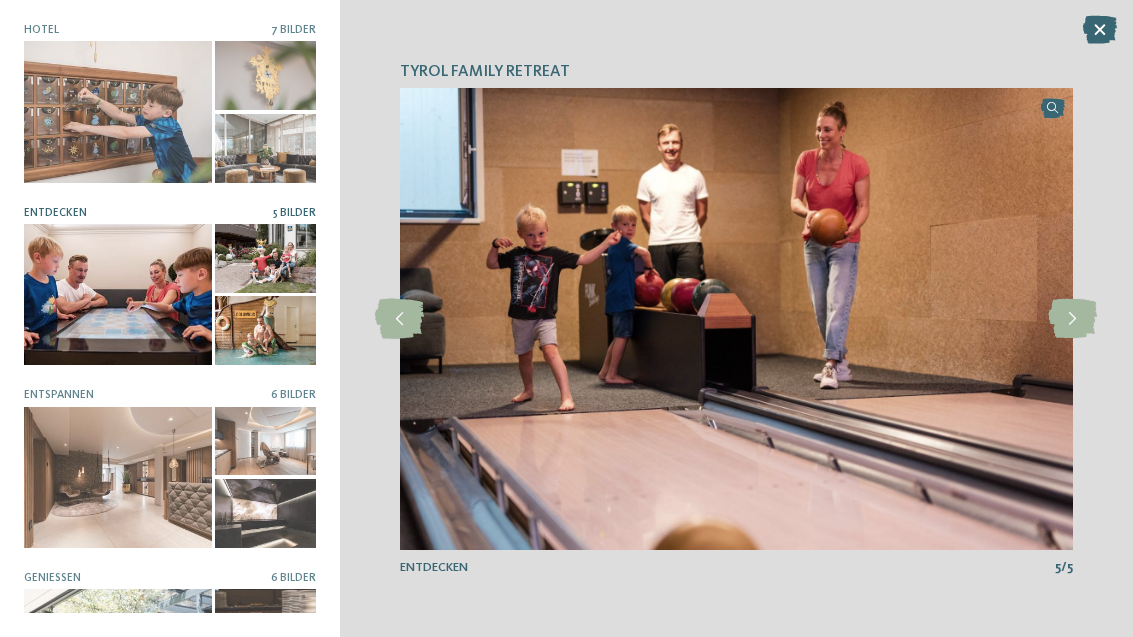 click at bounding box center [1072, 319] 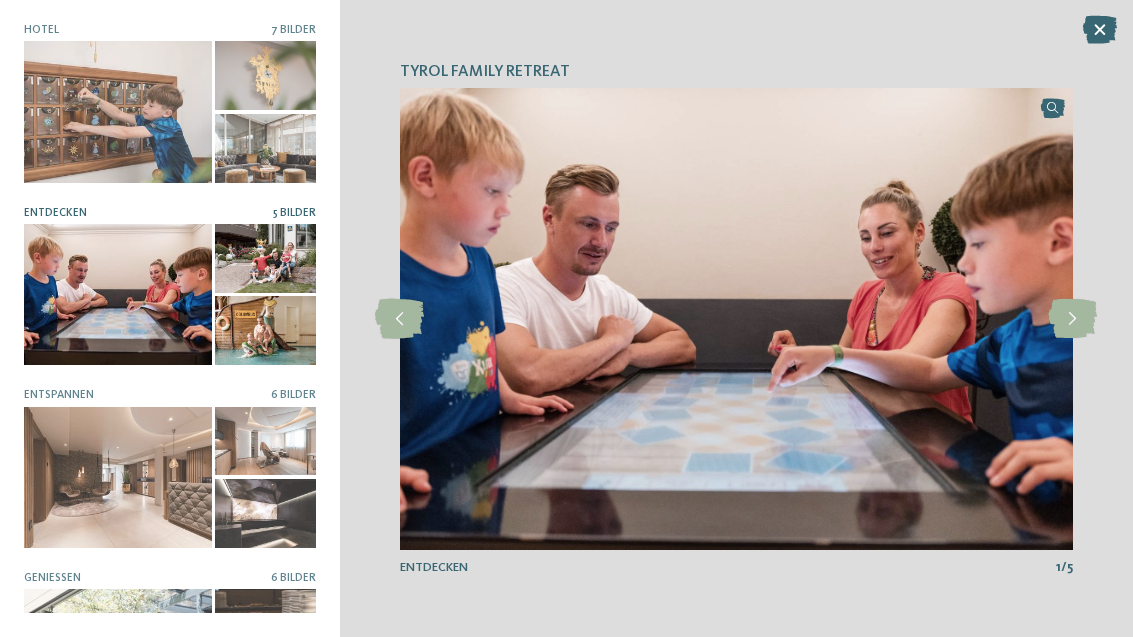 click at bounding box center [1072, 319] 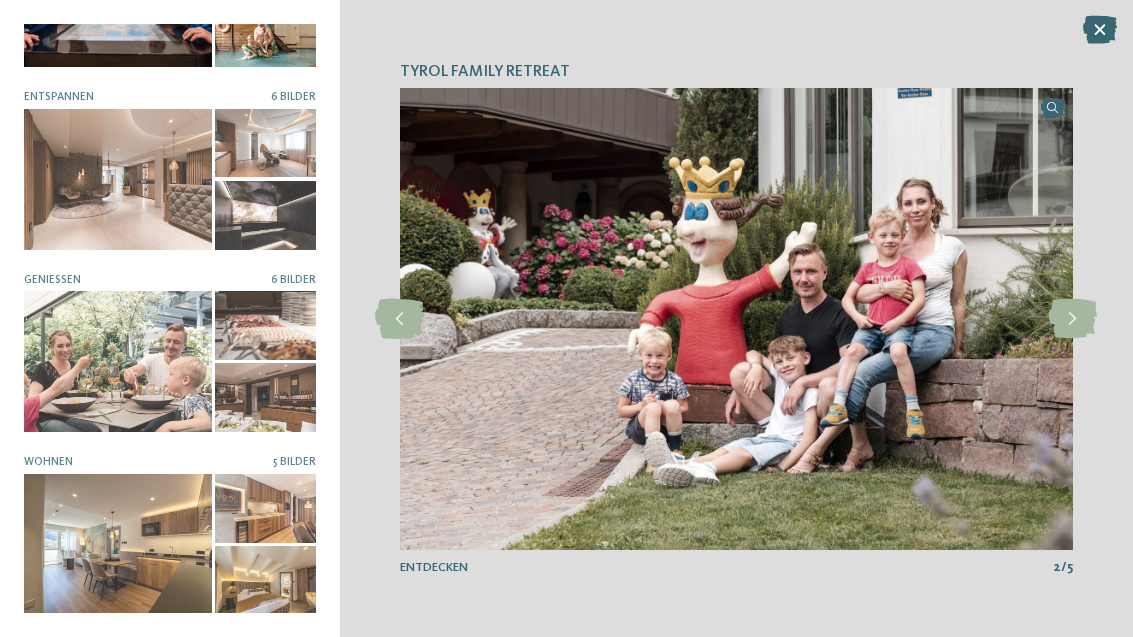 scroll, scrollTop: 297, scrollLeft: 0, axis: vertical 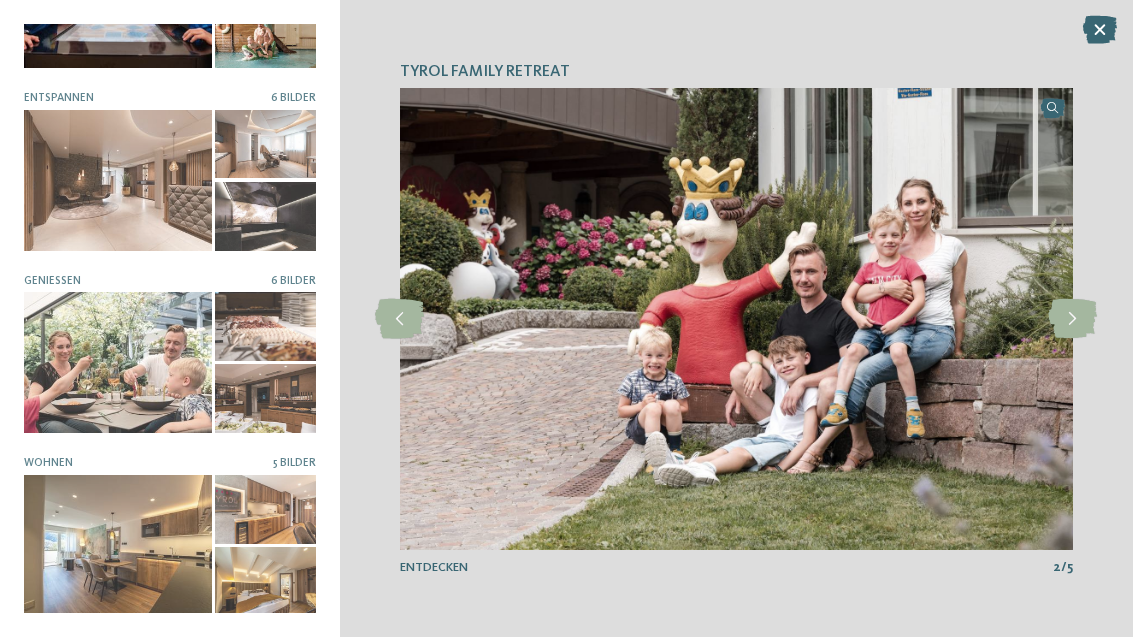 click at bounding box center [118, 545] 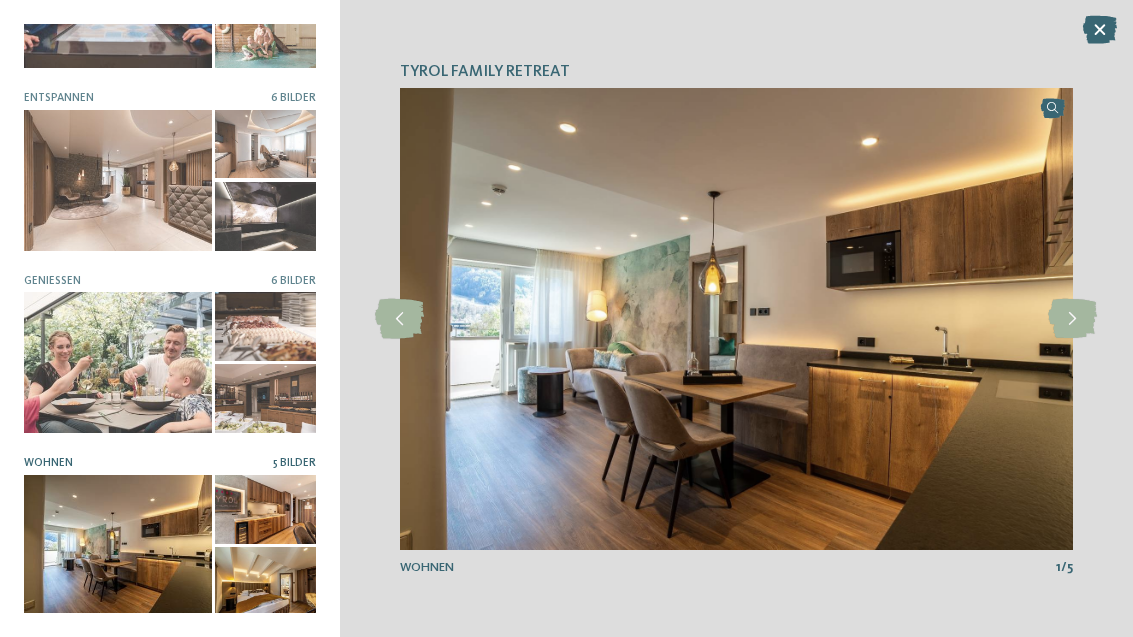 click at bounding box center (1072, 319) 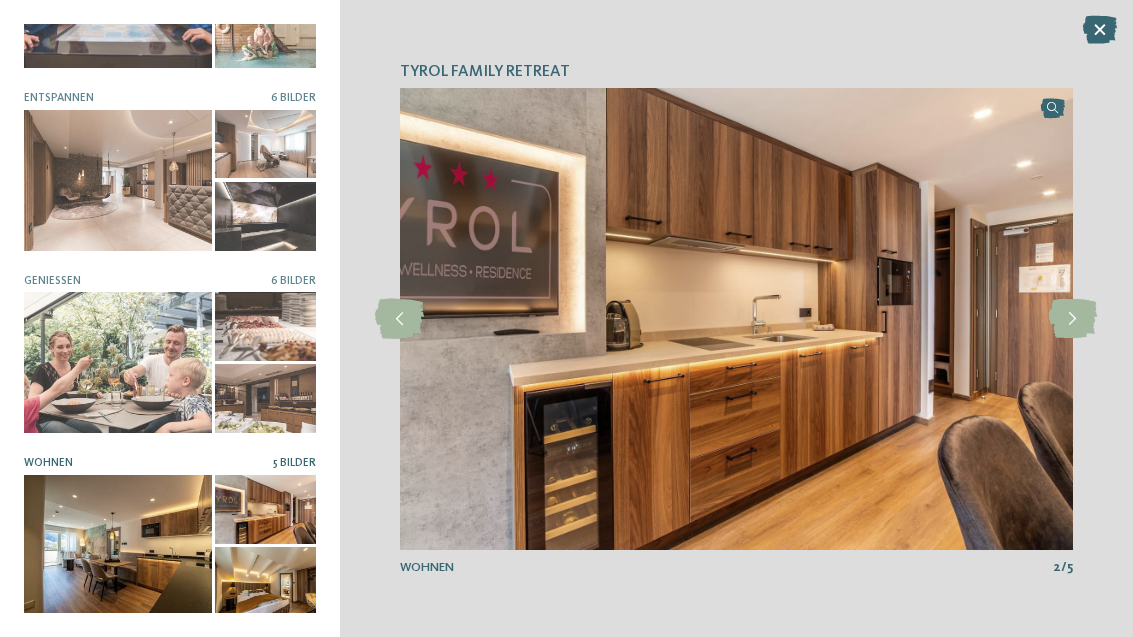 click at bounding box center [1072, 319] 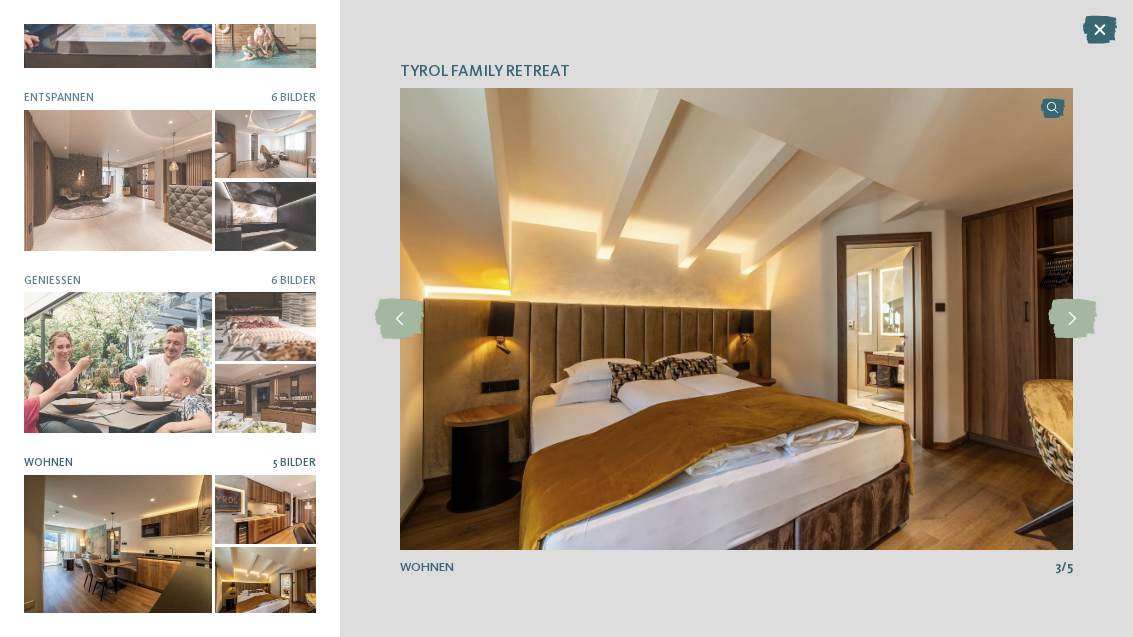 click at bounding box center (1072, 319) 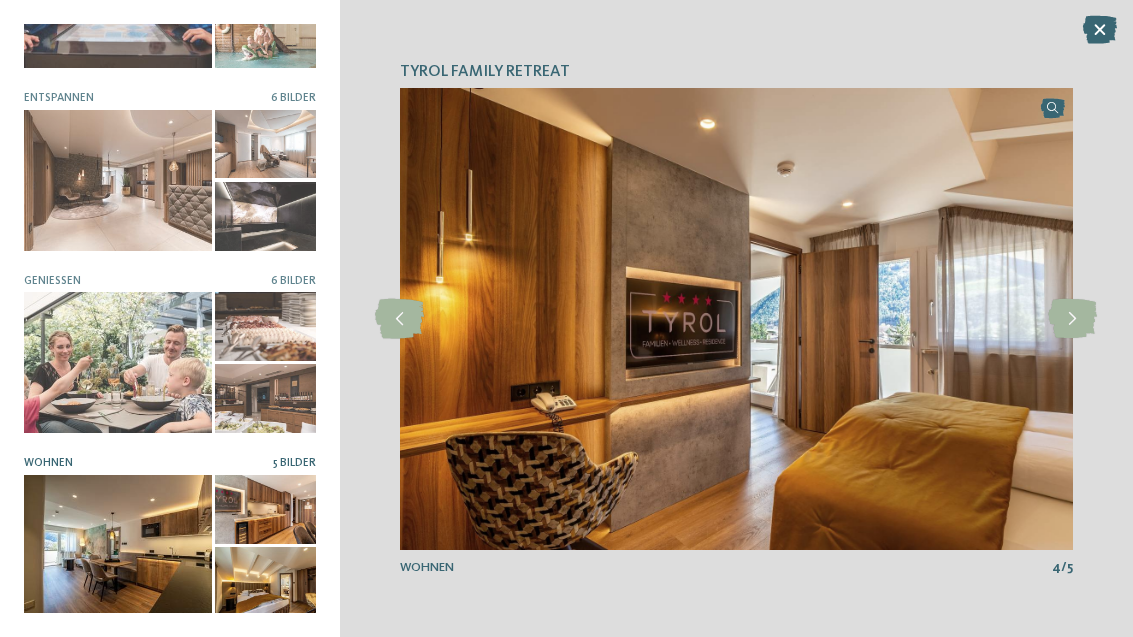 click at bounding box center (1072, 319) 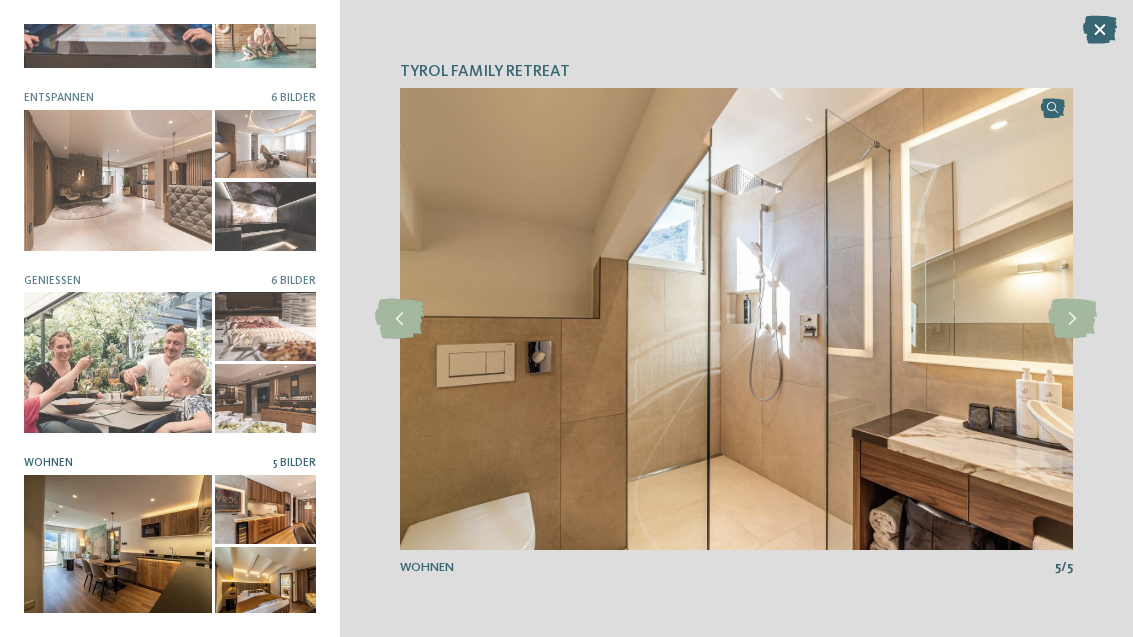 click at bounding box center (1072, 319) 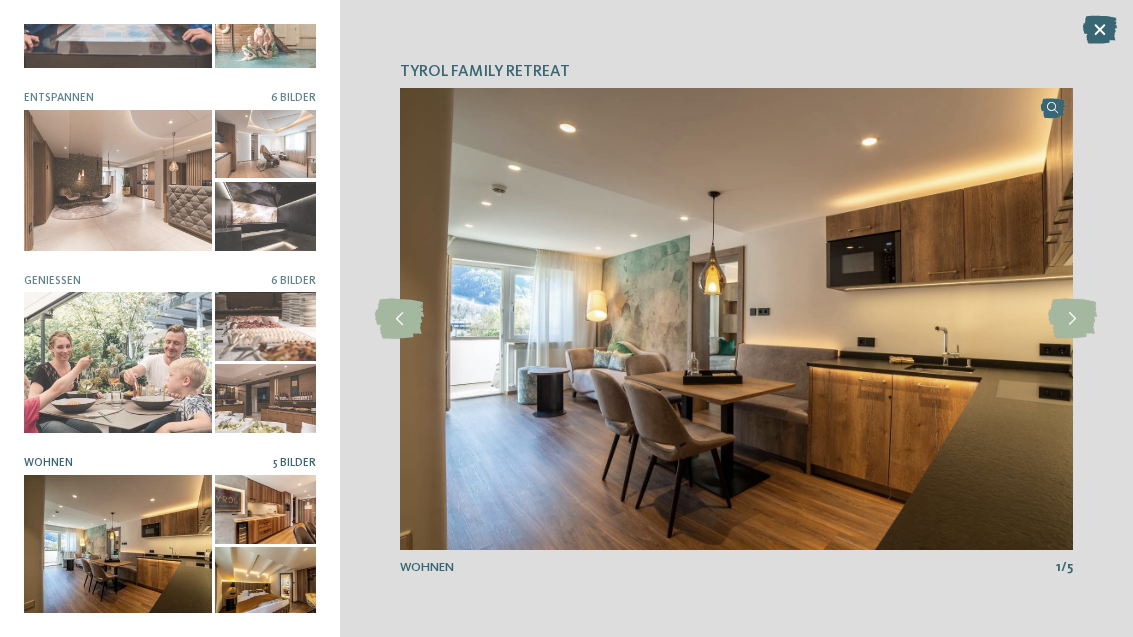 click at bounding box center (1100, 30) 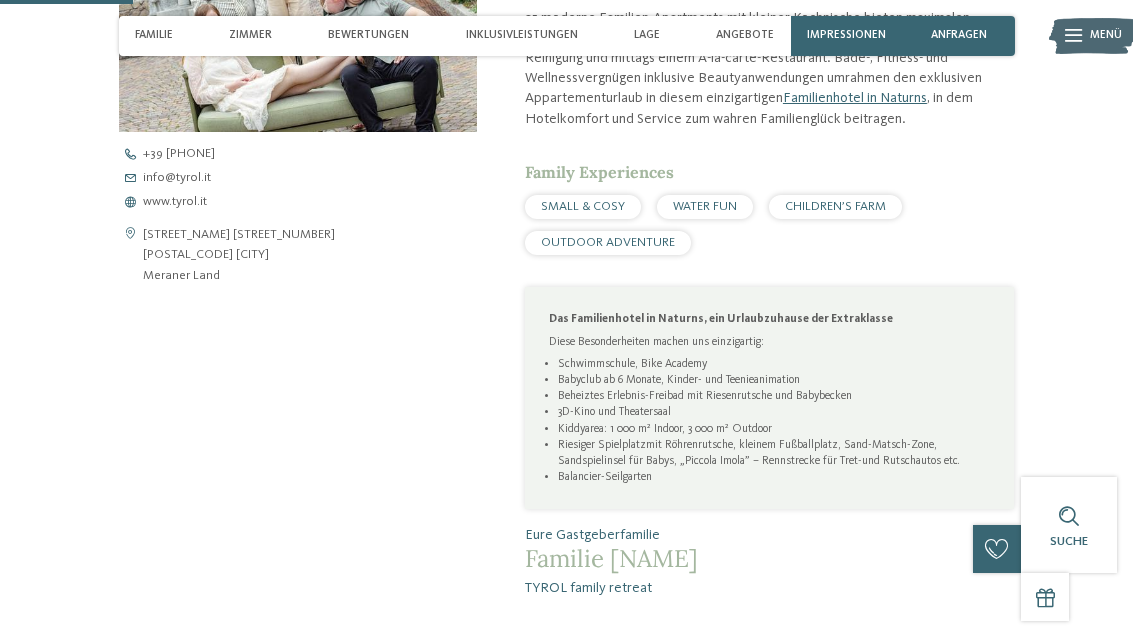 scroll, scrollTop: 643, scrollLeft: 0, axis: vertical 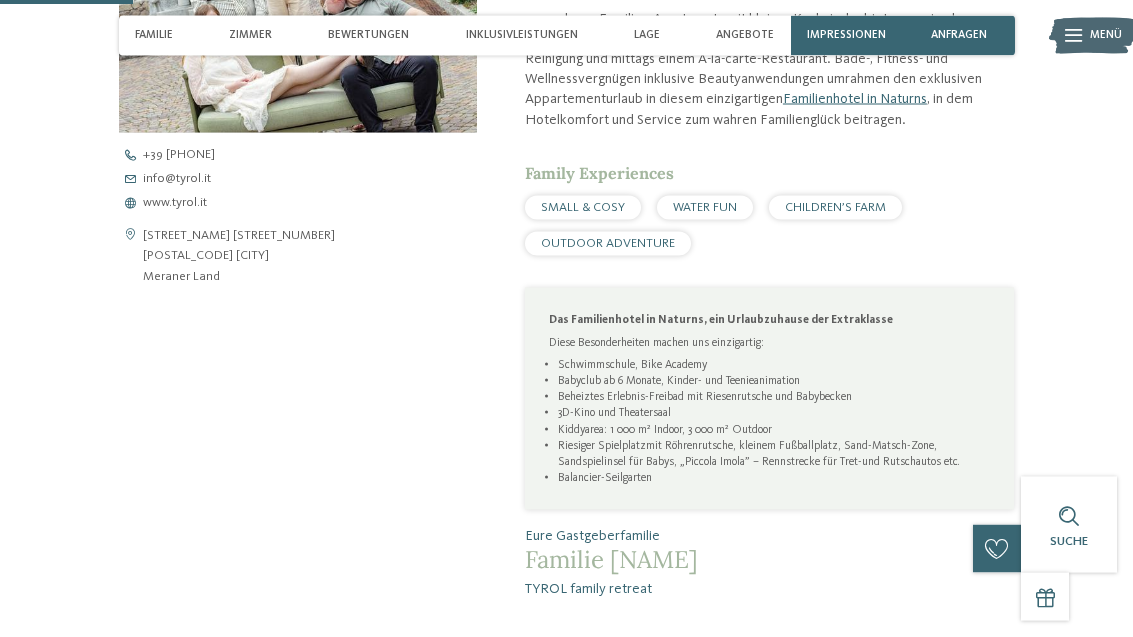 click on "www.tyrol.it" at bounding box center (175, 203) 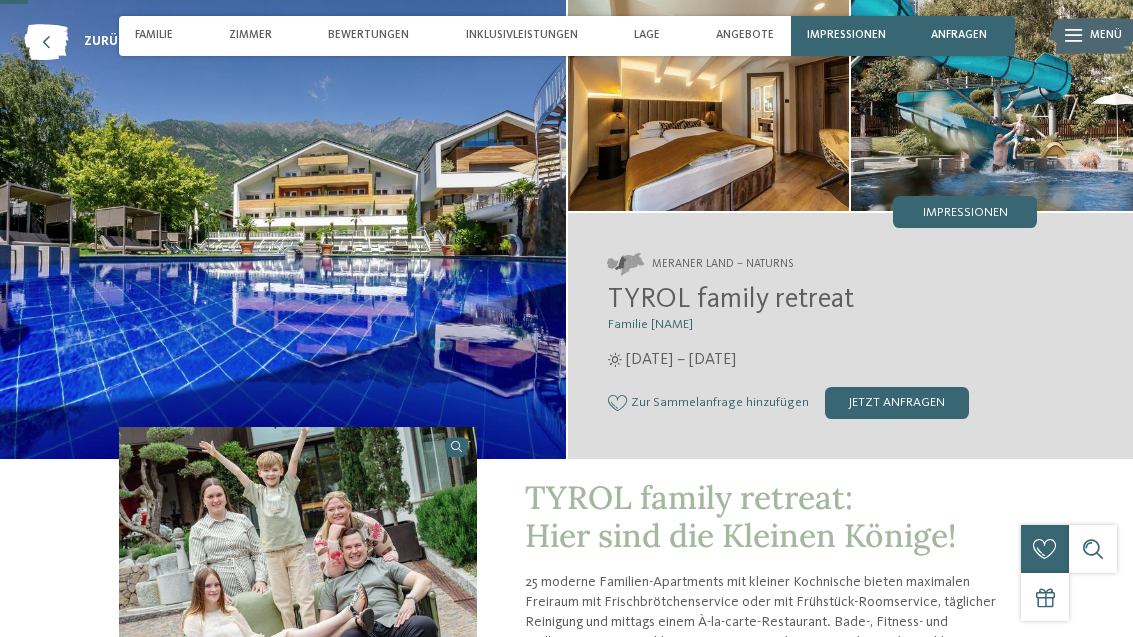 scroll, scrollTop: 0, scrollLeft: 0, axis: both 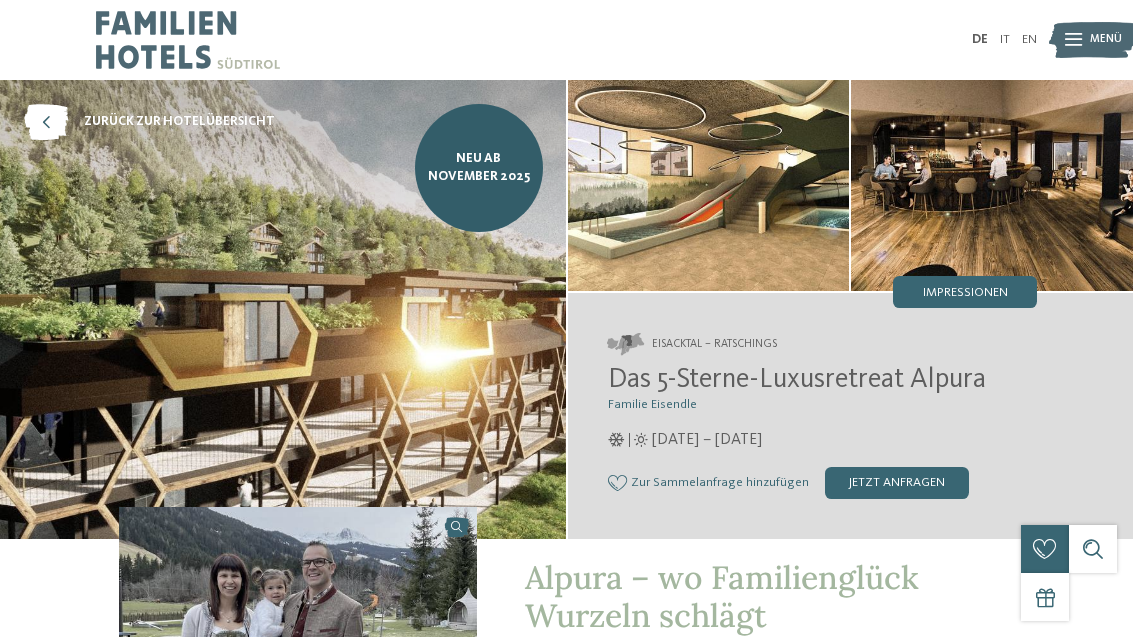 click on "Impressionen" at bounding box center (965, 293) 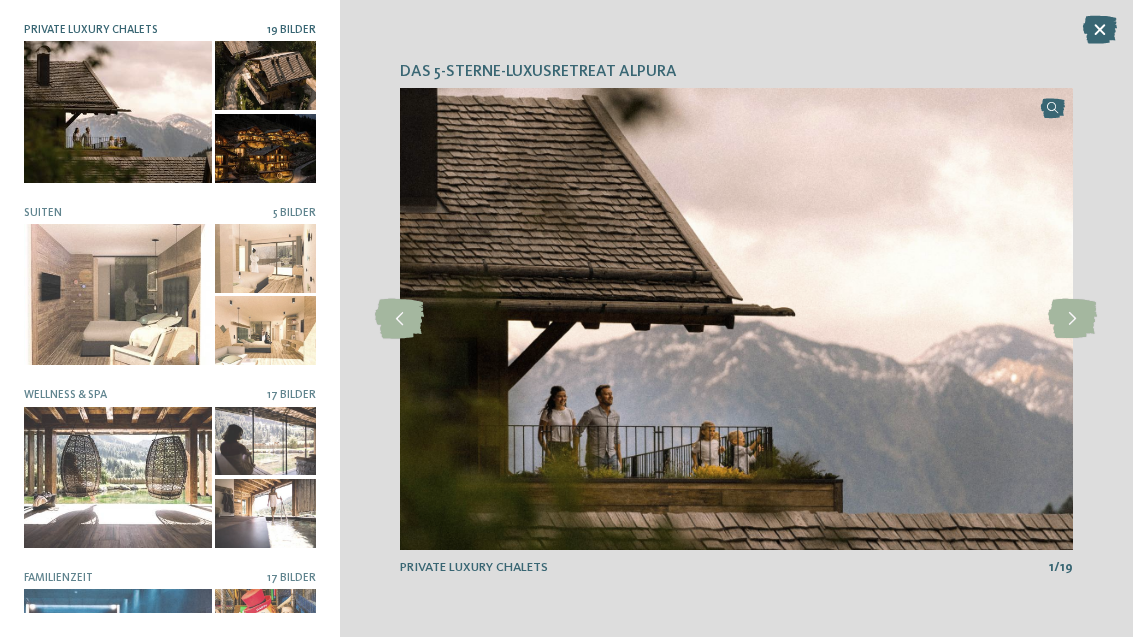 click at bounding box center (1072, 319) 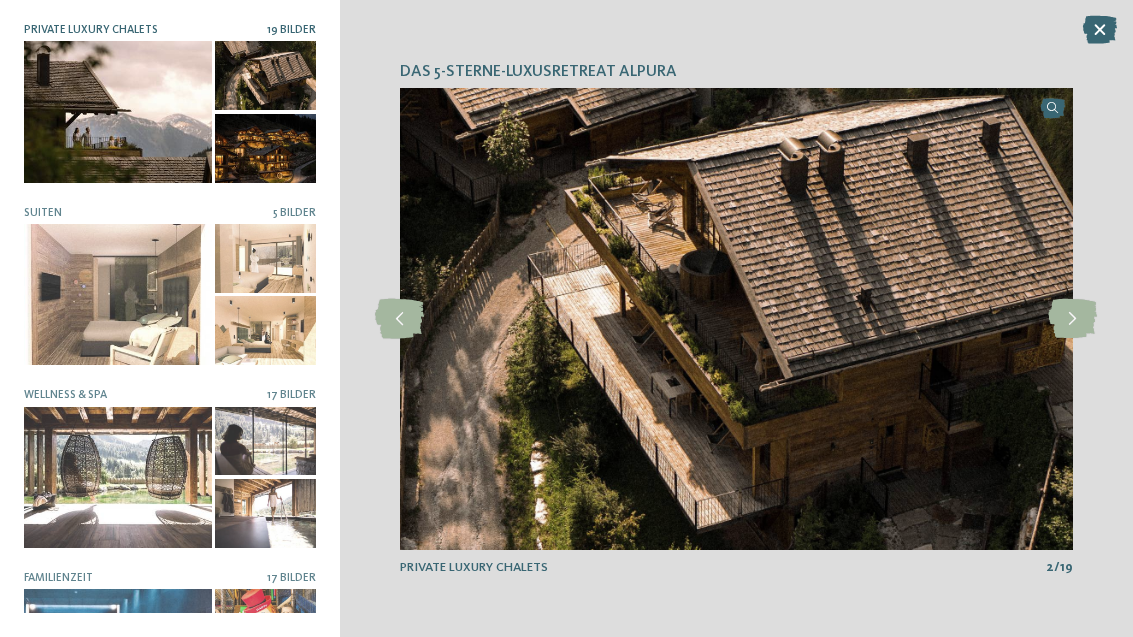click at bounding box center (1072, 319) 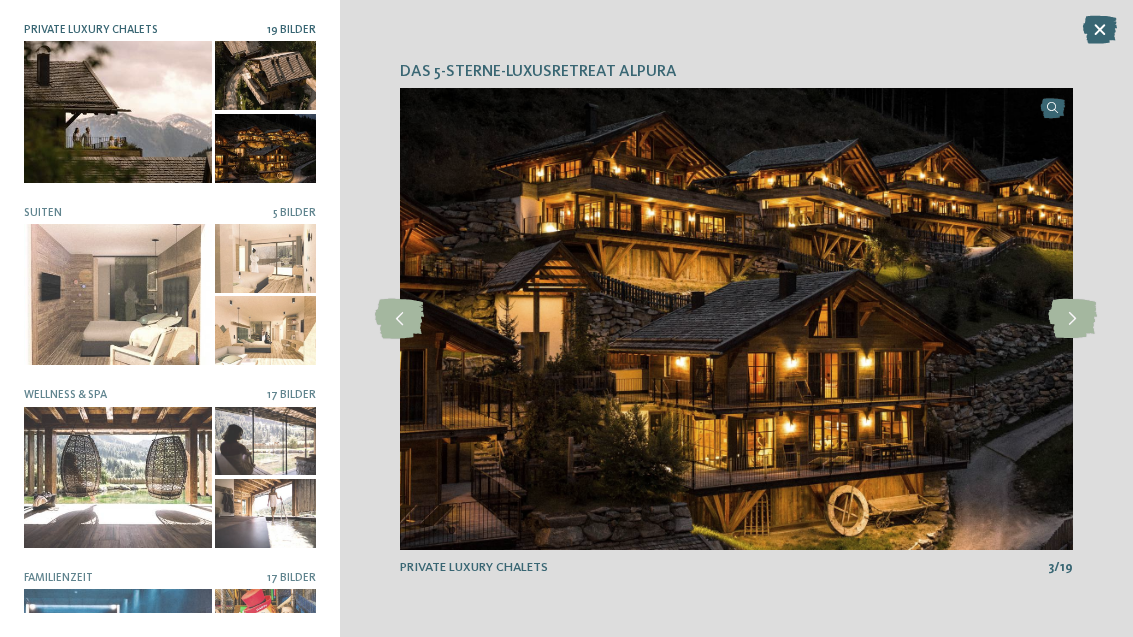 click at bounding box center (1072, 319) 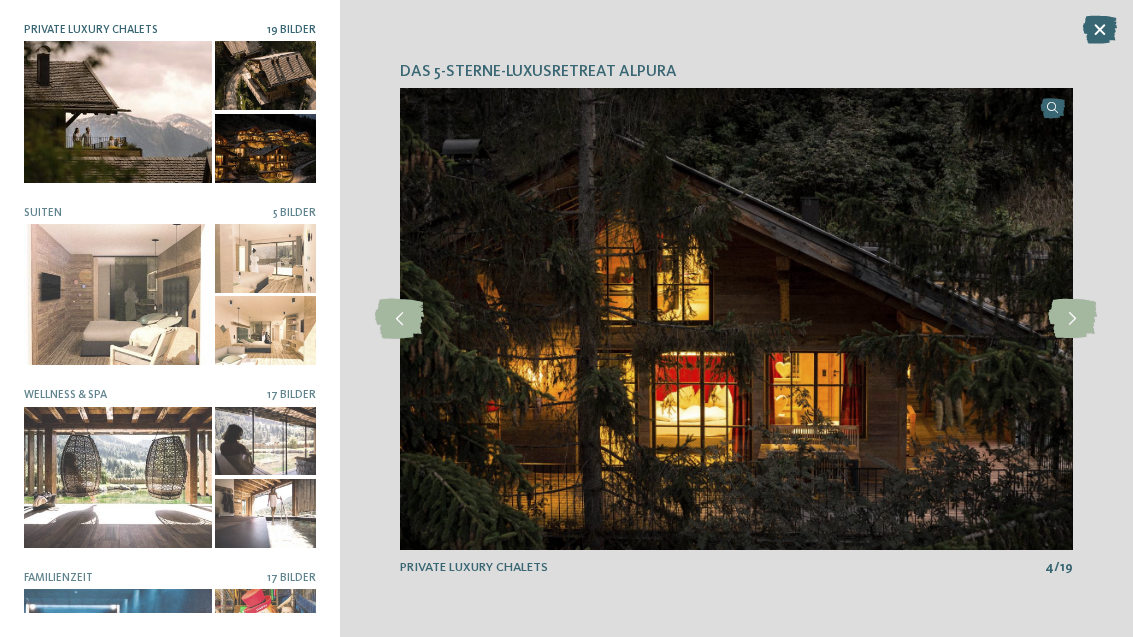 click at bounding box center (1072, 319) 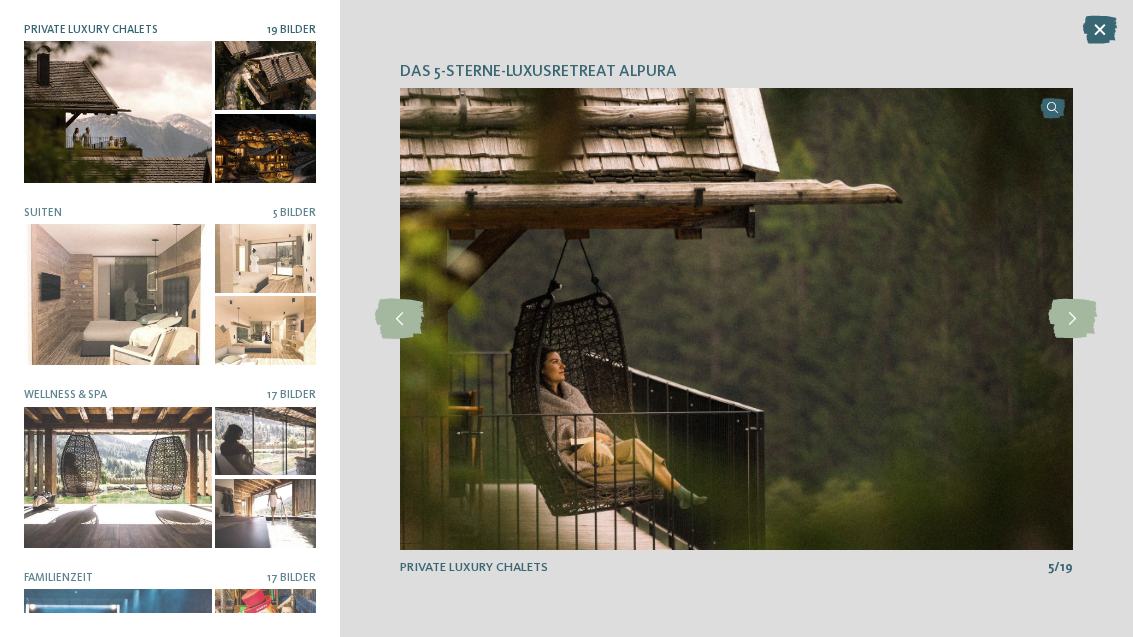 click at bounding box center (1072, 319) 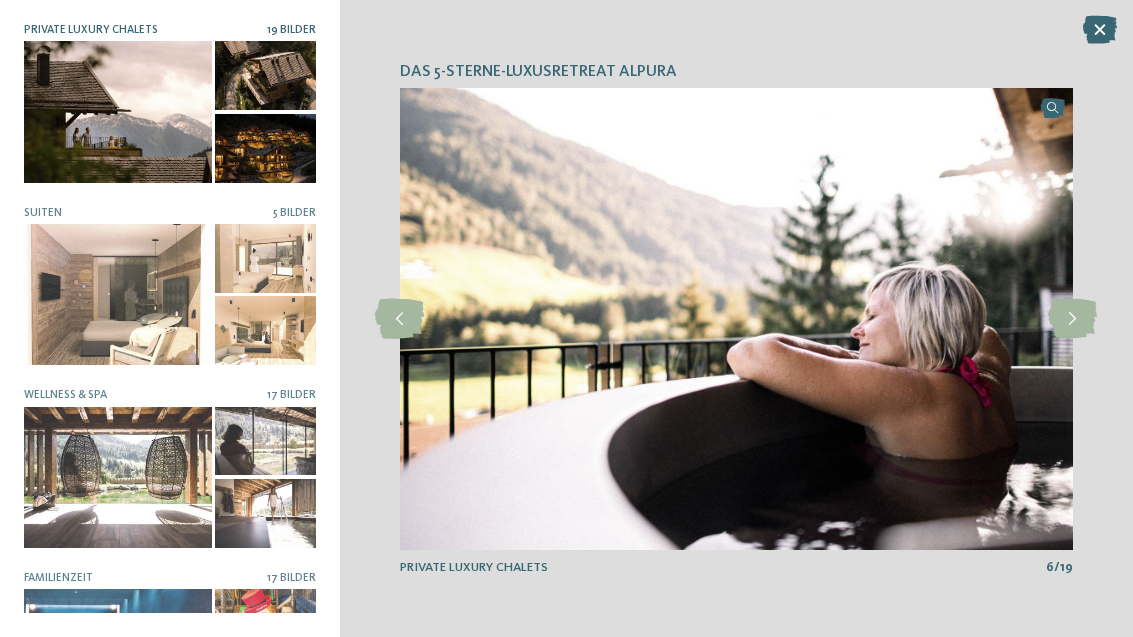 click at bounding box center [1072, 319] 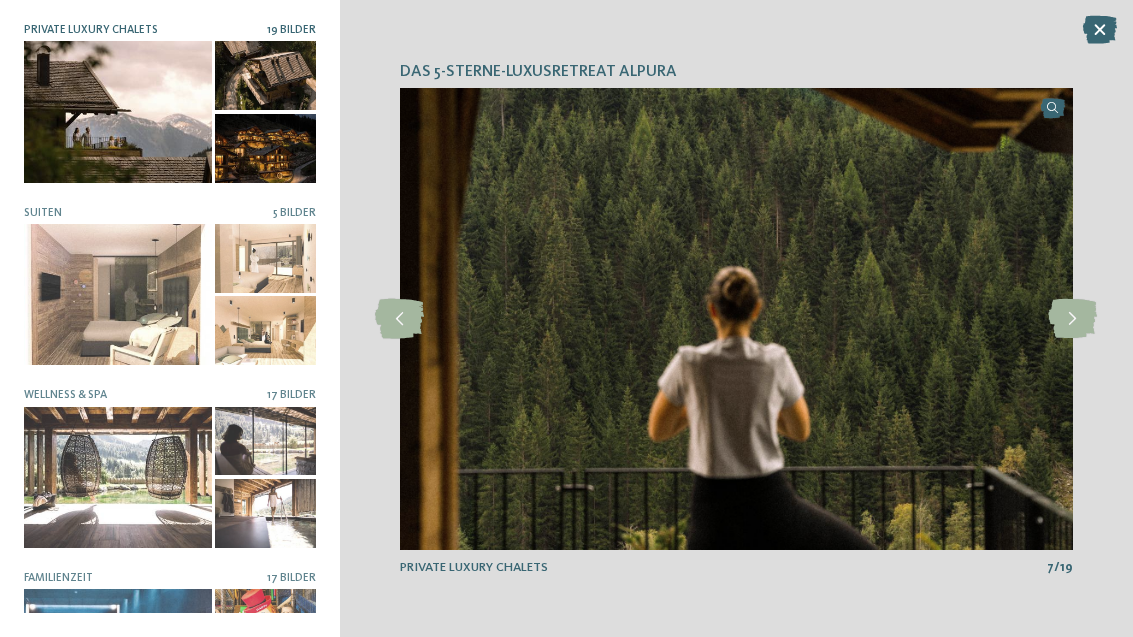 click at bounding box center [1072, 319] 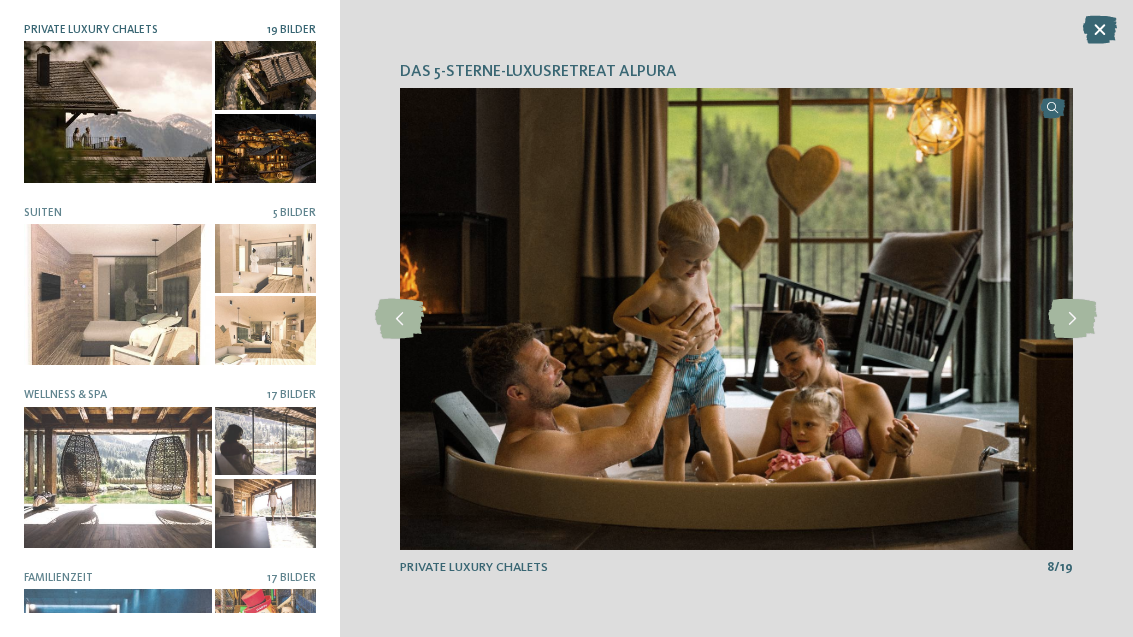click at bounding box center (1072, 319) 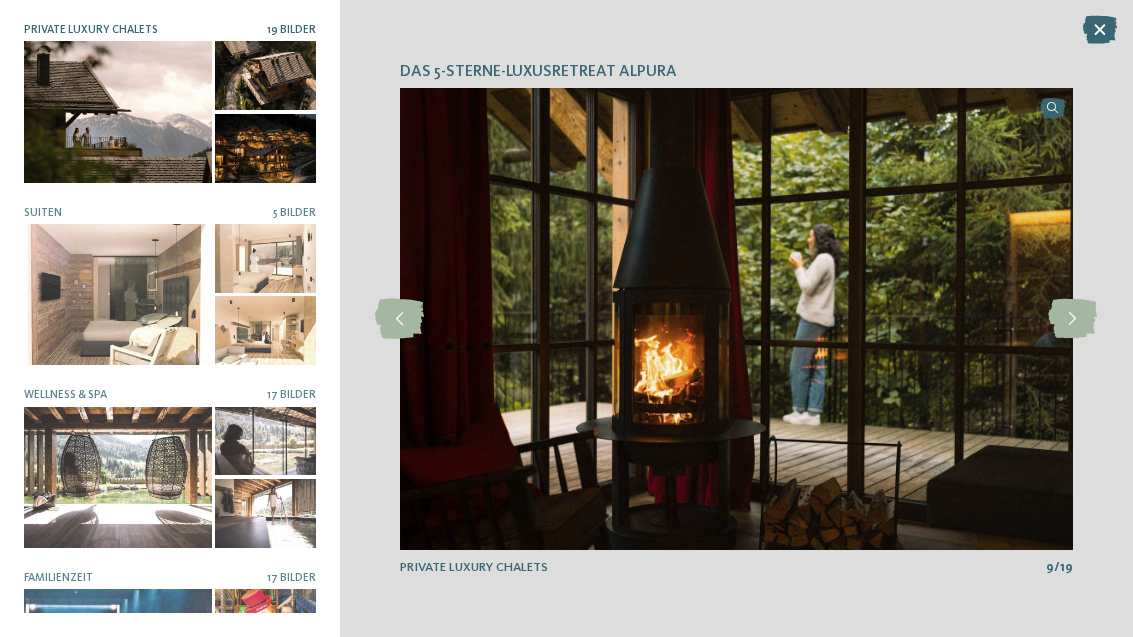 click at bounding box center (1072, 319) 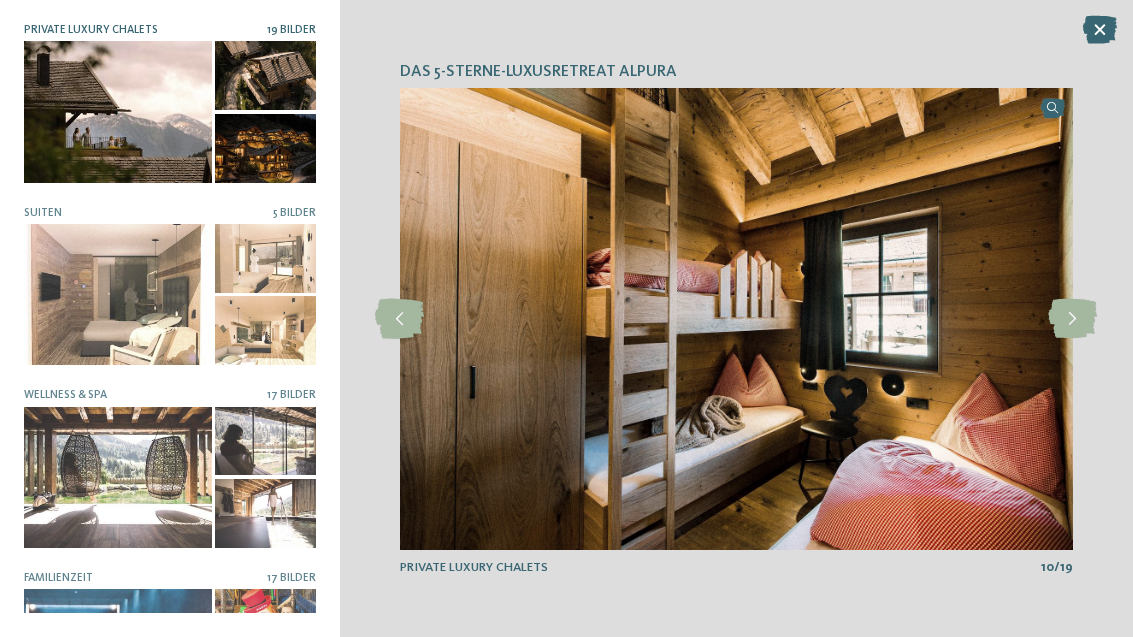 click at bounding box center [1072, 319] 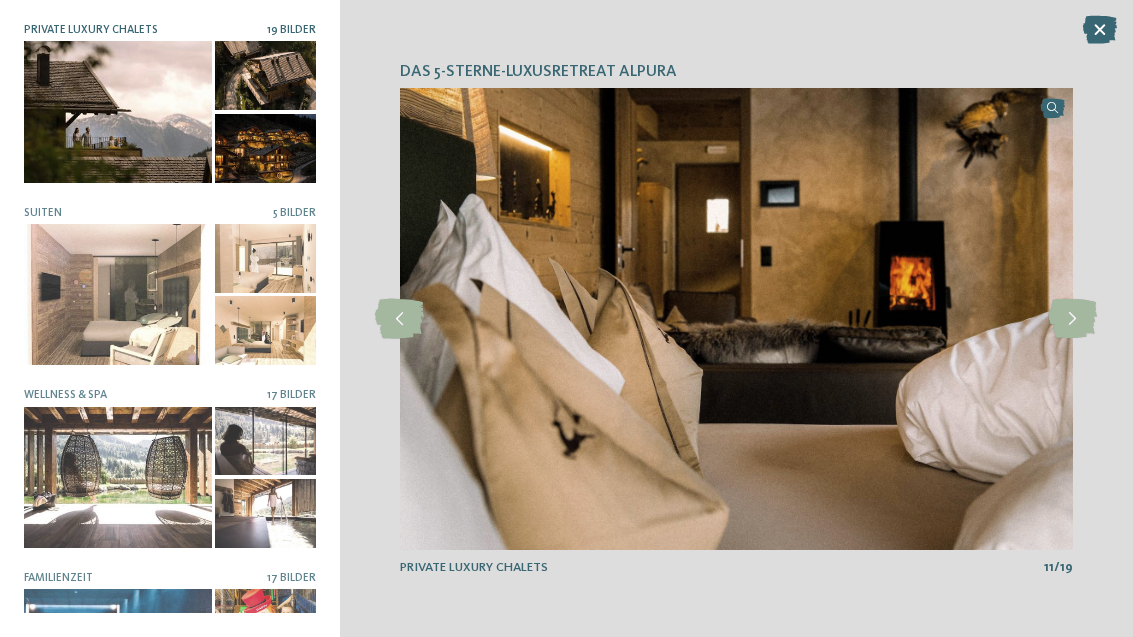 click at bounding box center [1072, 319] 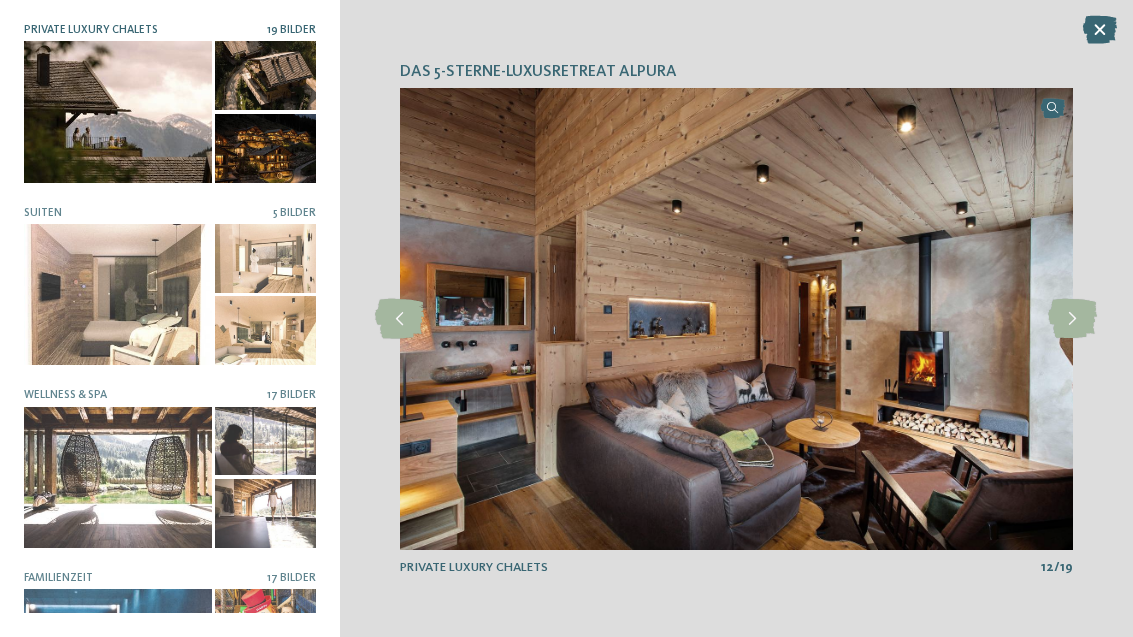 click at bounding box center (1072, 319) 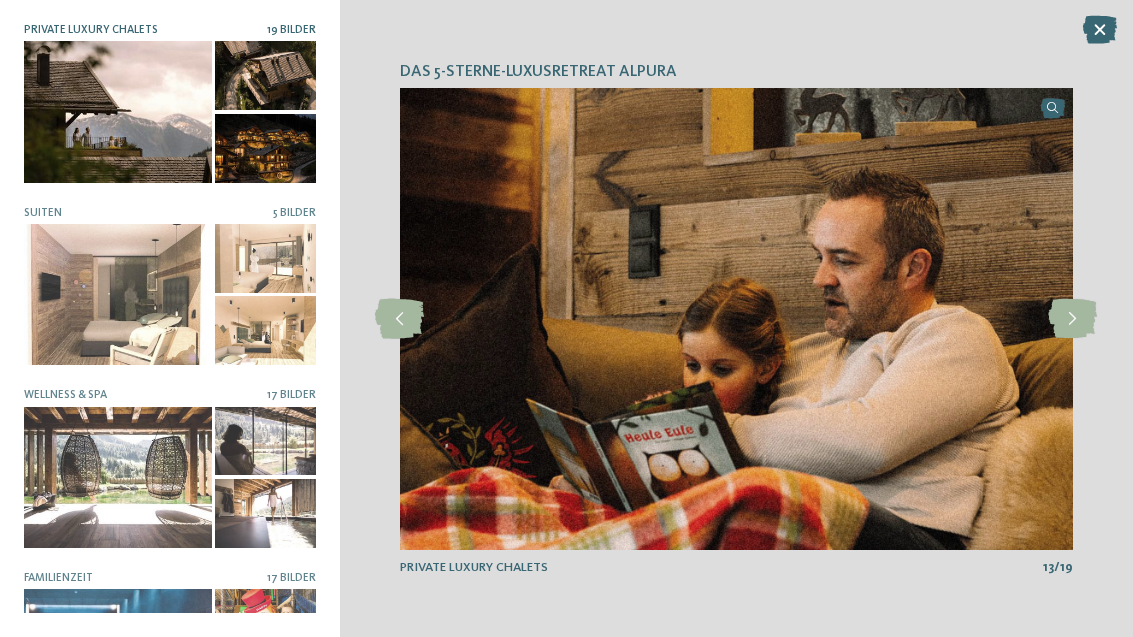 click at bounding box center (1072, 319) 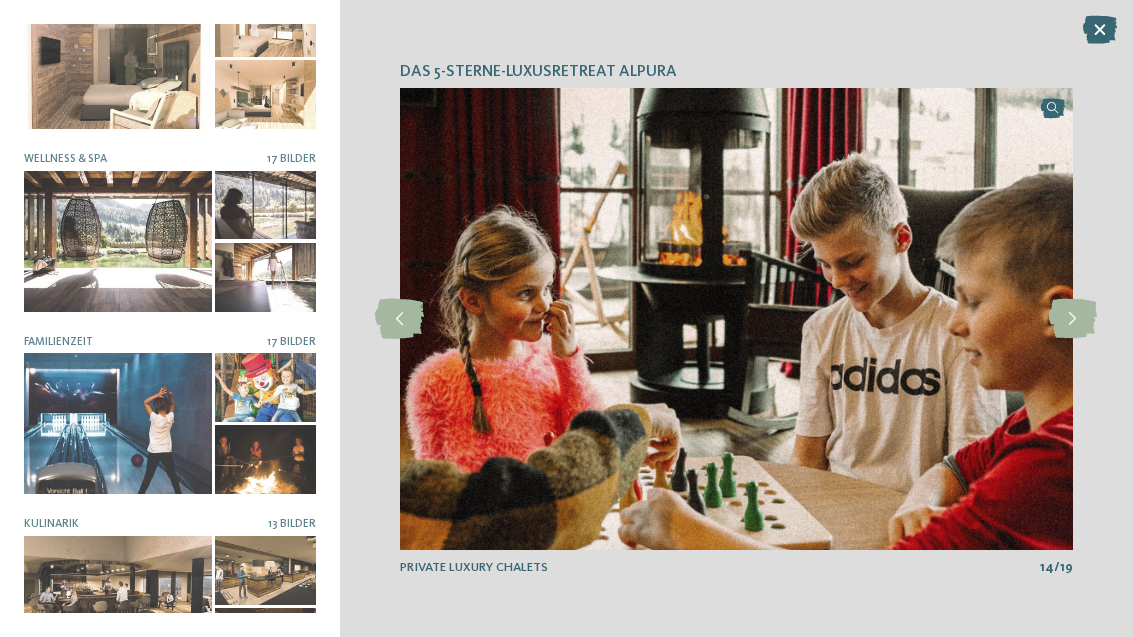 scroll, scrollTop: 238, scrollLeft: 0, axis: vertical 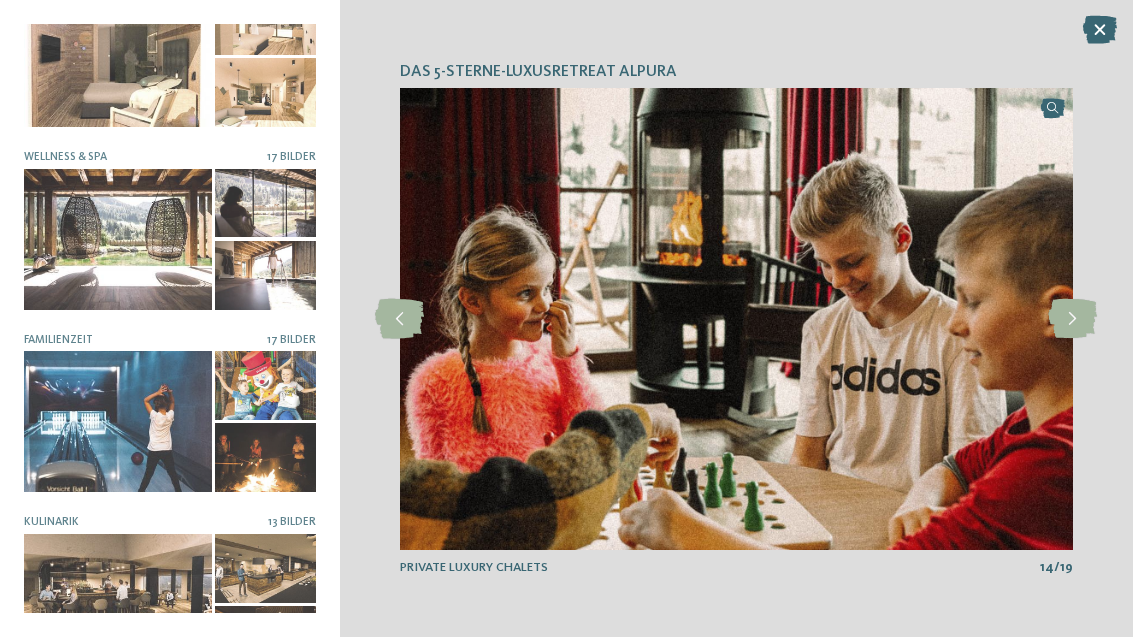 click at bounding box center (118, 421) 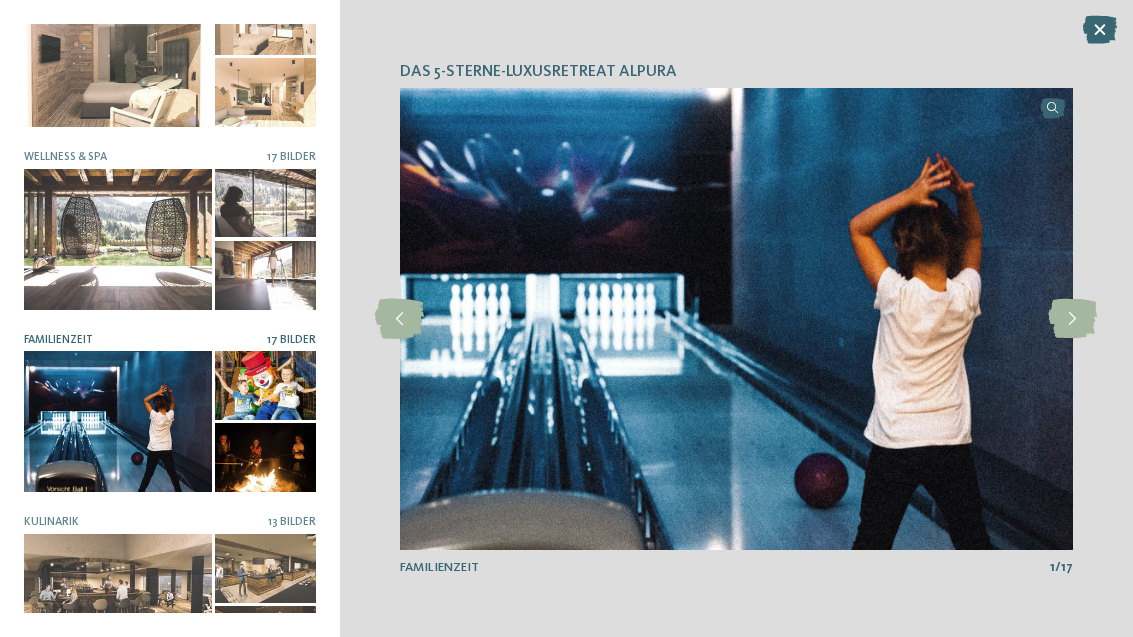 click at bounding box center [1072, 319] 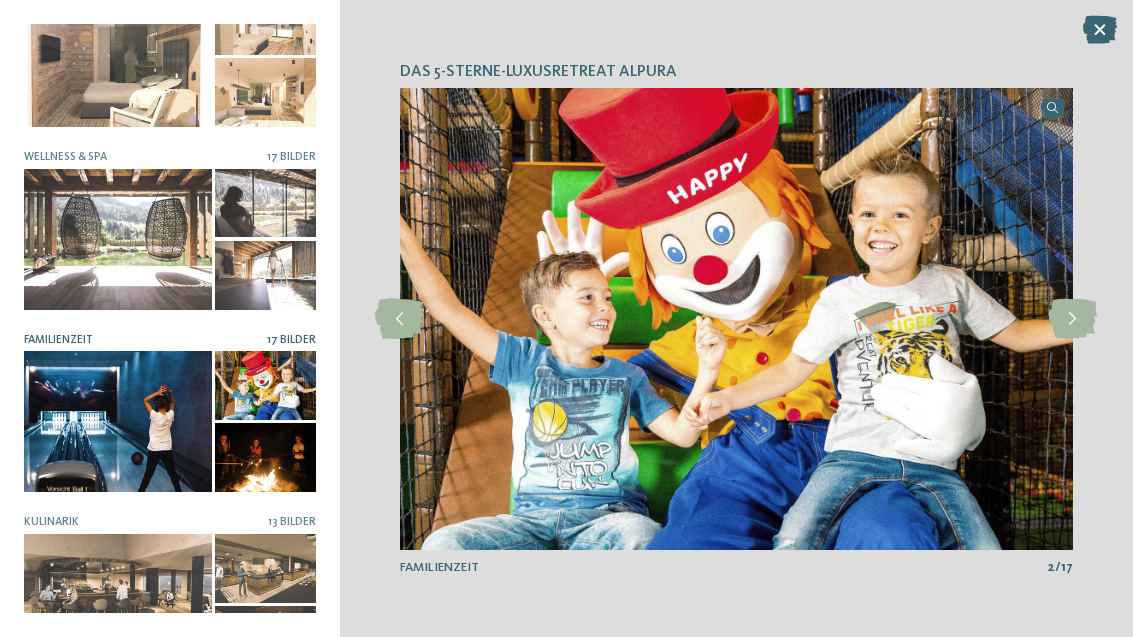 click at bounding box center (1072, 319) 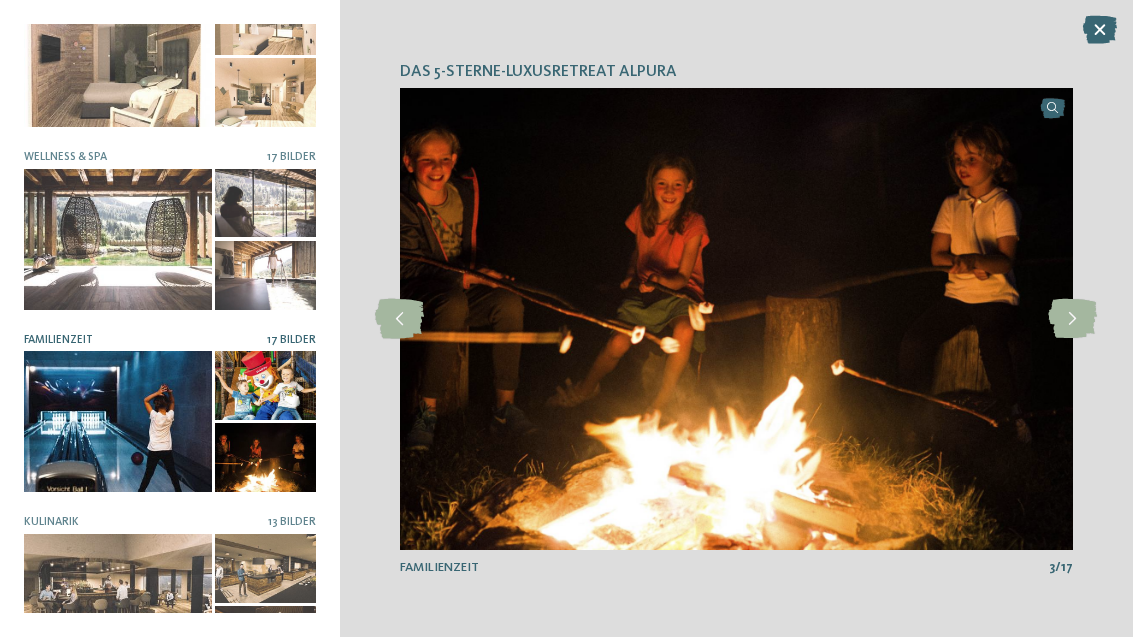 click at bounding box center [1072, 319] 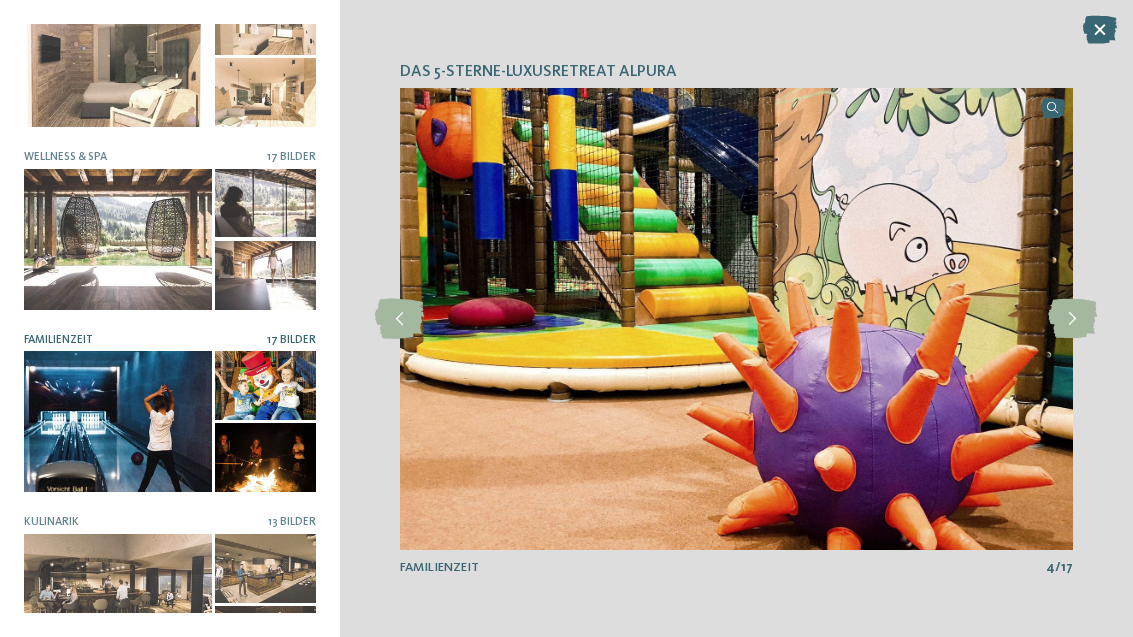 click at bounding box center [1072, 319] 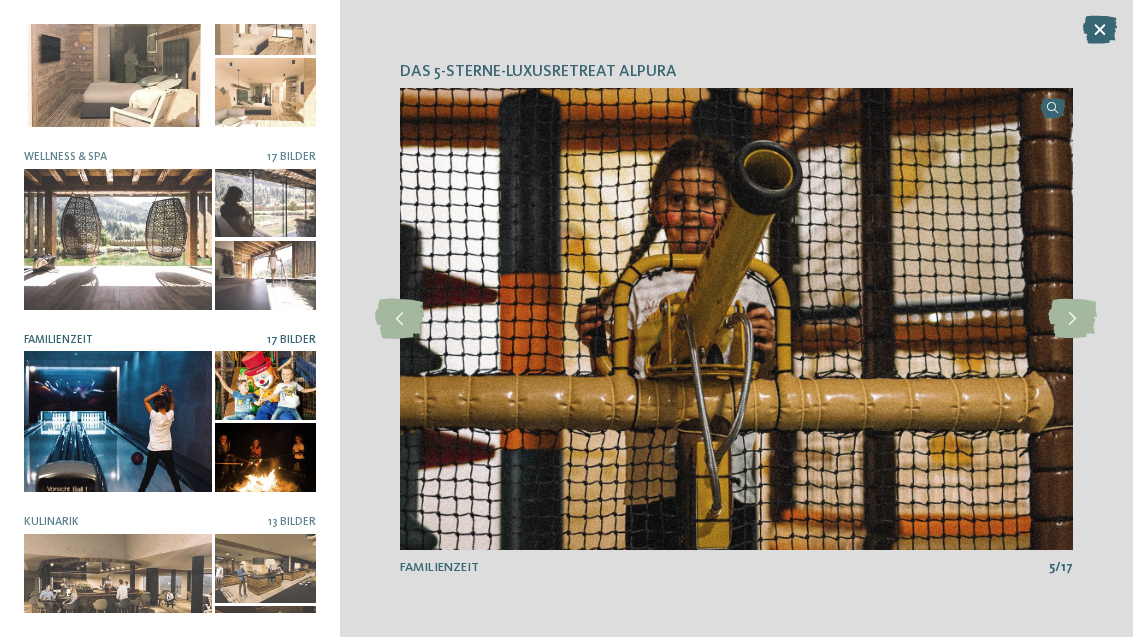 click at bounding box center [1072, 319] 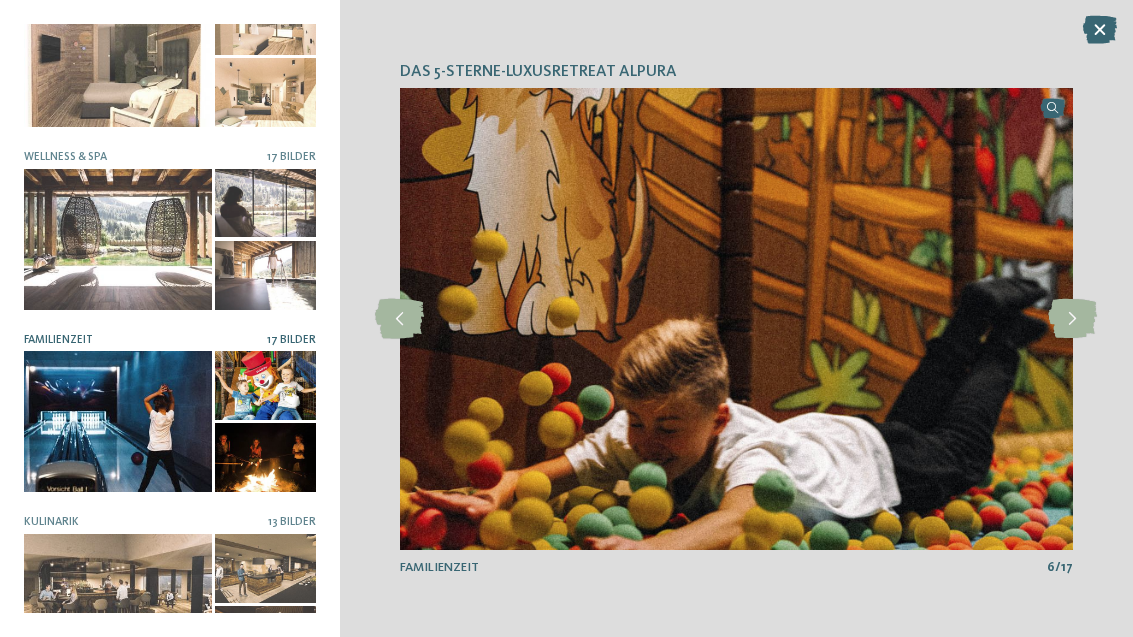 click at bounding box center (1072, 319) 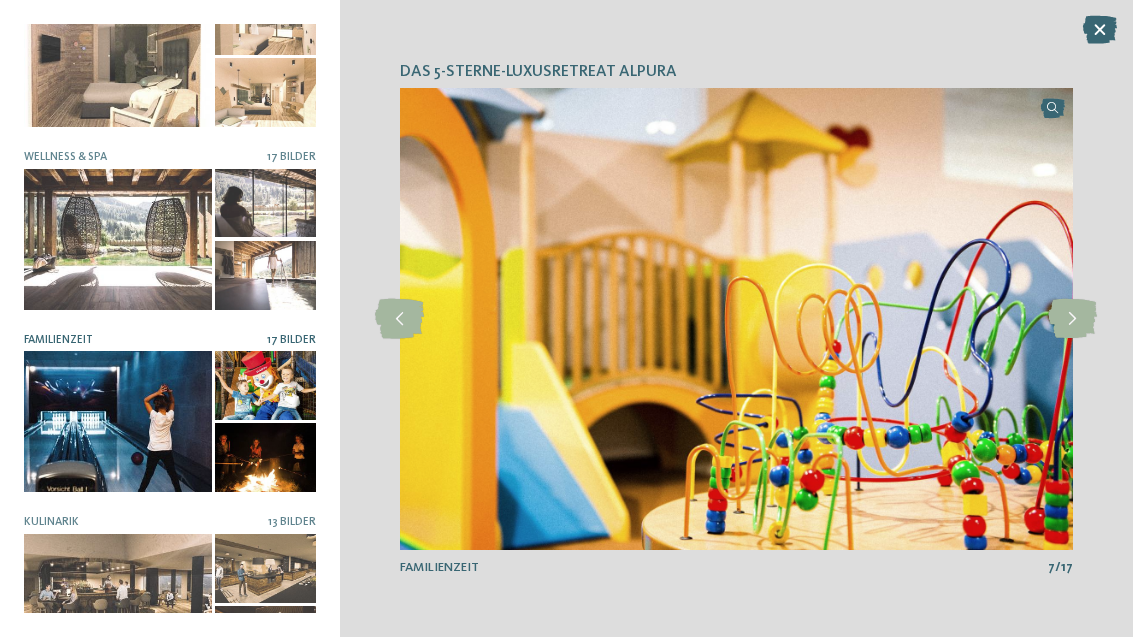 click at bounding box center [1072, 319] 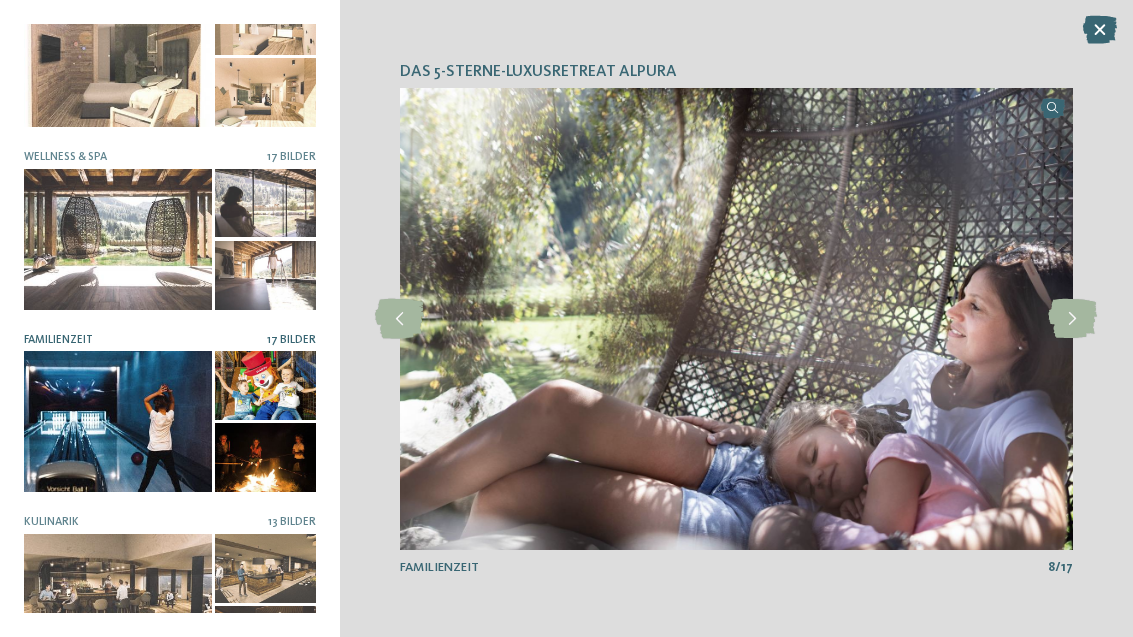 click at bounding box center (1072, 319) 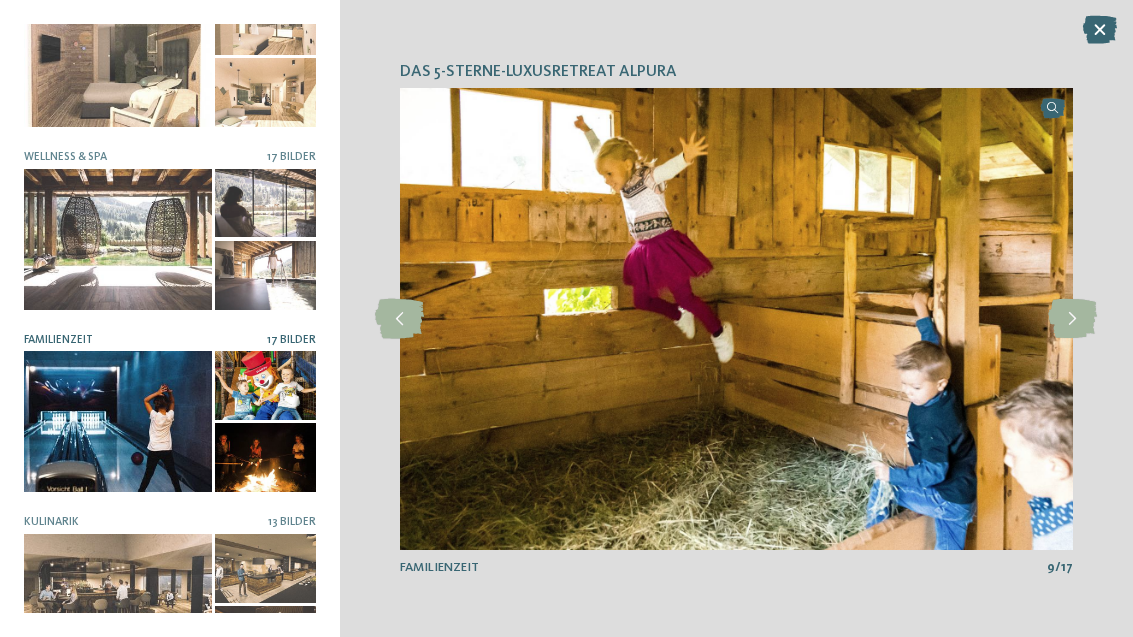 click at bounding box center [1072, 319] 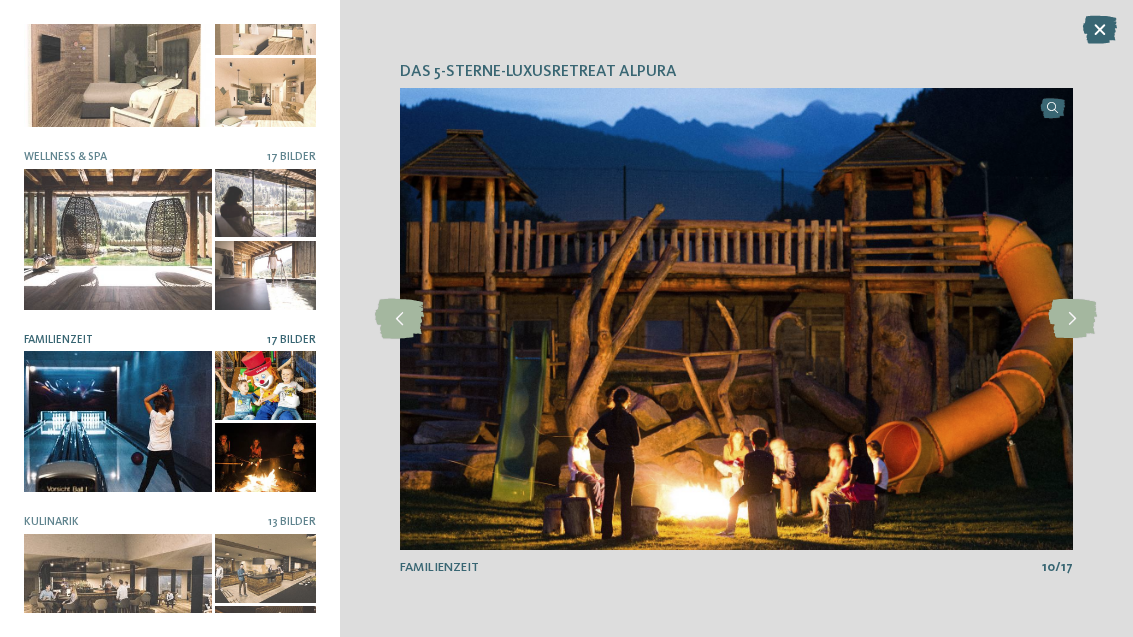 click at bounding box center [1072, 319] 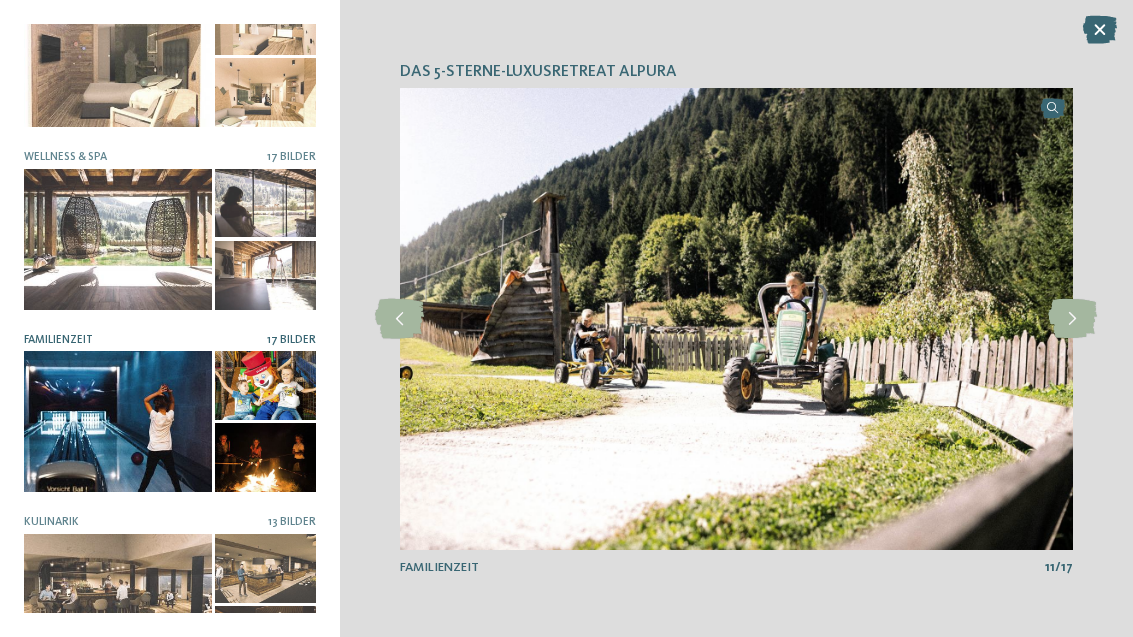 click at bounding box center (1072, 319) 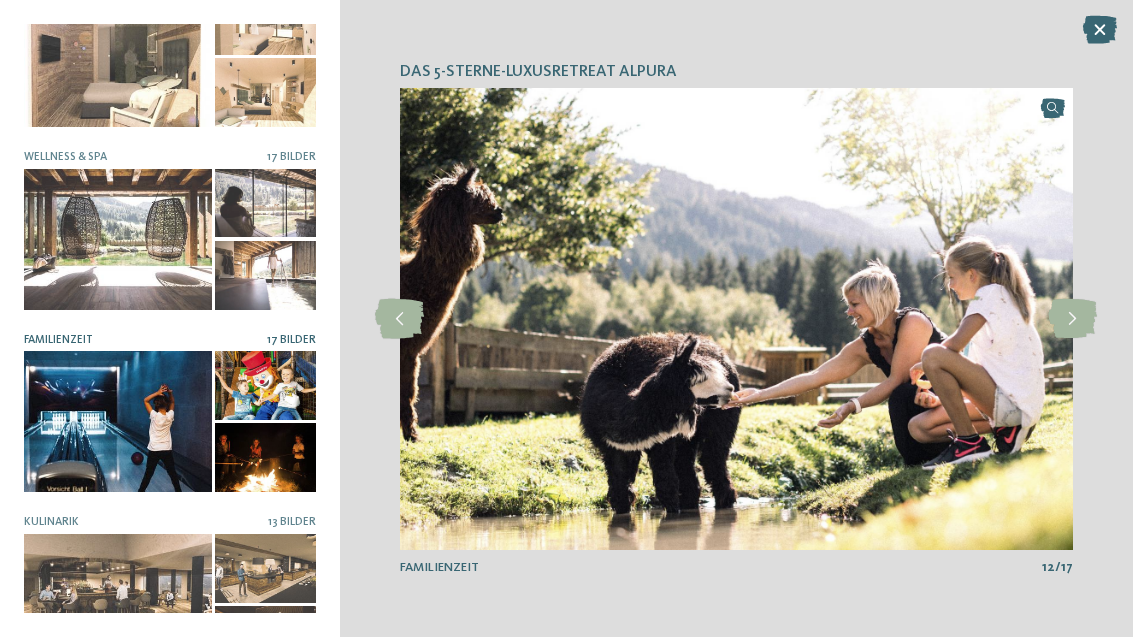 click at bounding box center [1072, 319] 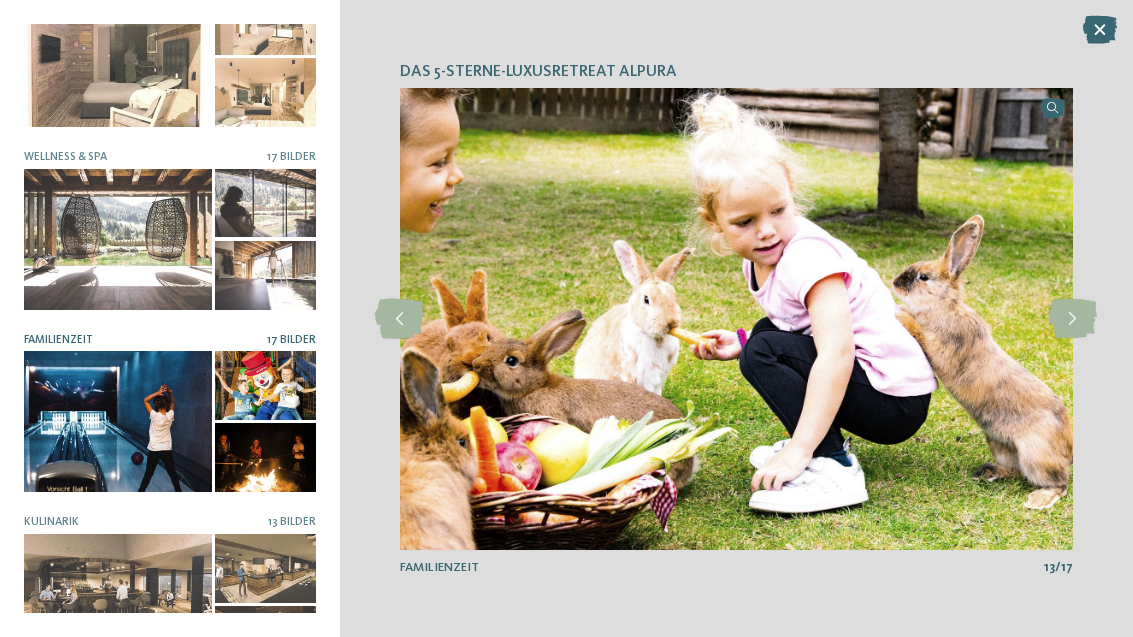 click at bounding box center [1072, 319] 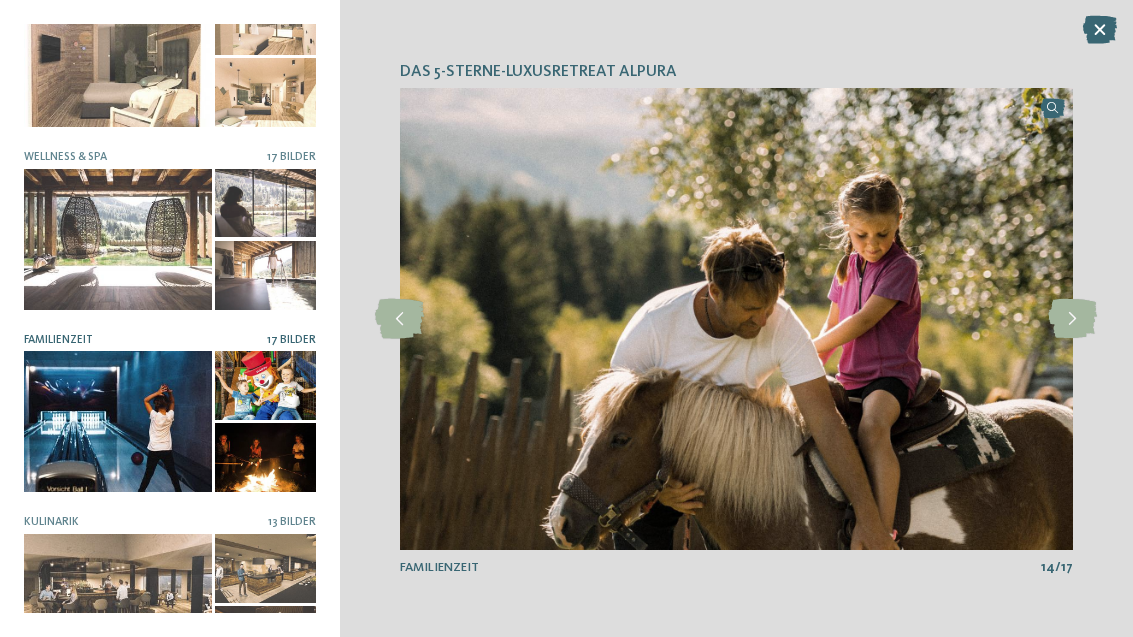 click at bounding box center (1072, 319) 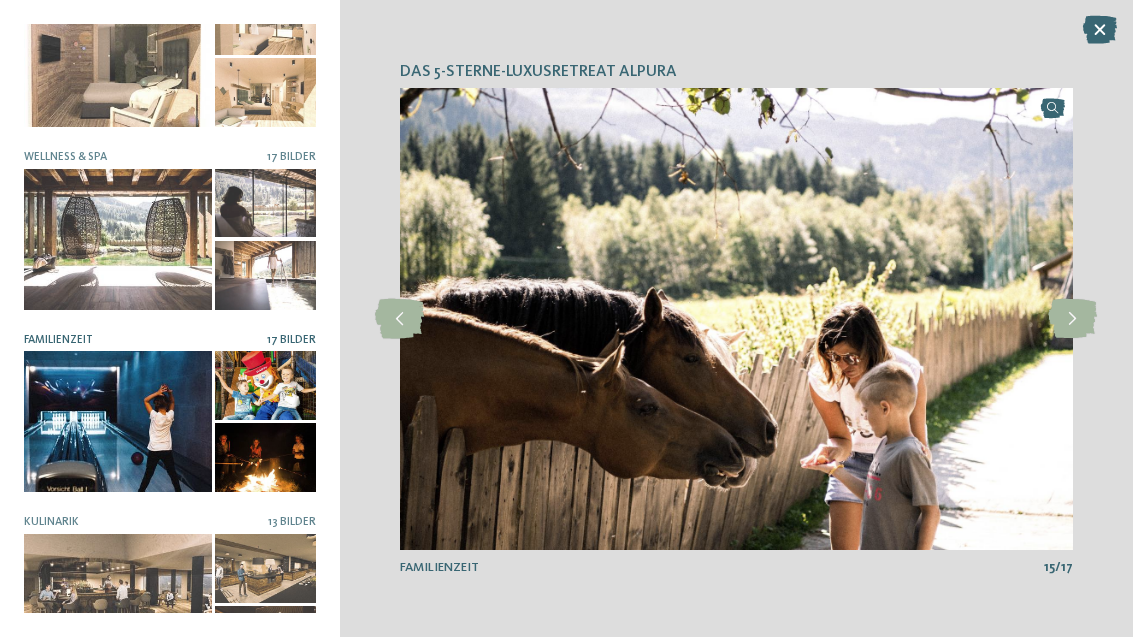 click at bounding box center (1072, 319) 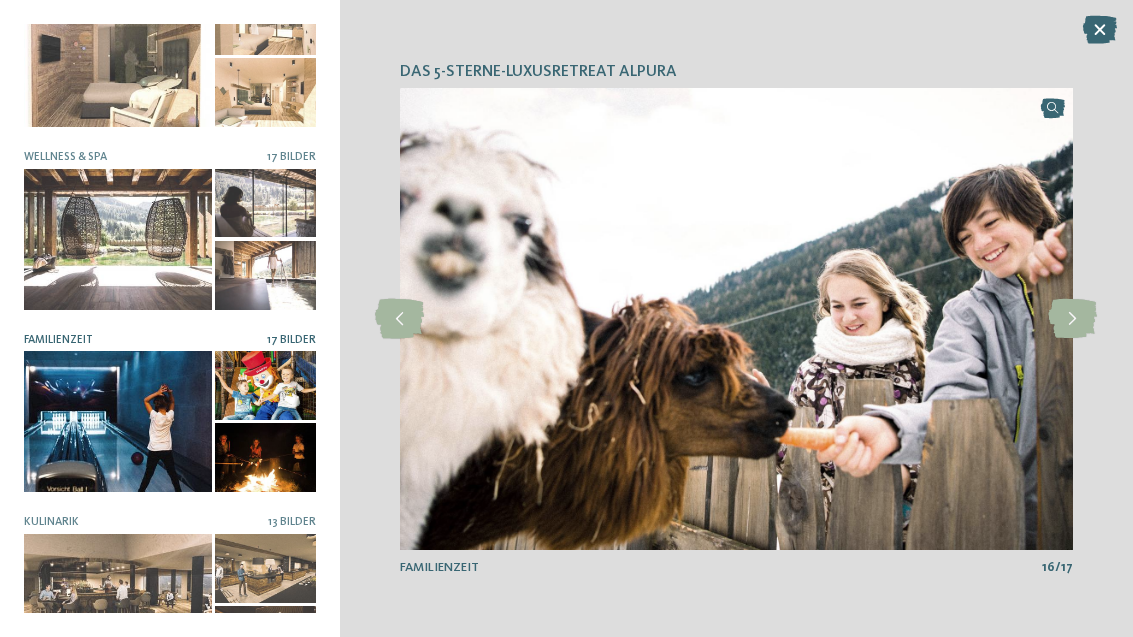 click at bounding box center (1072, 319) 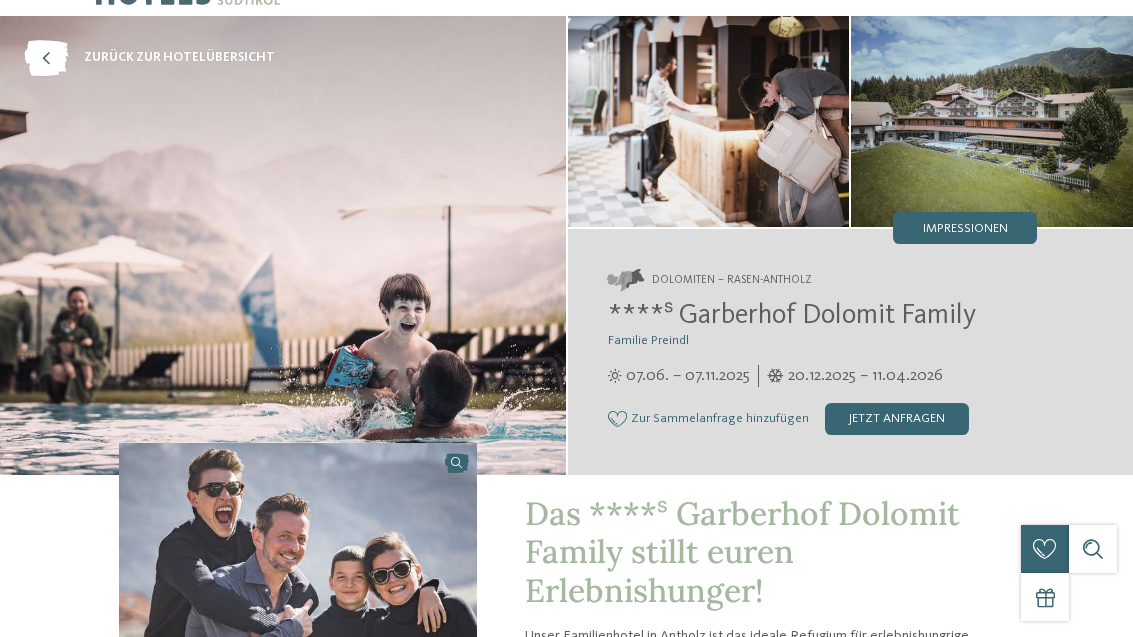 scroll, scrollTop: 0, scrollLeft: 0, axis: both 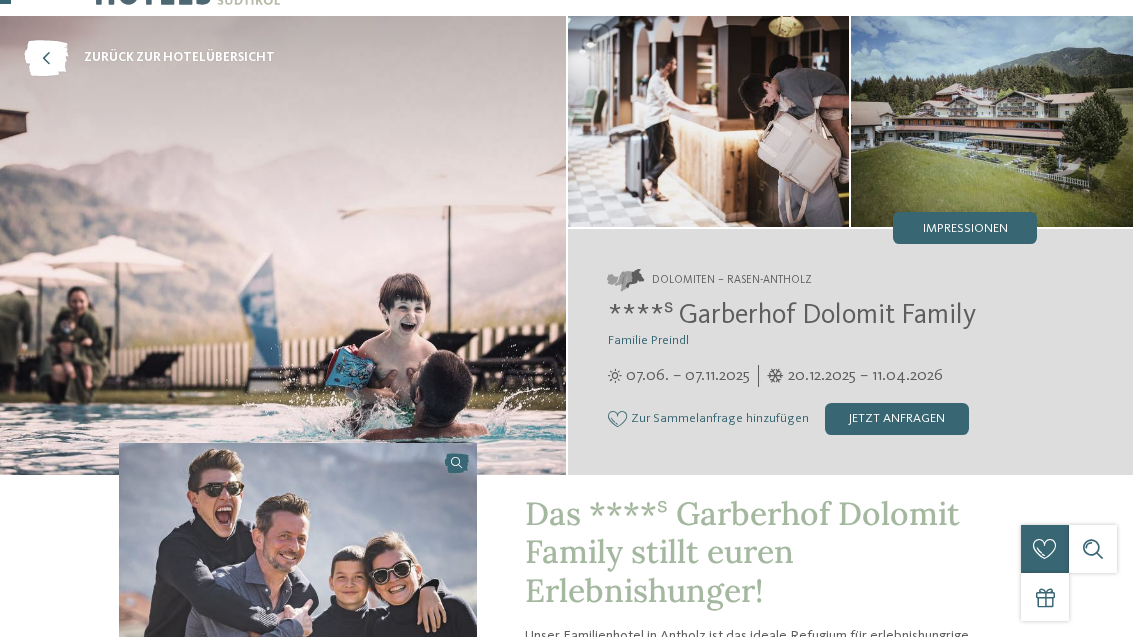 click on "Impressionen" at bounding box center (965, 229) 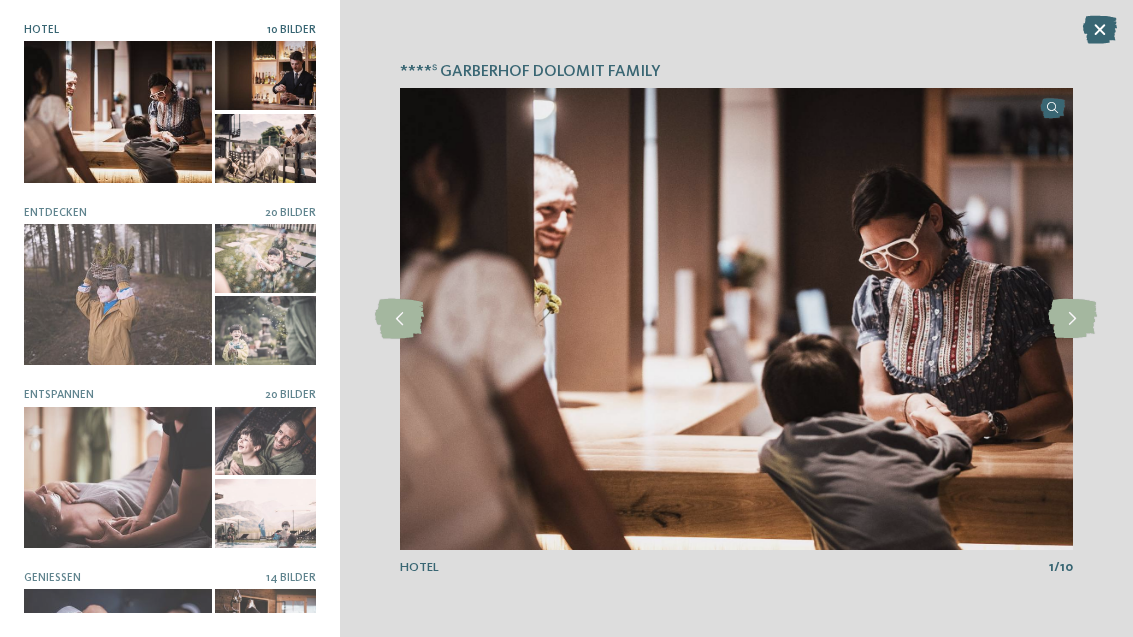click at bounding box center [1072, 319] 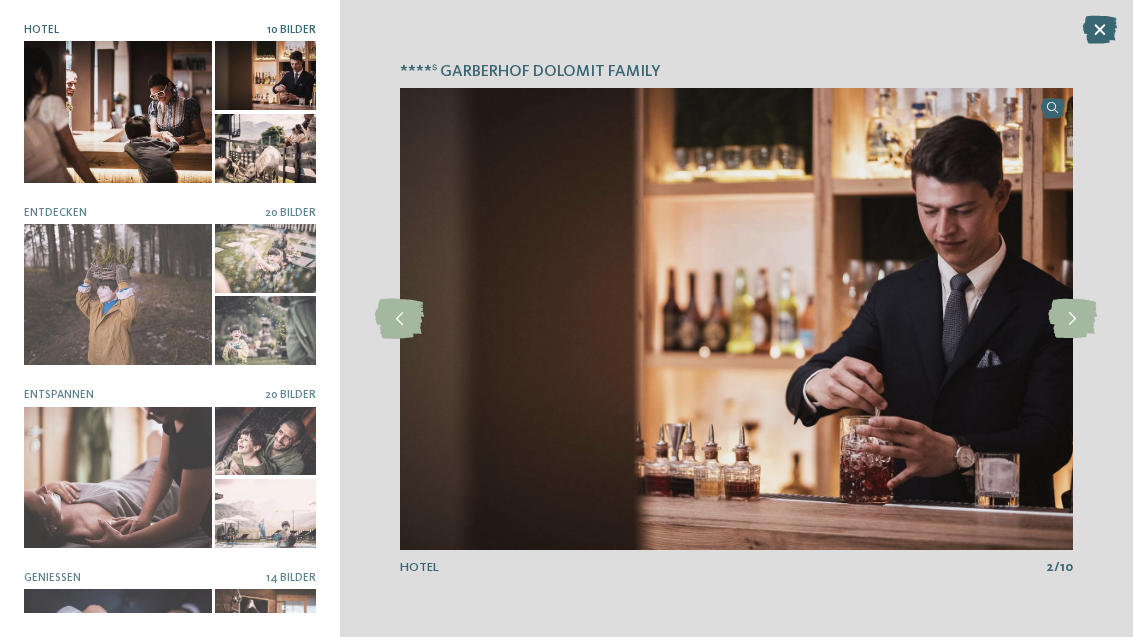 click at bounding box center [1072, 319] 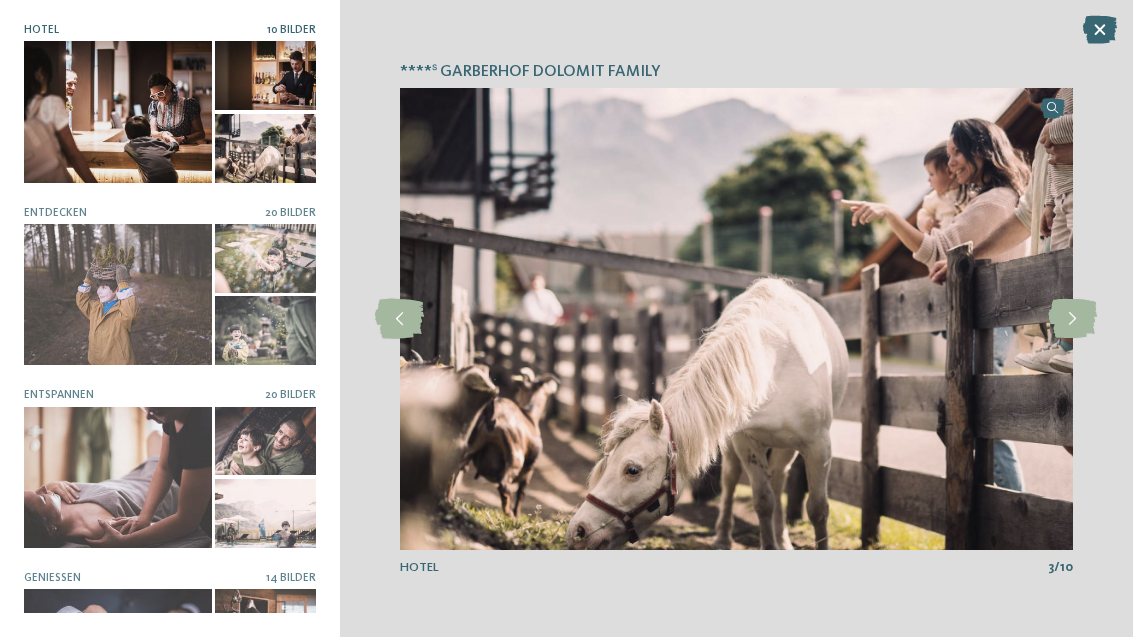 click at bounding box center [1072, 319] 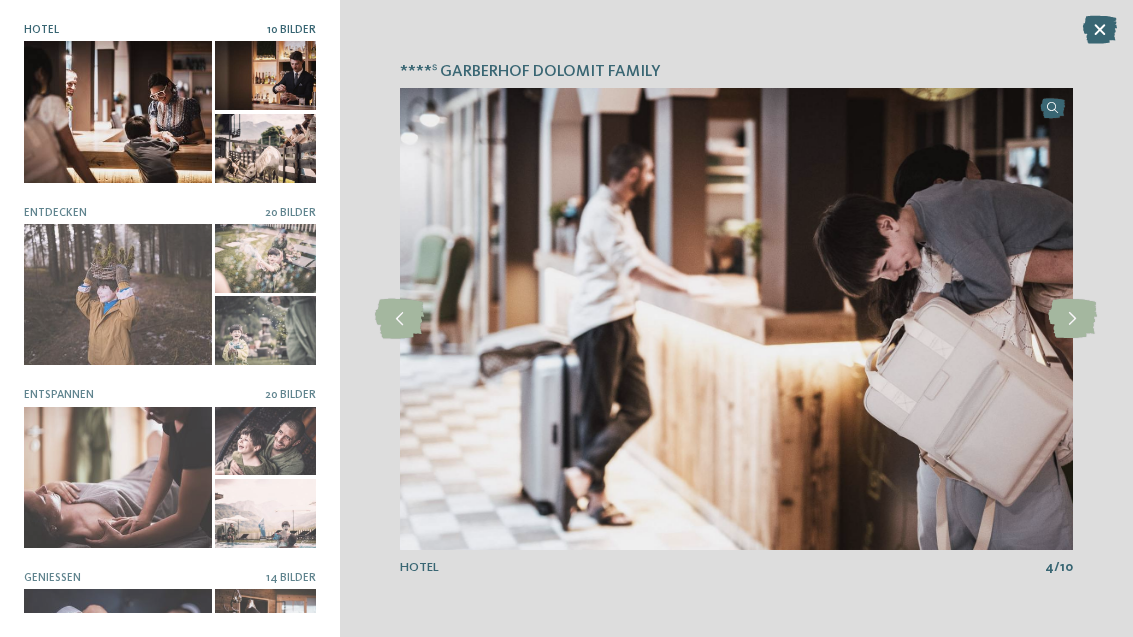 click at bounding box center [1072, 319] 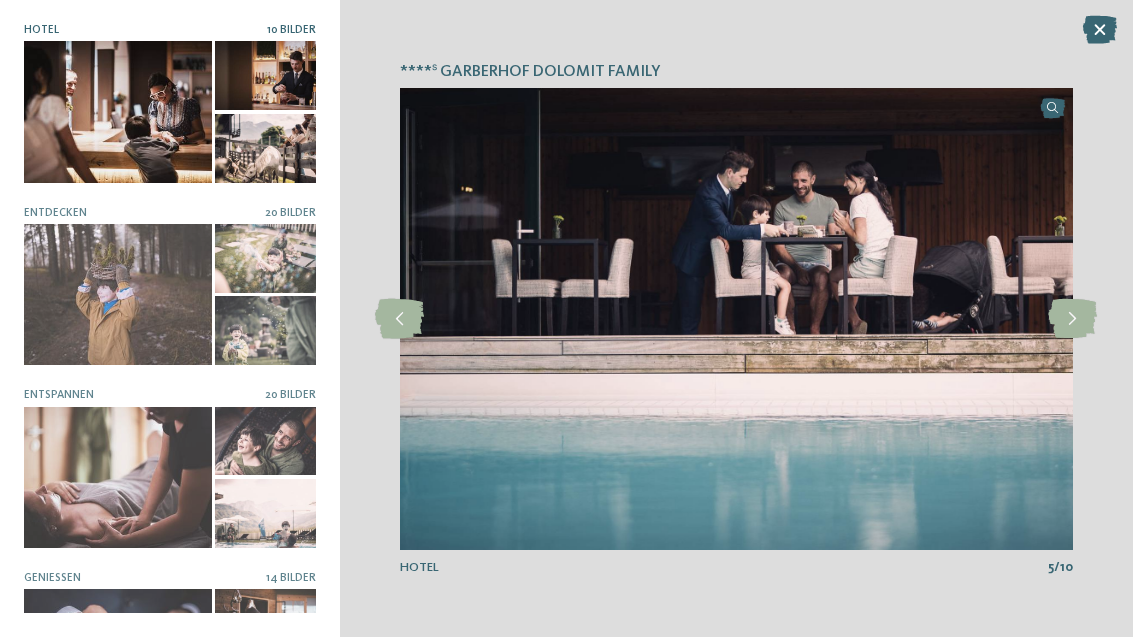 click at bounding box center (1072, 319) 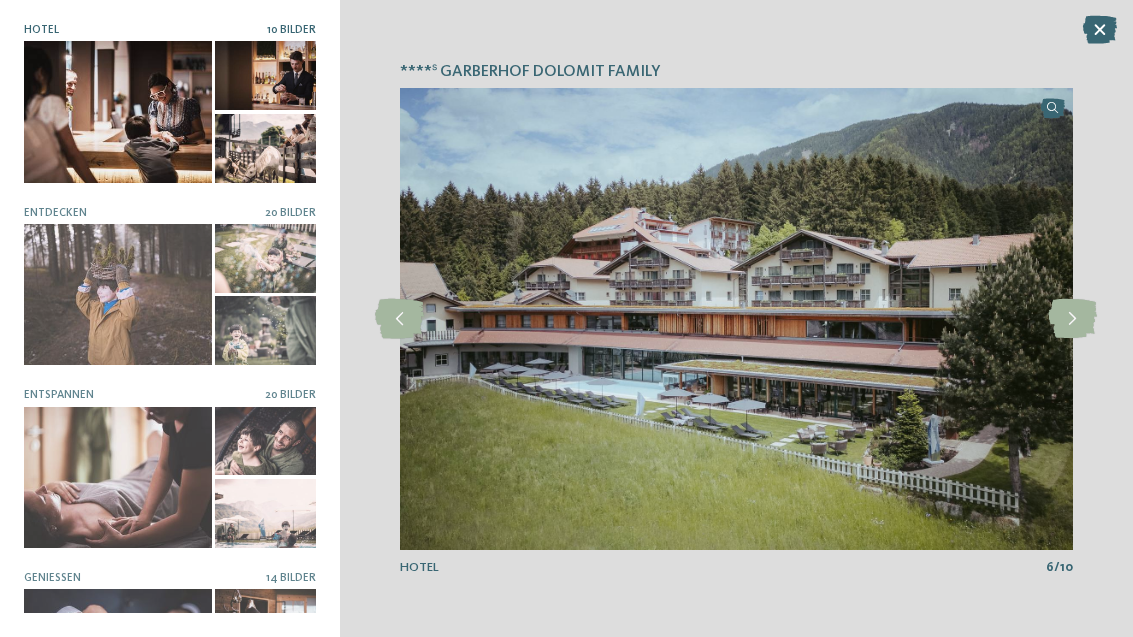 click at bounding box center [1072, 319] 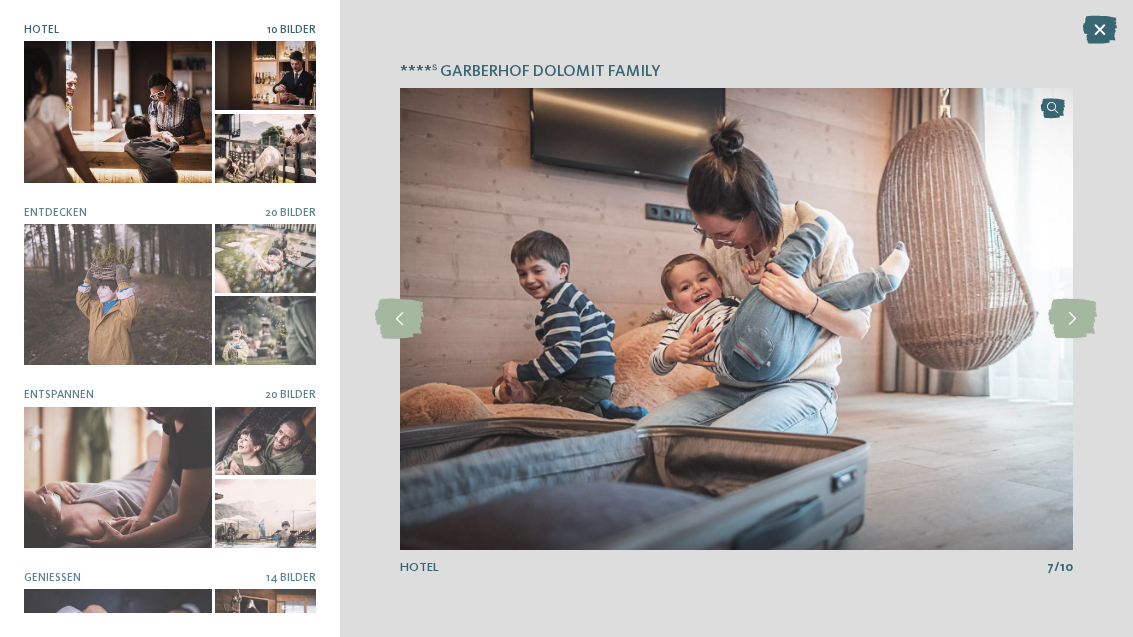 click at bounding box center (1072, 319) 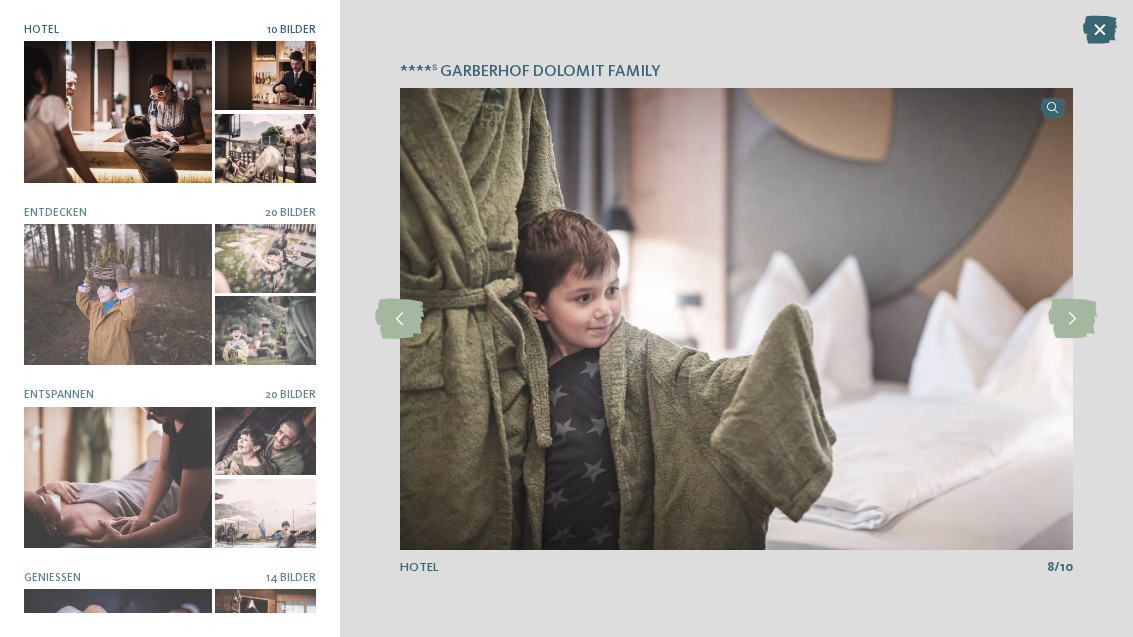 click at bounding box center (1072, 319) 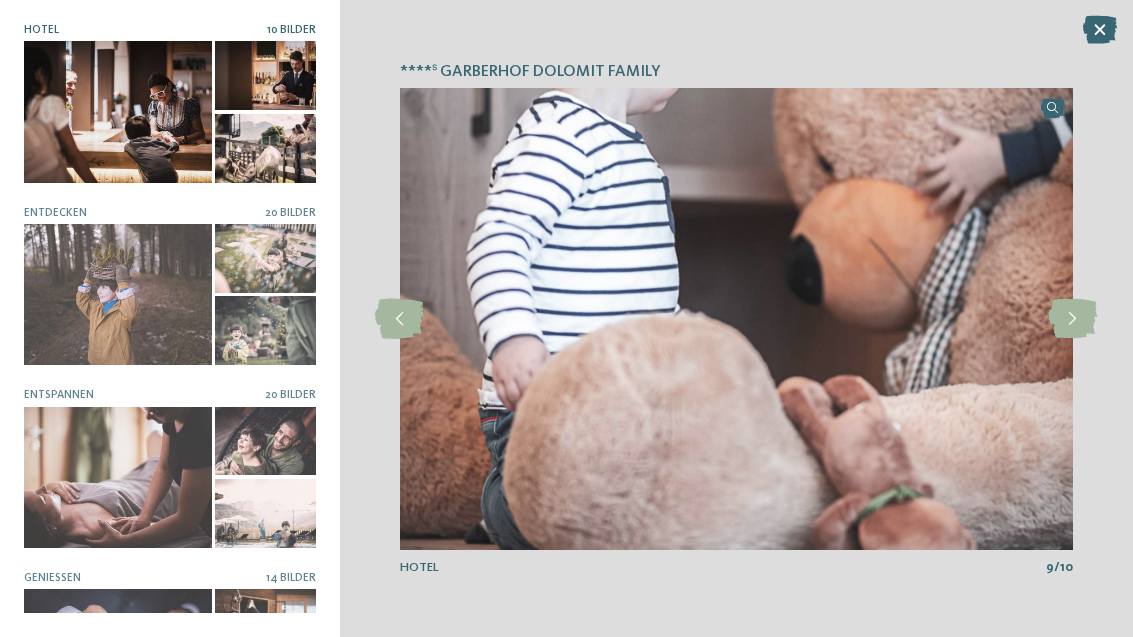 click at bounding box center [1072, 319] 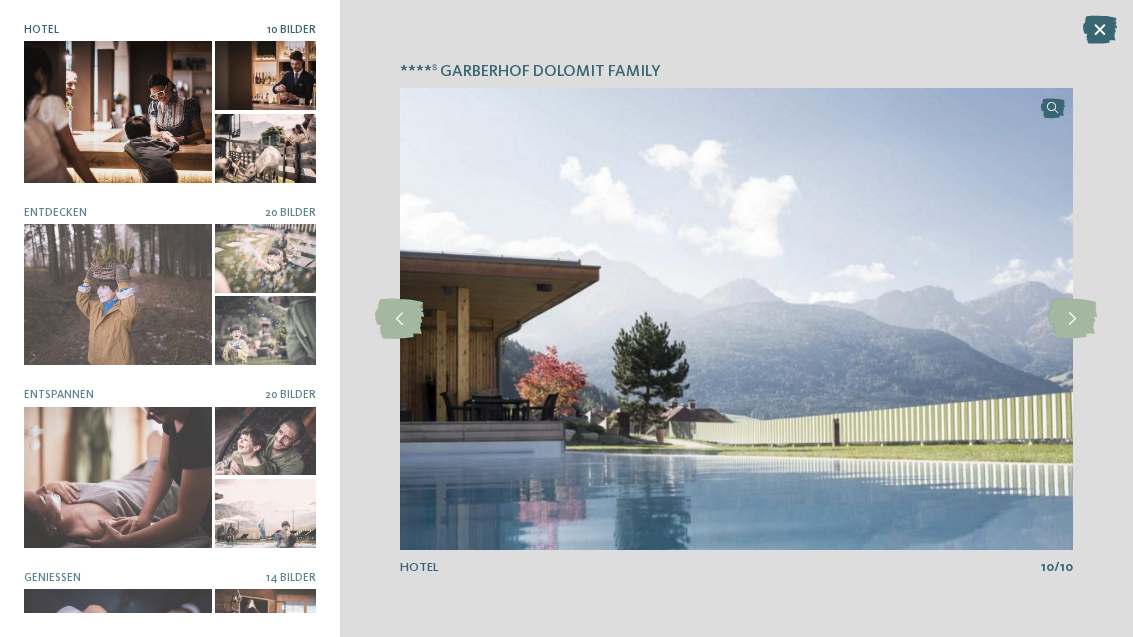 click at bounding box center (1072, 319) 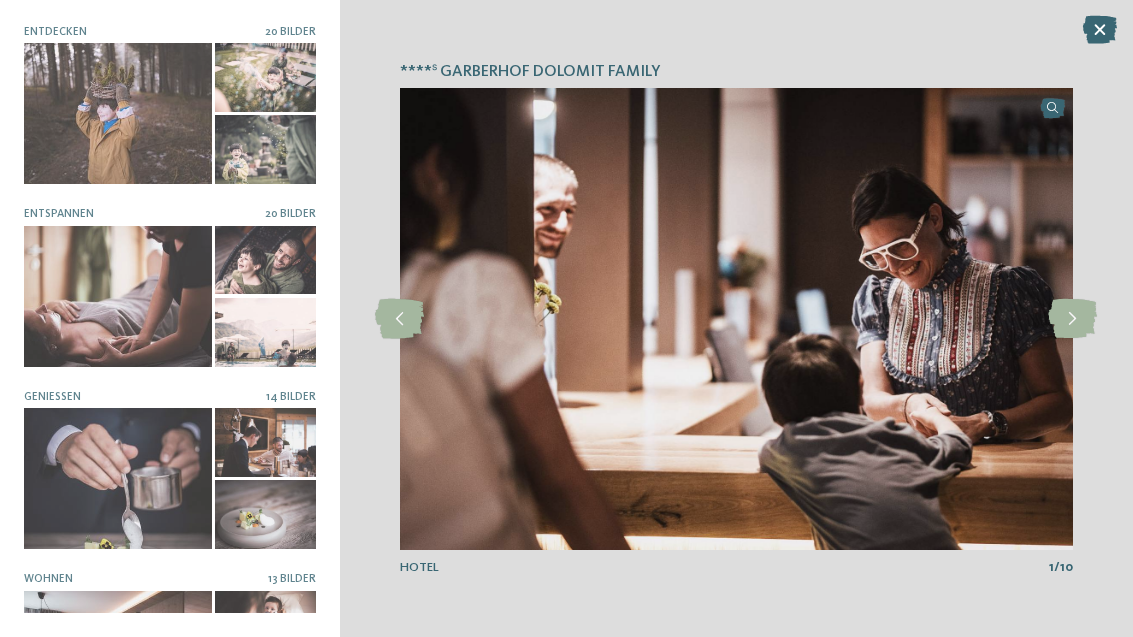 scroll, scrollTop: 209, scrollLeft: 0, axis: vertical 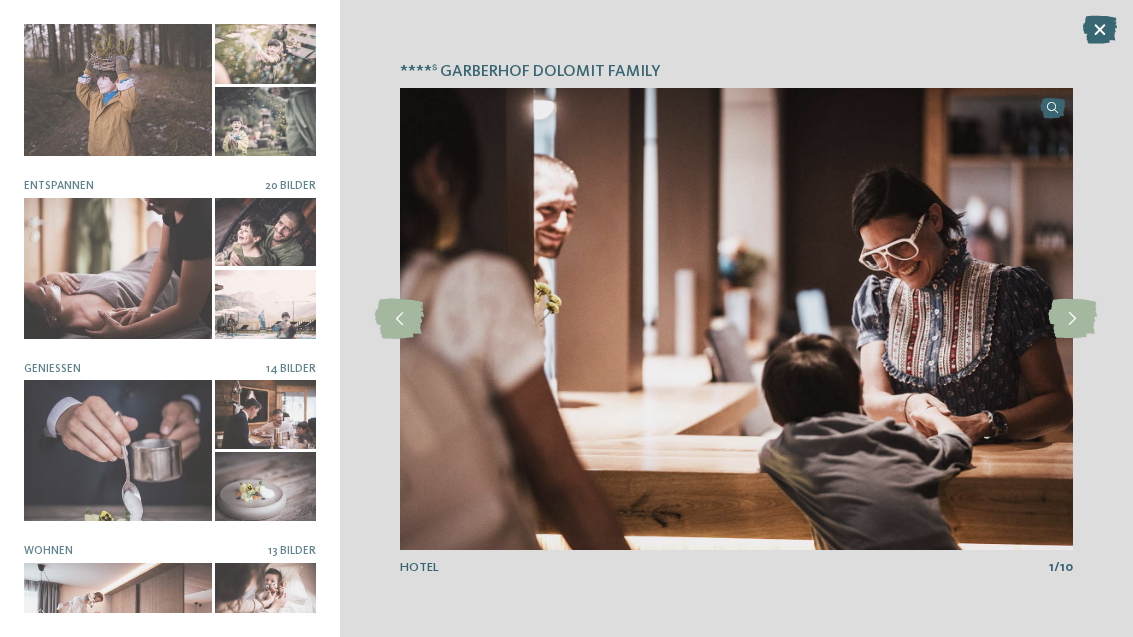 click at bounding box center (265, 121) 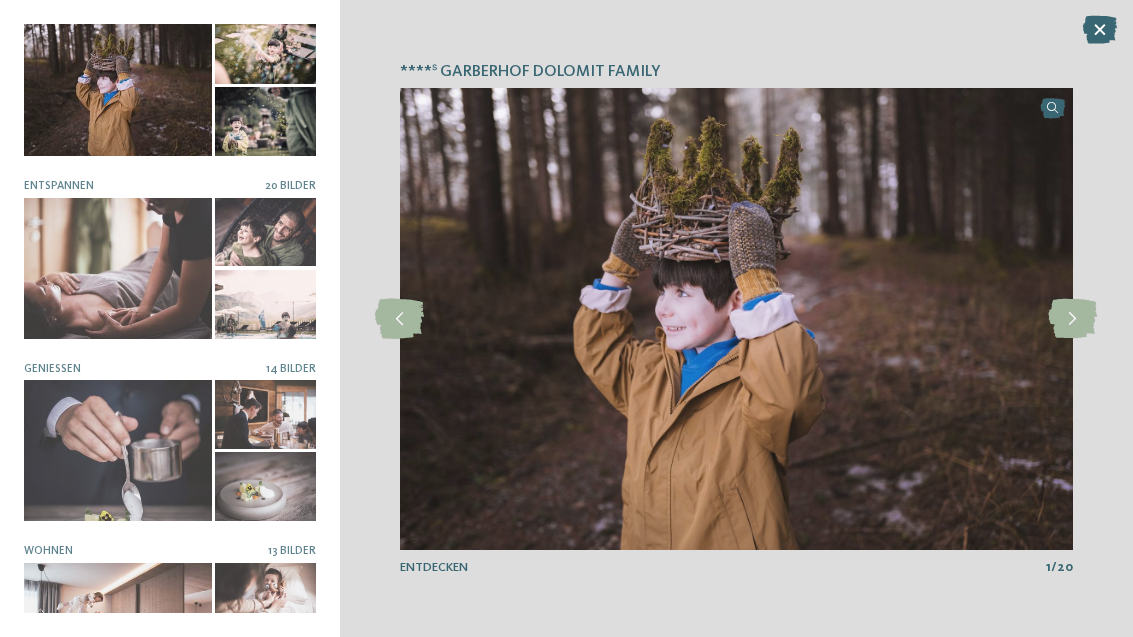 click at bounding box center [1073, 319] 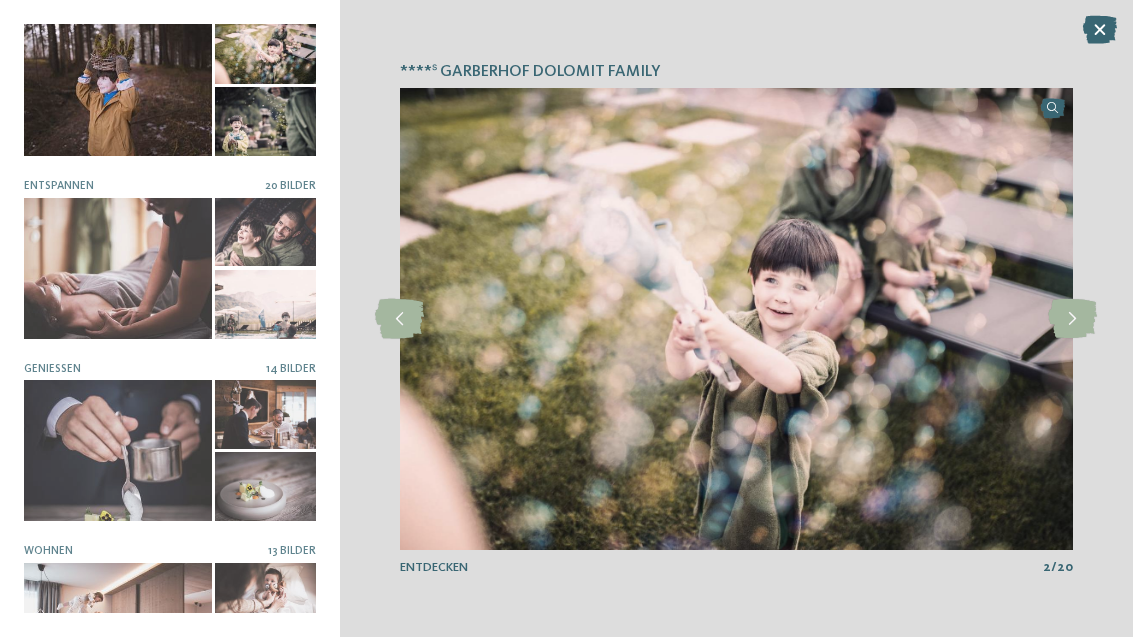 click at bounding box center (1072, 319) 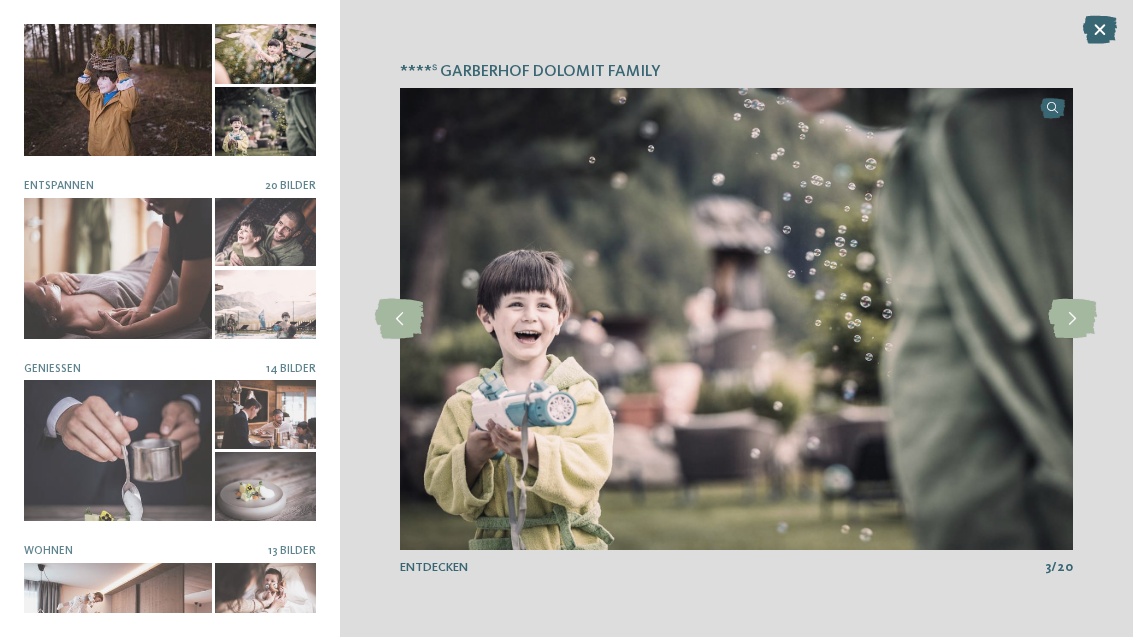 click at bounding box center (1072, 319) 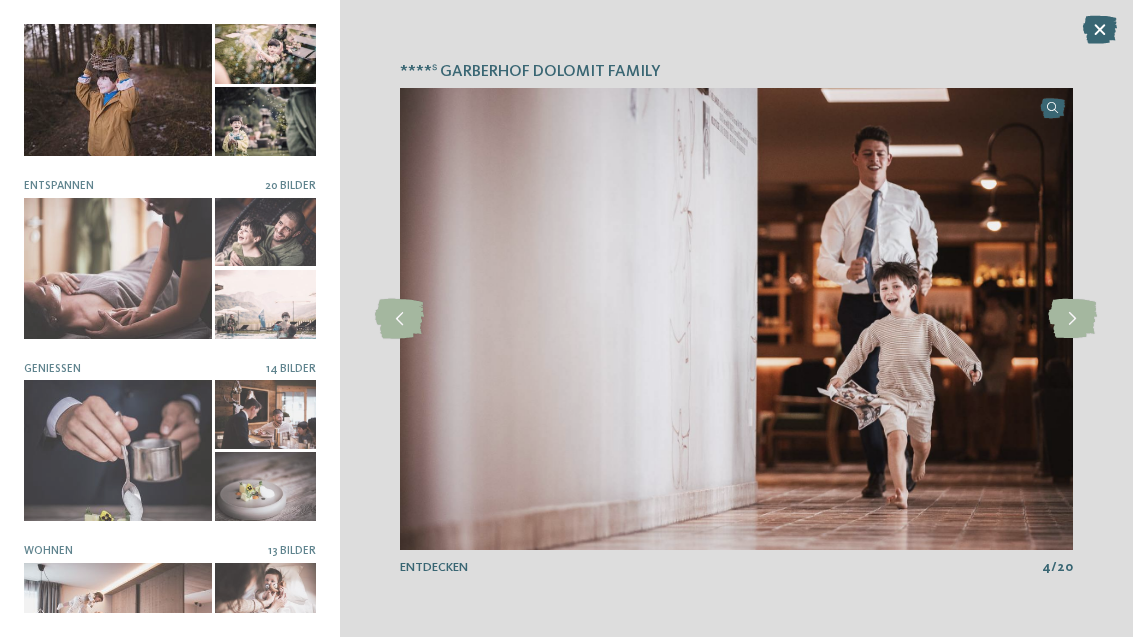 click at bounding box center (1072, 319) 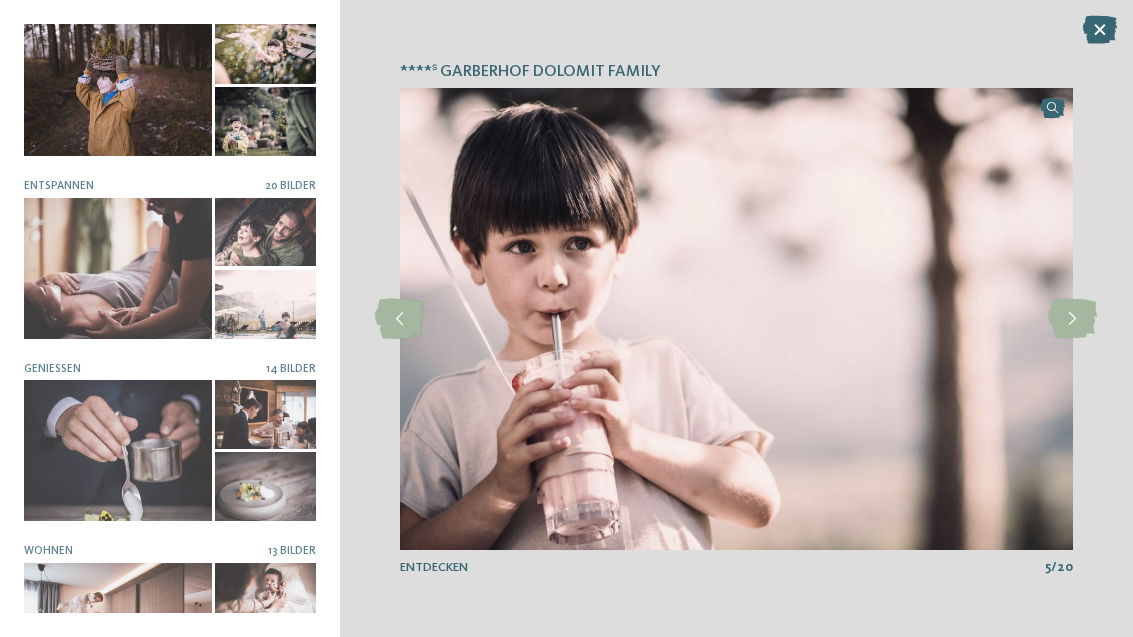 click at bounding box center [1072, 319] 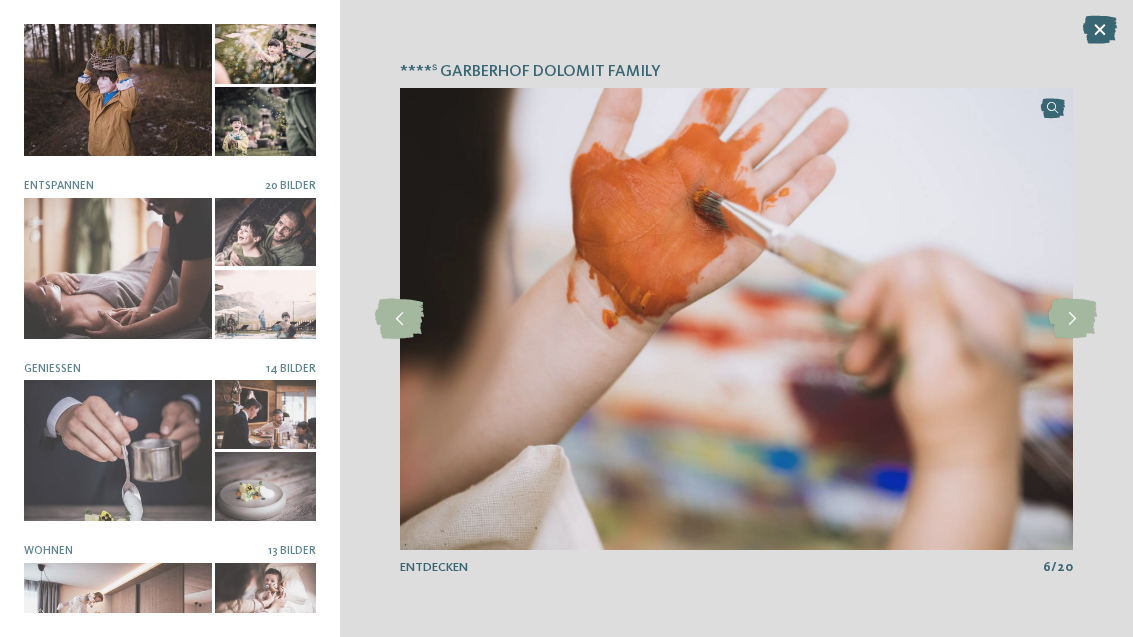 click at bounding box center [1072, 319] 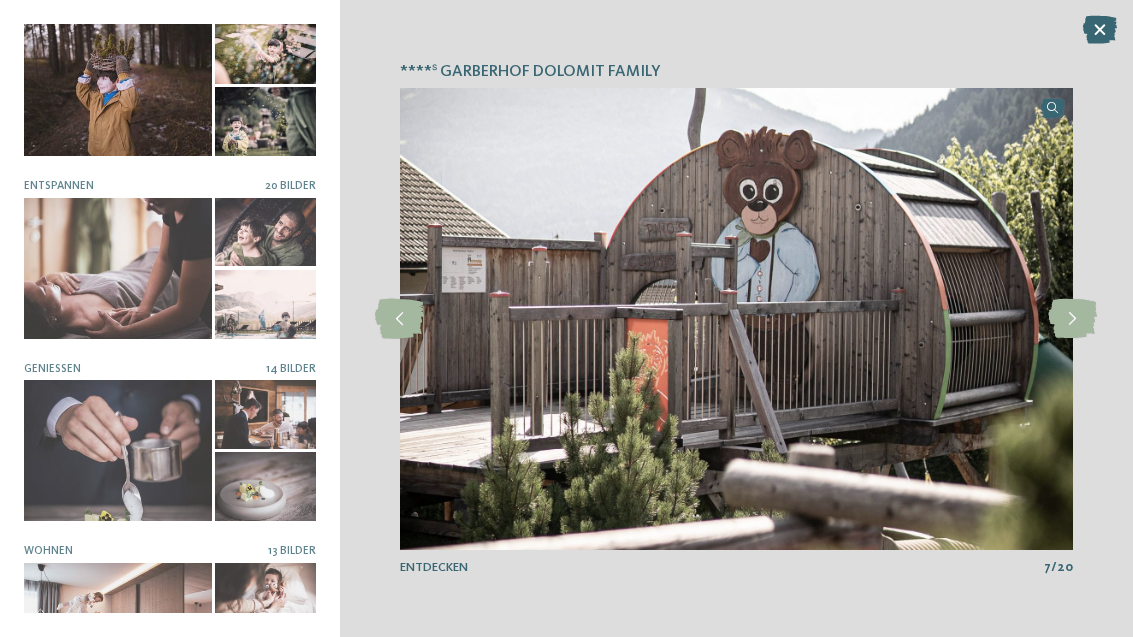 click at bounding box center [1072, 319] 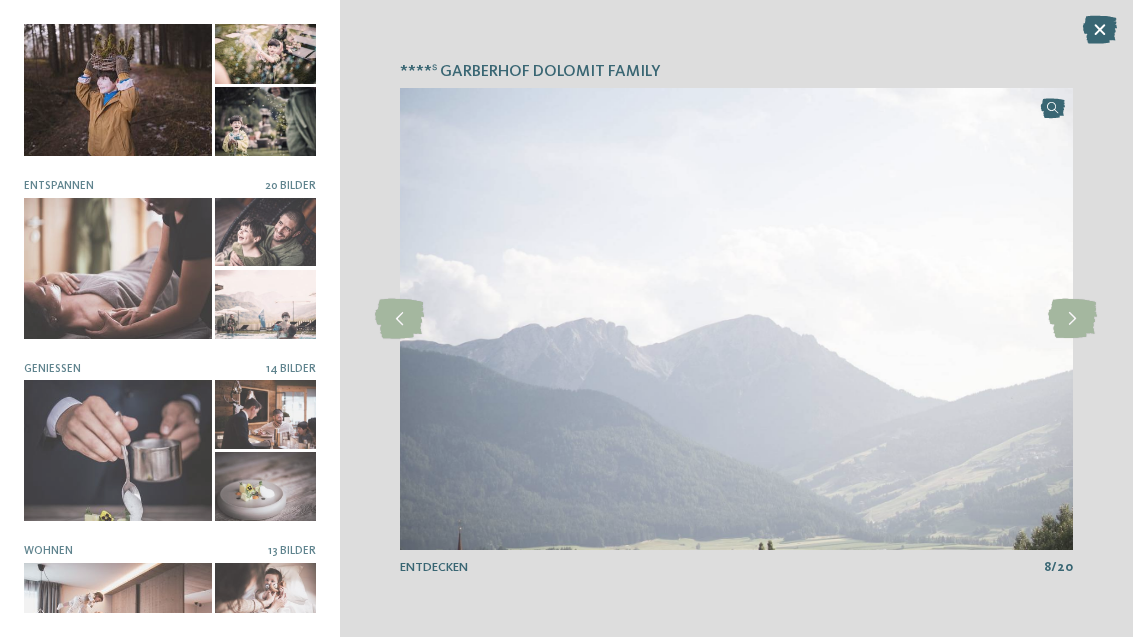 click at bounding box center [1072, 319] 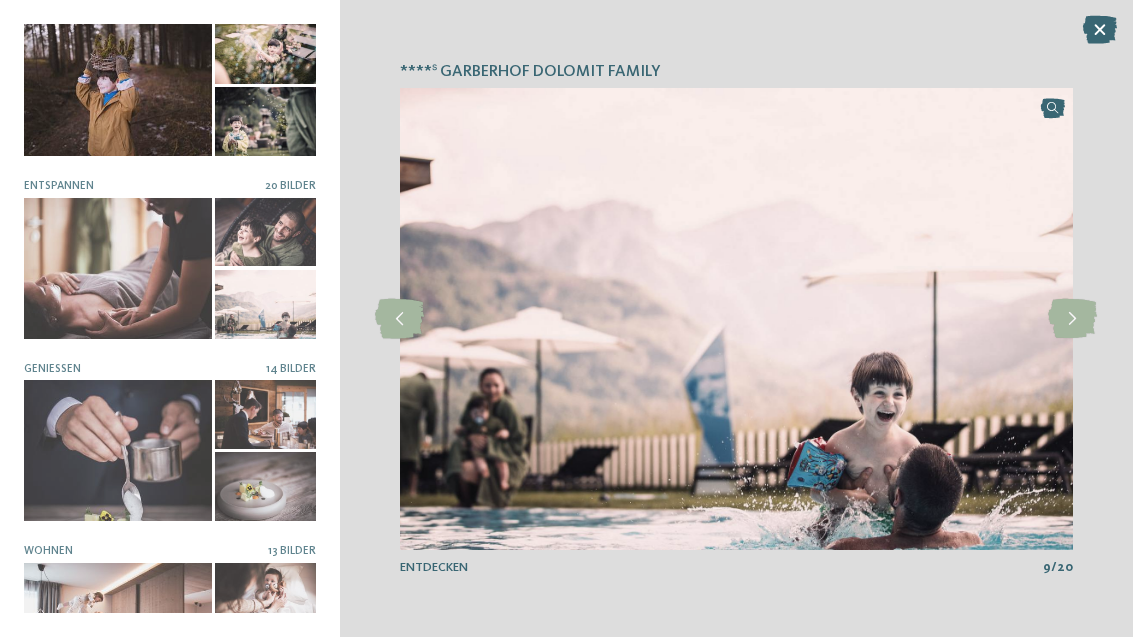 click at bounding box center (1072, 319) 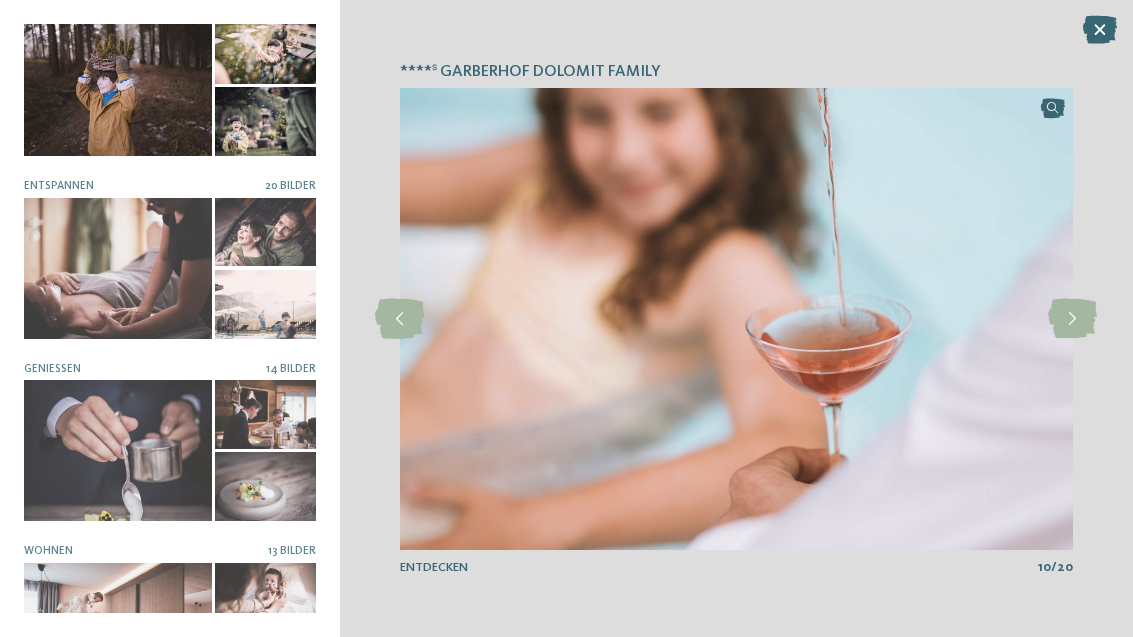 click at bounding box center (1072, 319) 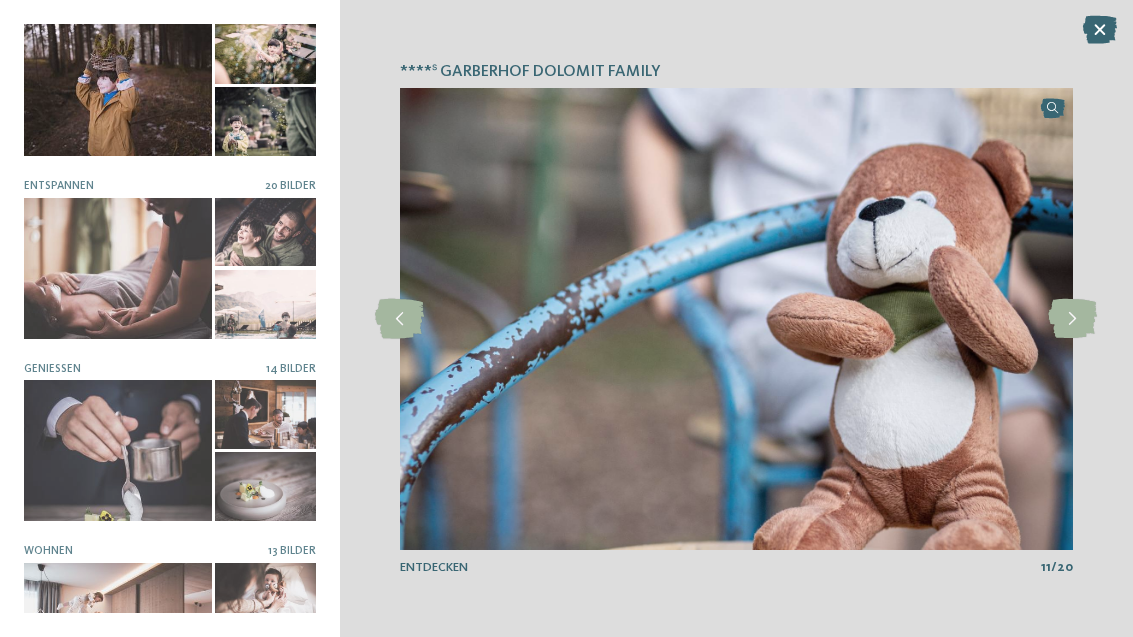 click at bounding box center (1072, 319) 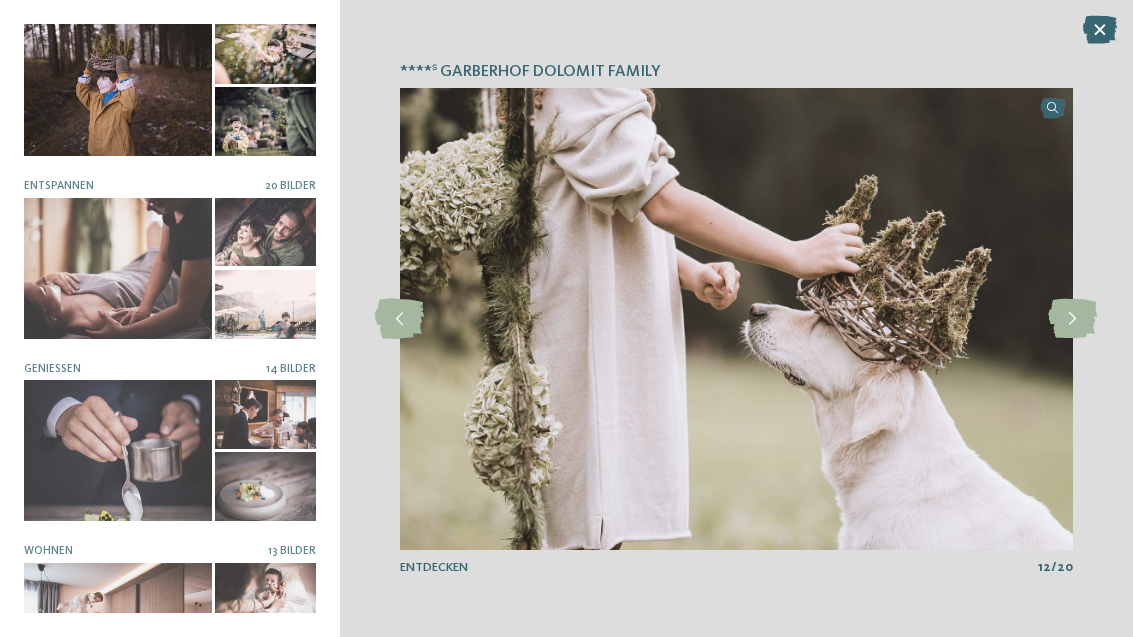 click at bounding box center [1072, 319] 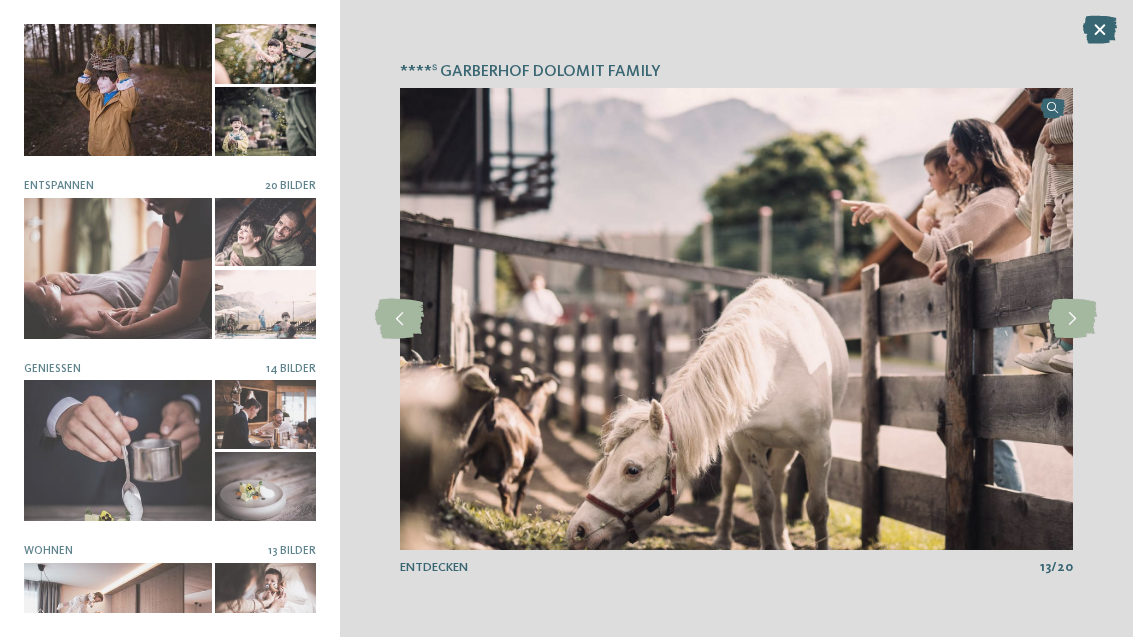 click at bounding box center [1073, 319] 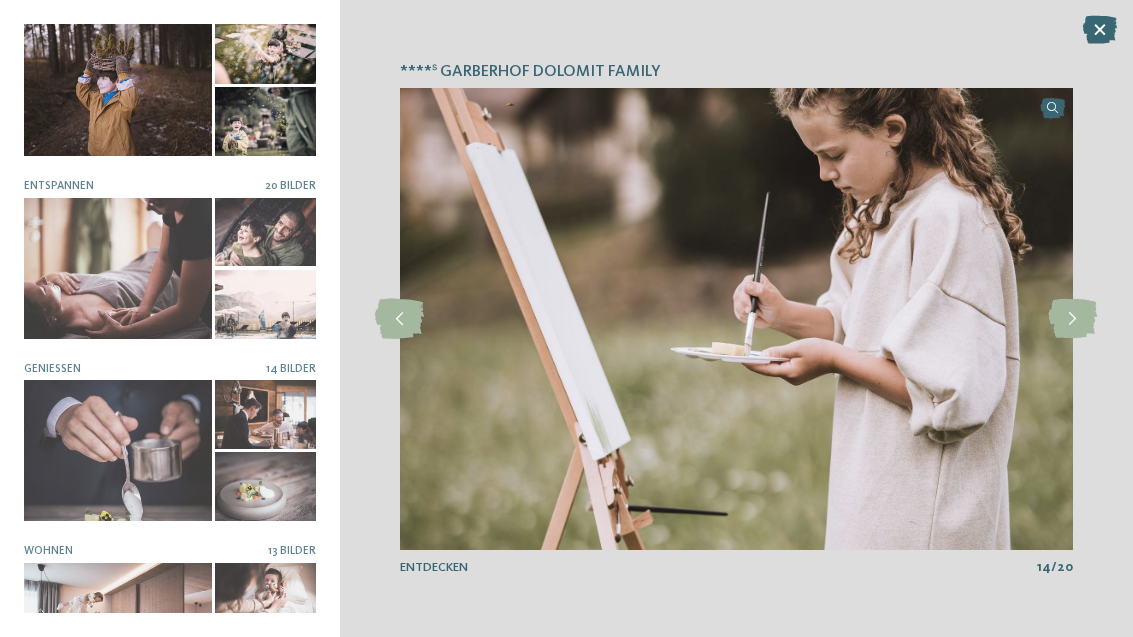 click at bounding box center [1072, 319] 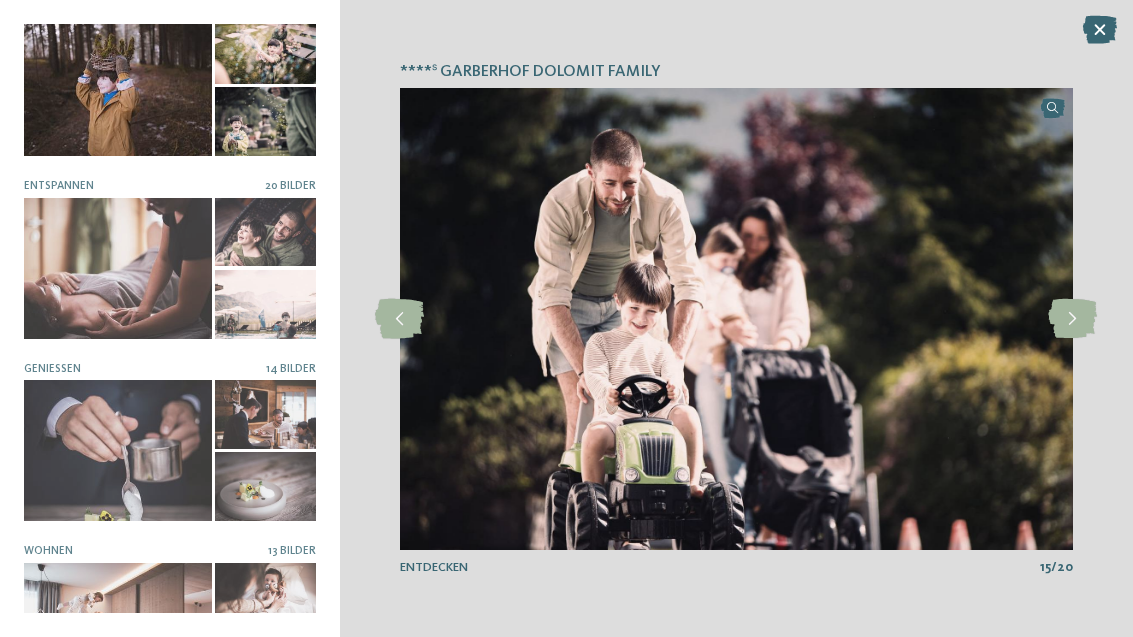 click at bounding box center (1072, 319) 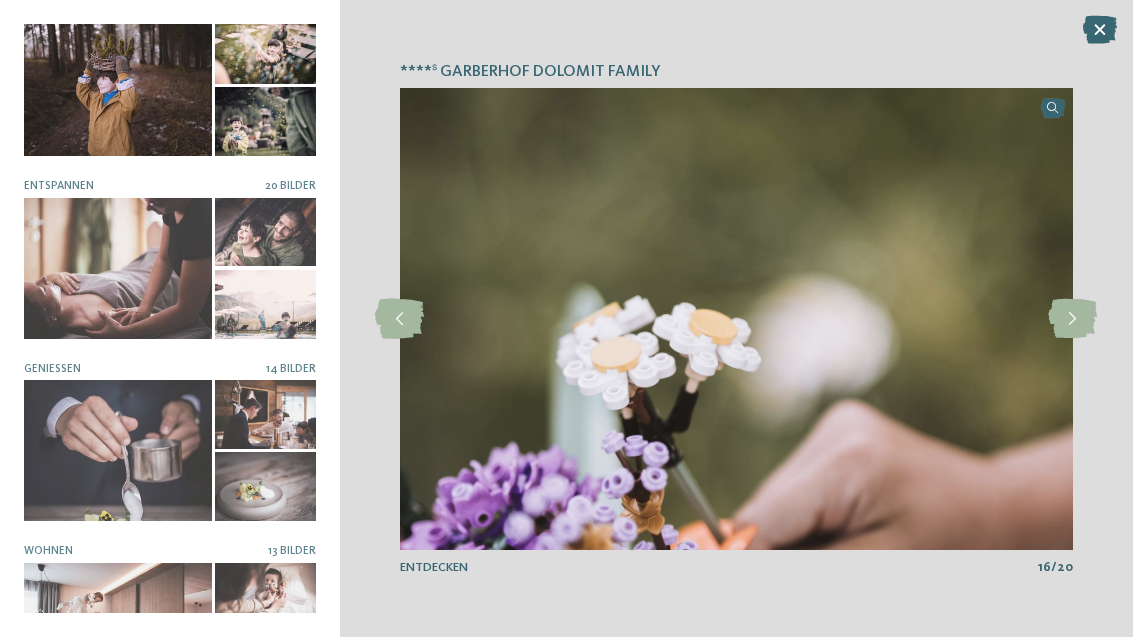 click at bounding box center [1072, 319] 